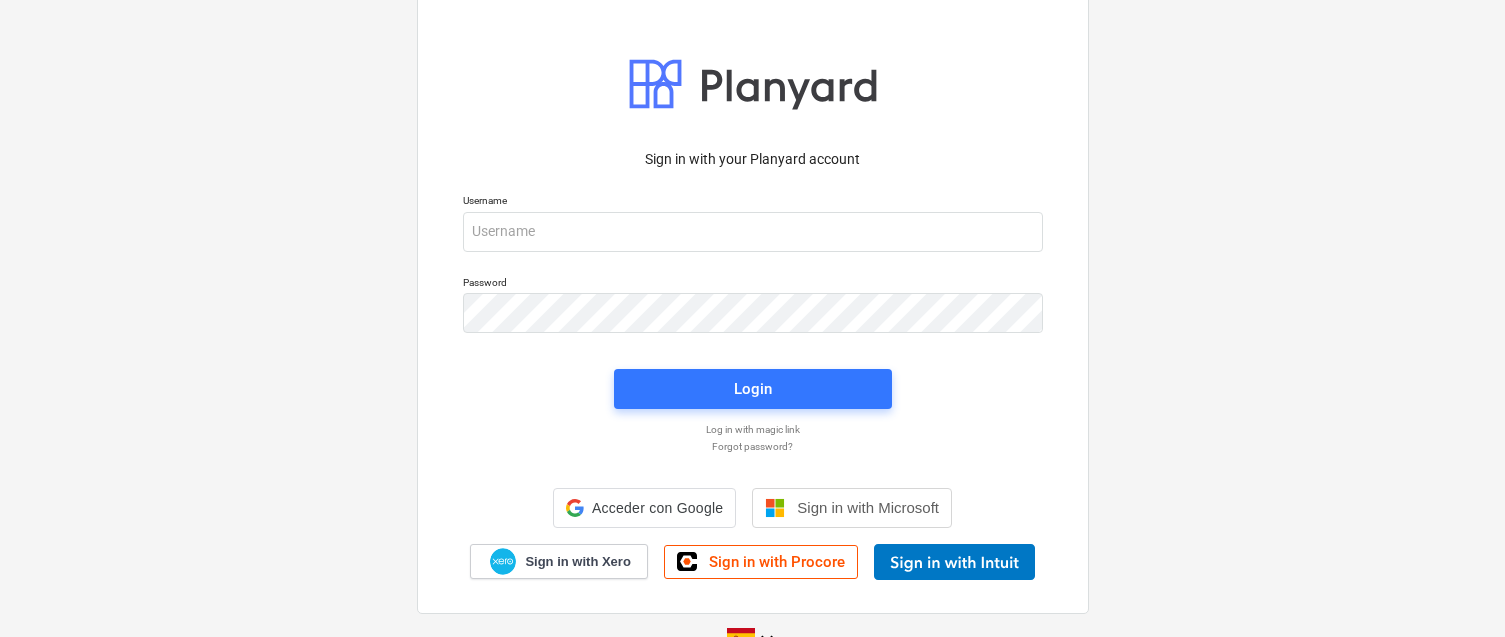 scroll, scrollTop: 0, scrollLeft: 0, axis: both 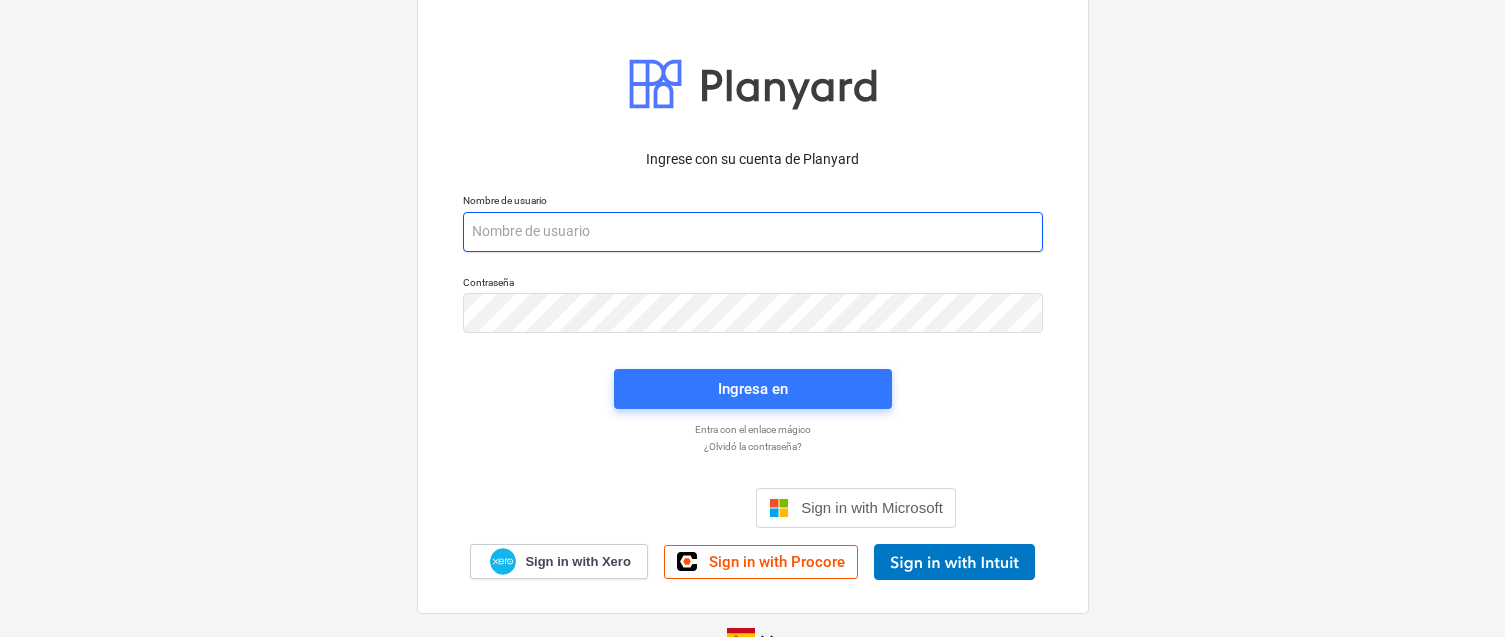 type on "[EMAIL_ADDRESS][DOMAIN_NAME]" 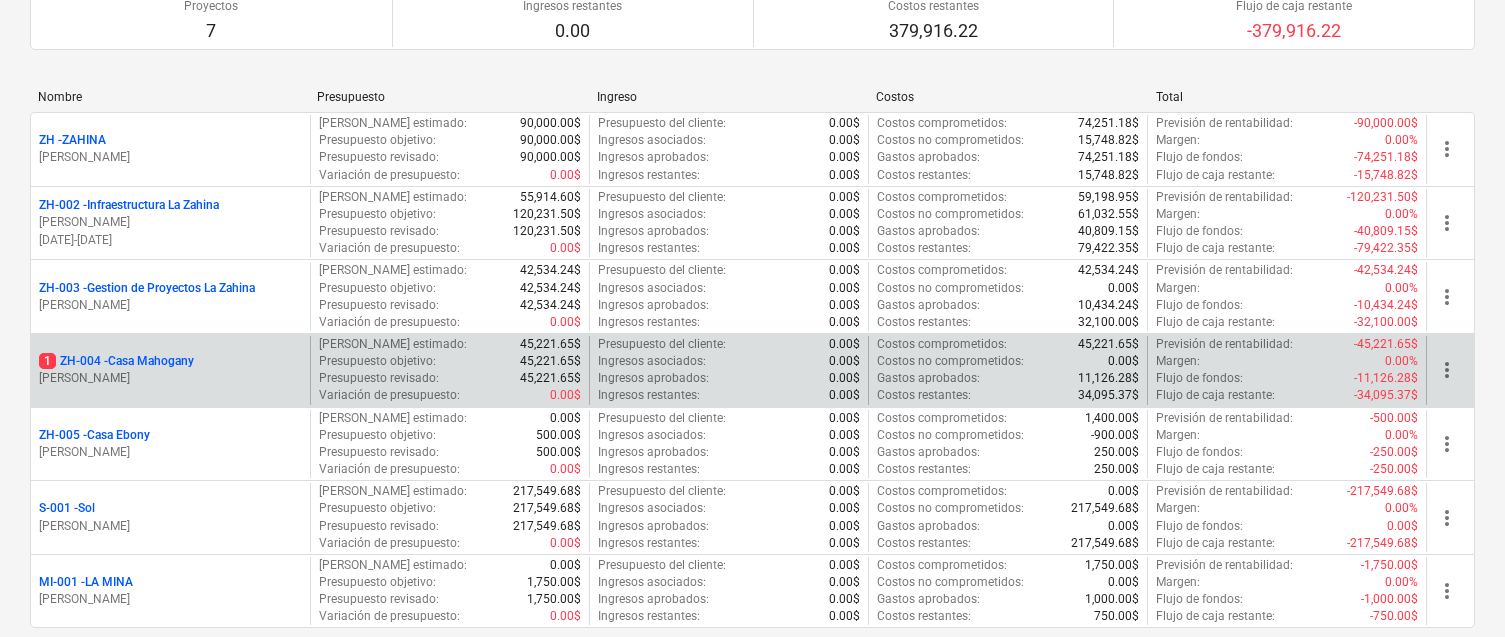 scroll, scrollTop: 203, scrollLeft: 0, axis: vertical 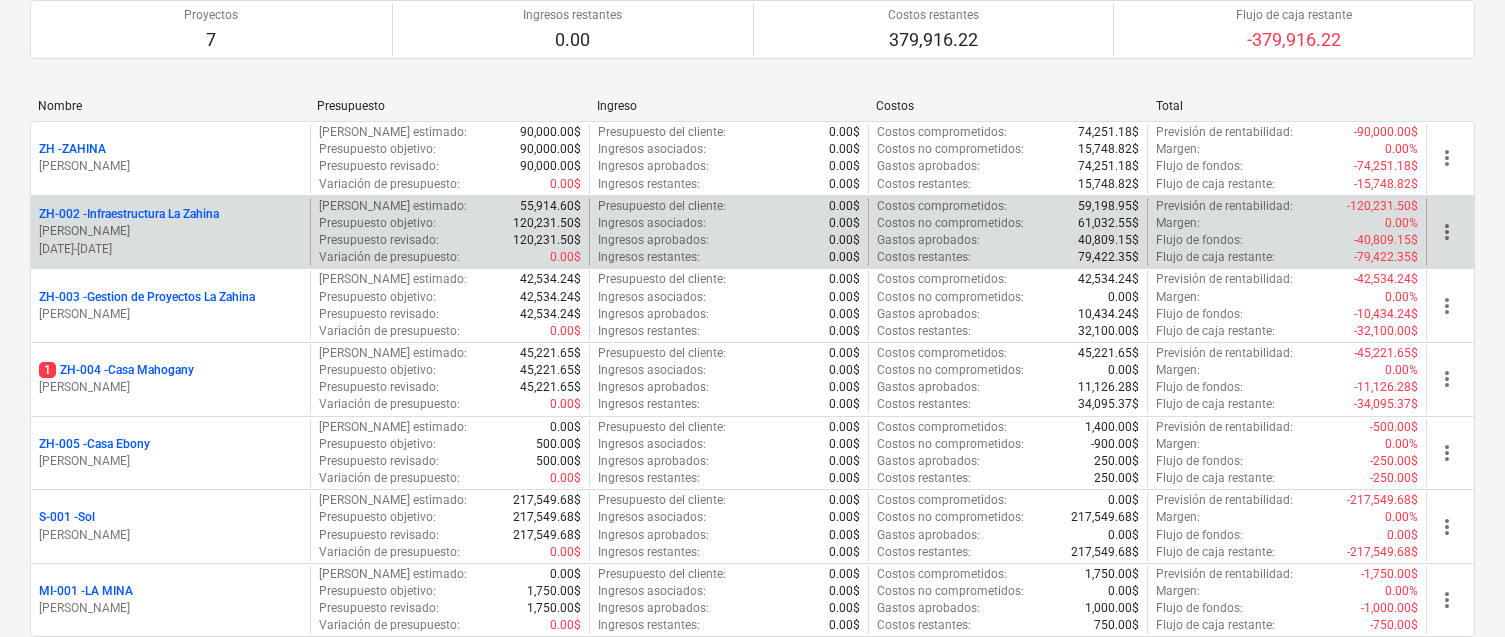 click on "ZH-002 -  Infraestructura La Zahina" at bounding box center [129, 214] 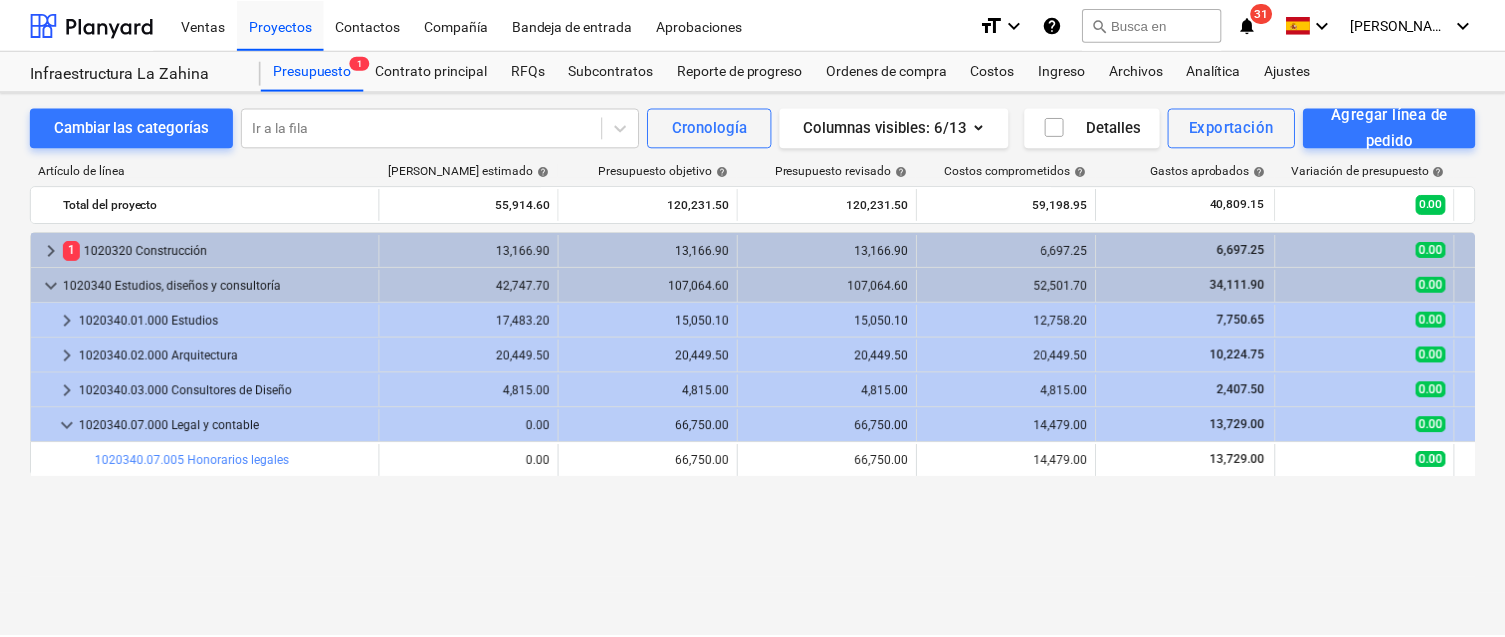scroll, scrollTop: 0, scrollLeft: 0, axis: both 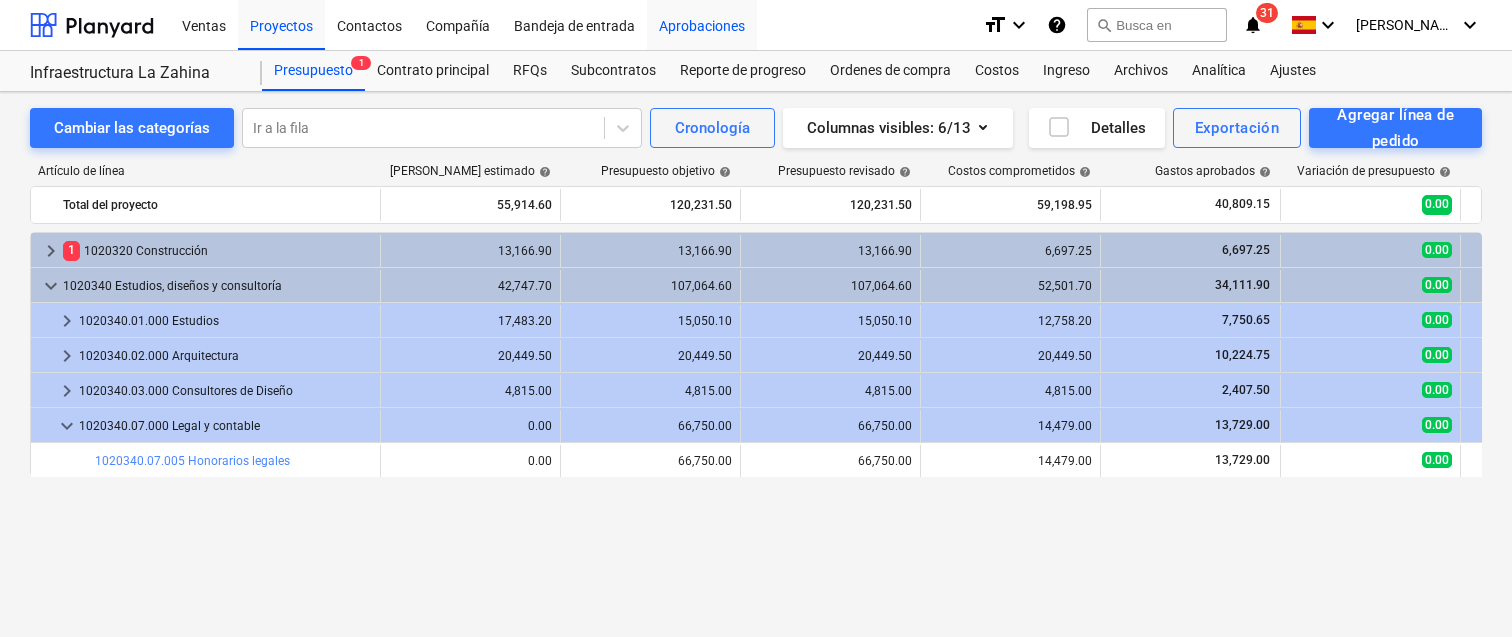 click on "Aprobaciones" at bounding box center (702, 24) 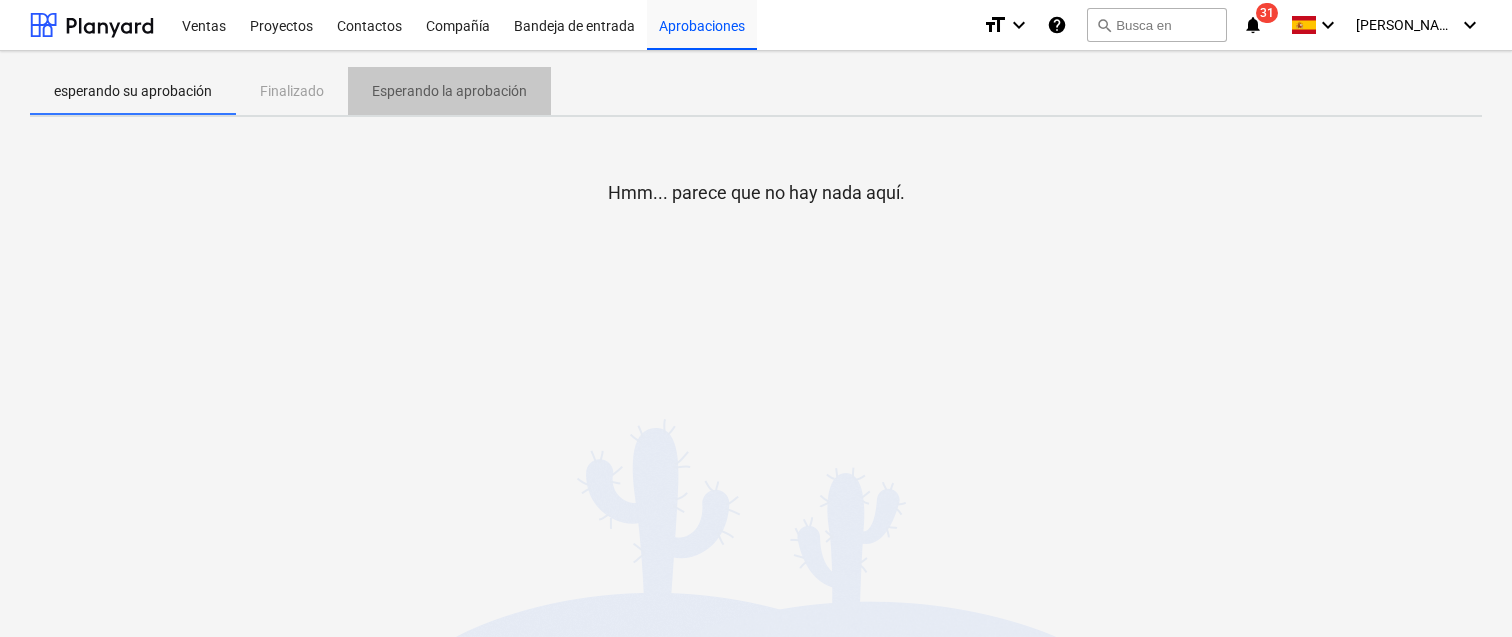 click on "Esperando la aprobación" at bounding box center (449, 91) 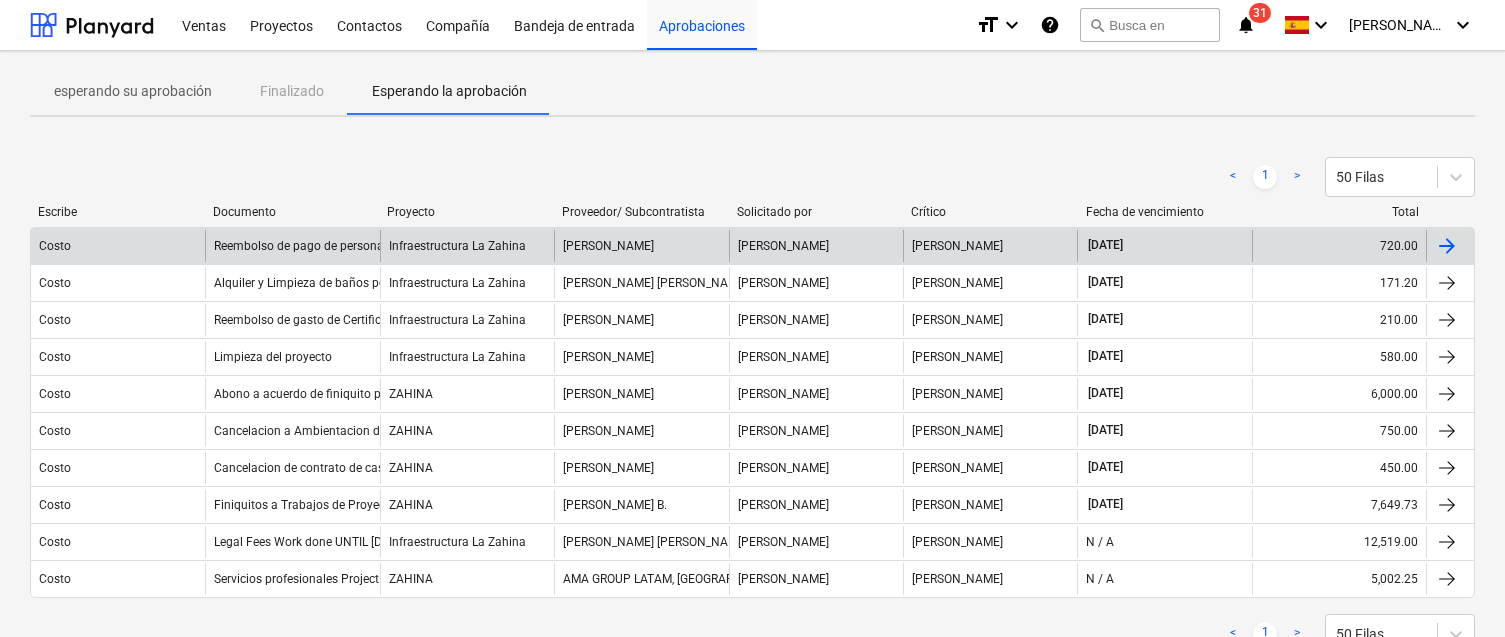 click on "[PERSON_NAME]" at bounding box center (816, 246) 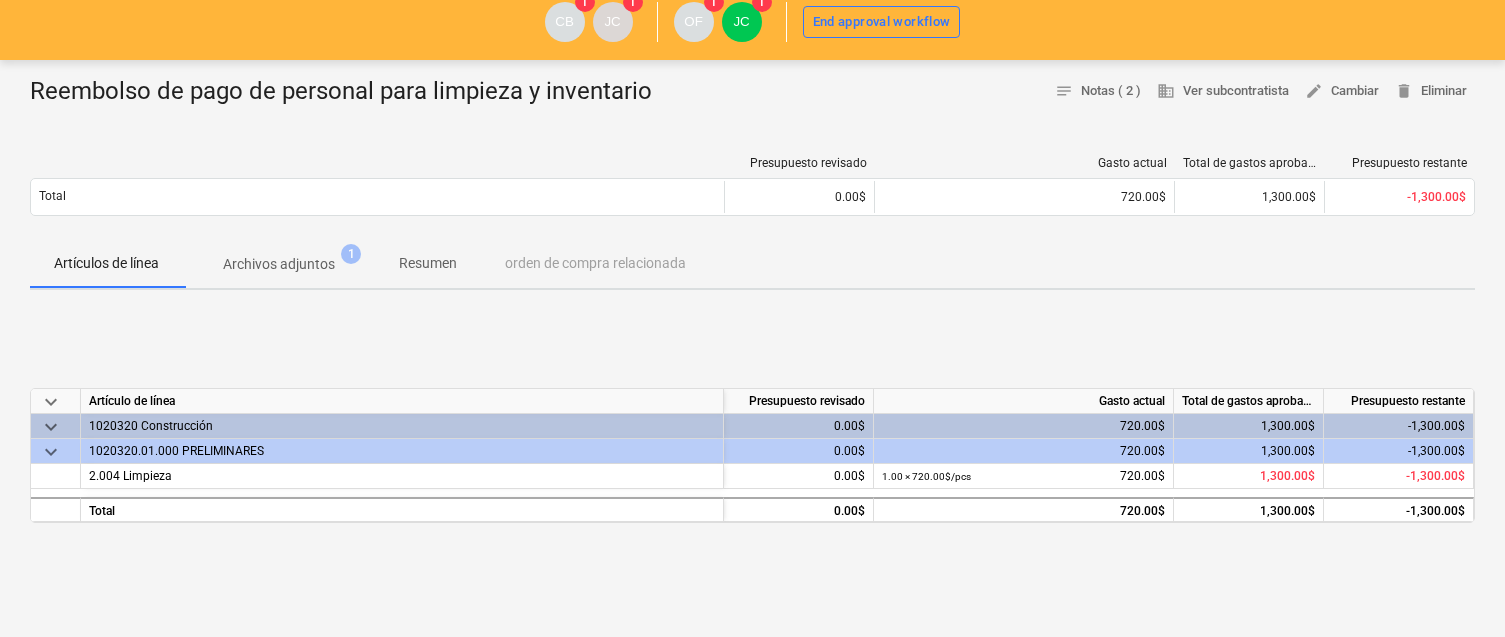 scroll, scrollTop: 146, scrollLeft: 0, axis: vertical 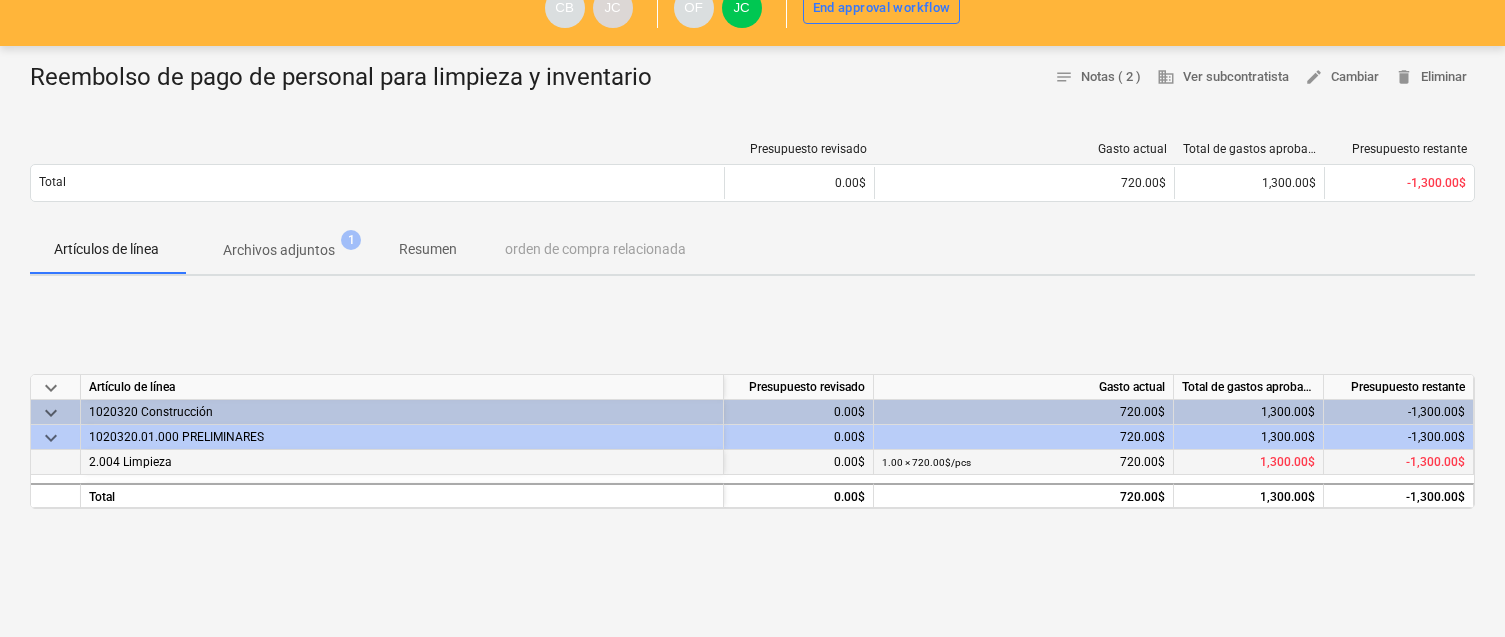 click on "0.00$" at bounding box center [799, 462] 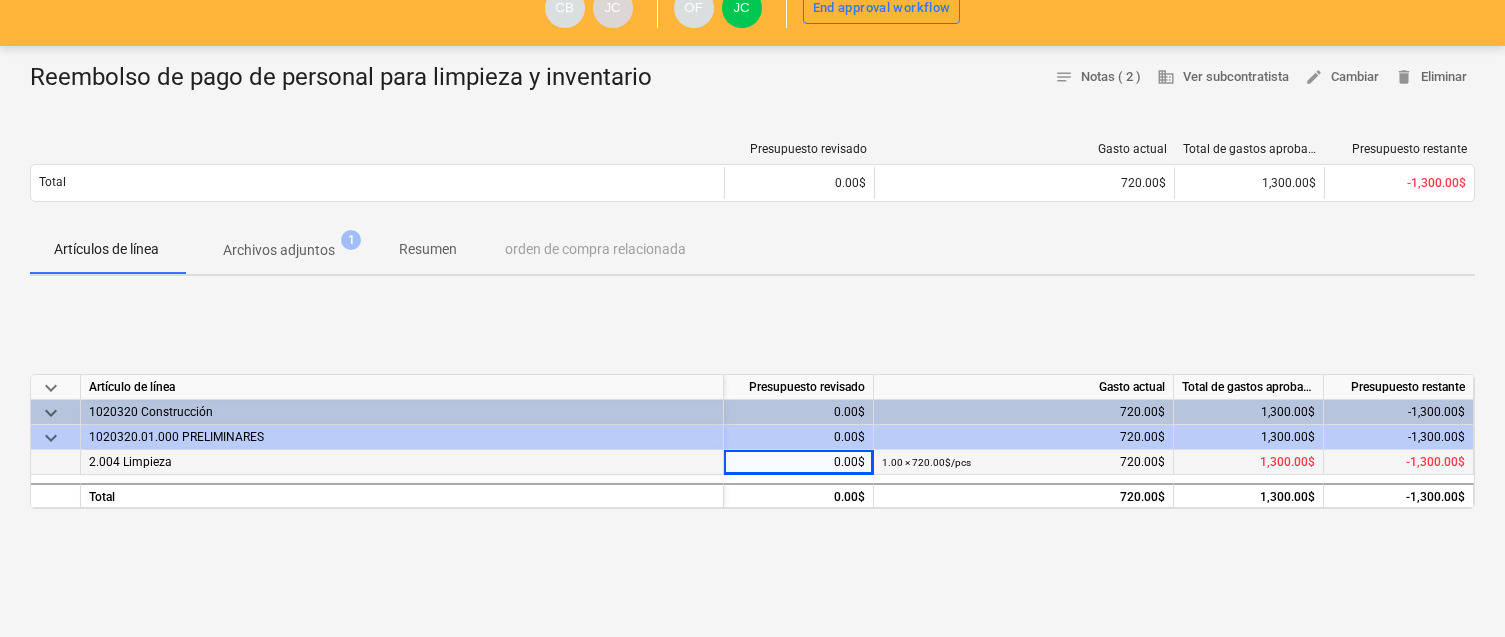 click on "0.00$" at bounding box center (799, 462) 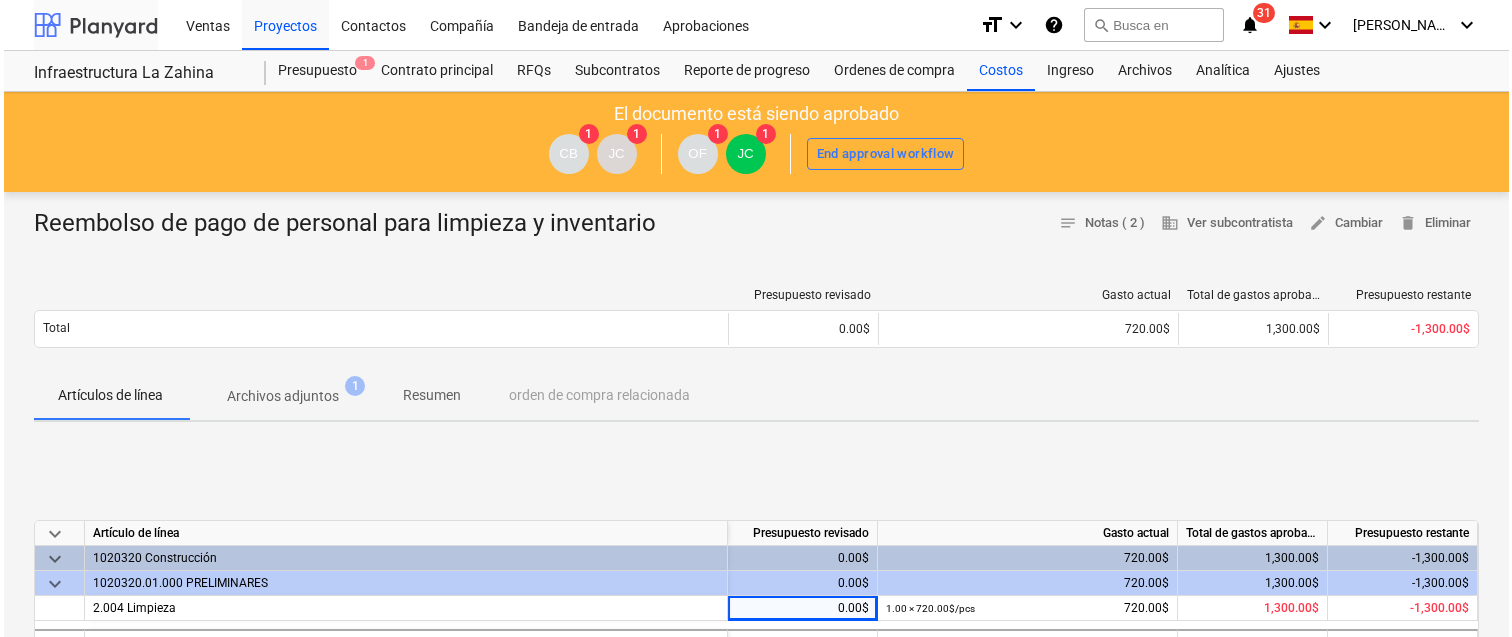 scroll, scrollTop: 0, scrollLeft: 0, axis: both 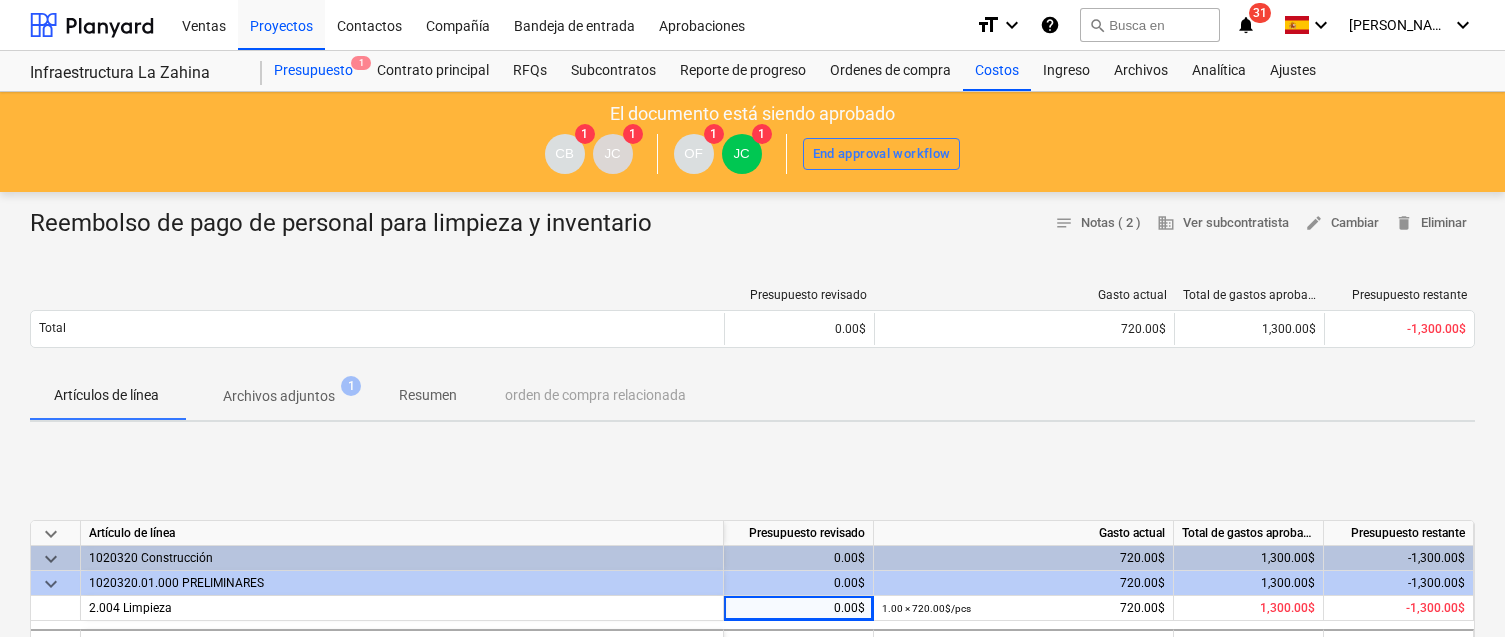 click on "Presupuesto 1" at bounding box center [313, 71] 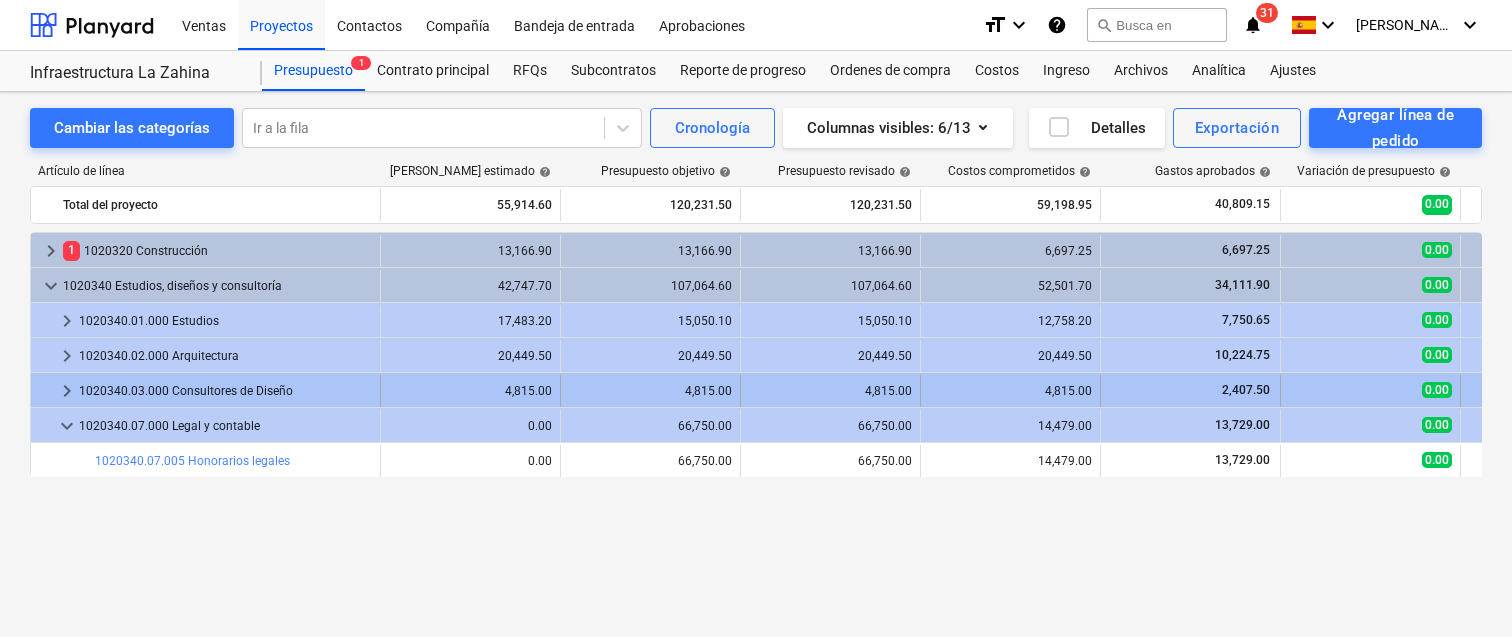 scroll, scrollTop: 0, scrollLeft: 0, axis: both 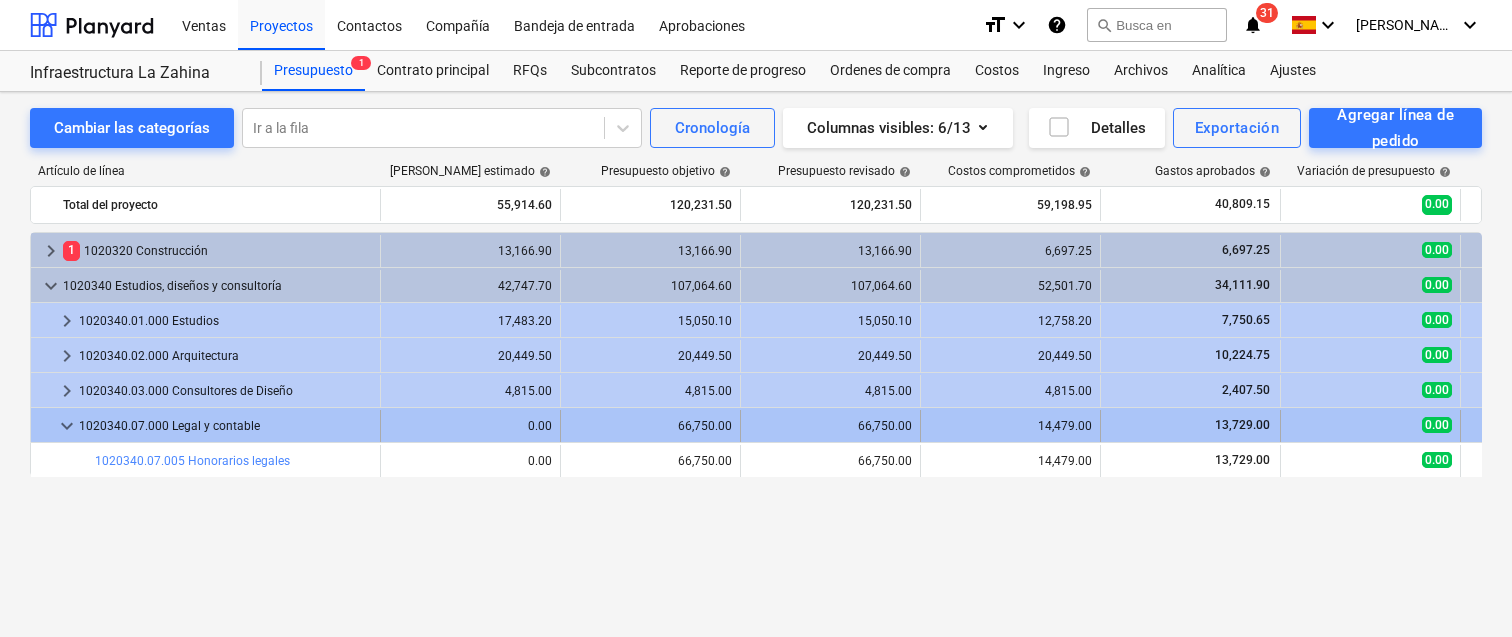 click on "1020340.07.000 Legal y contable" at bounding box center [225, 426] 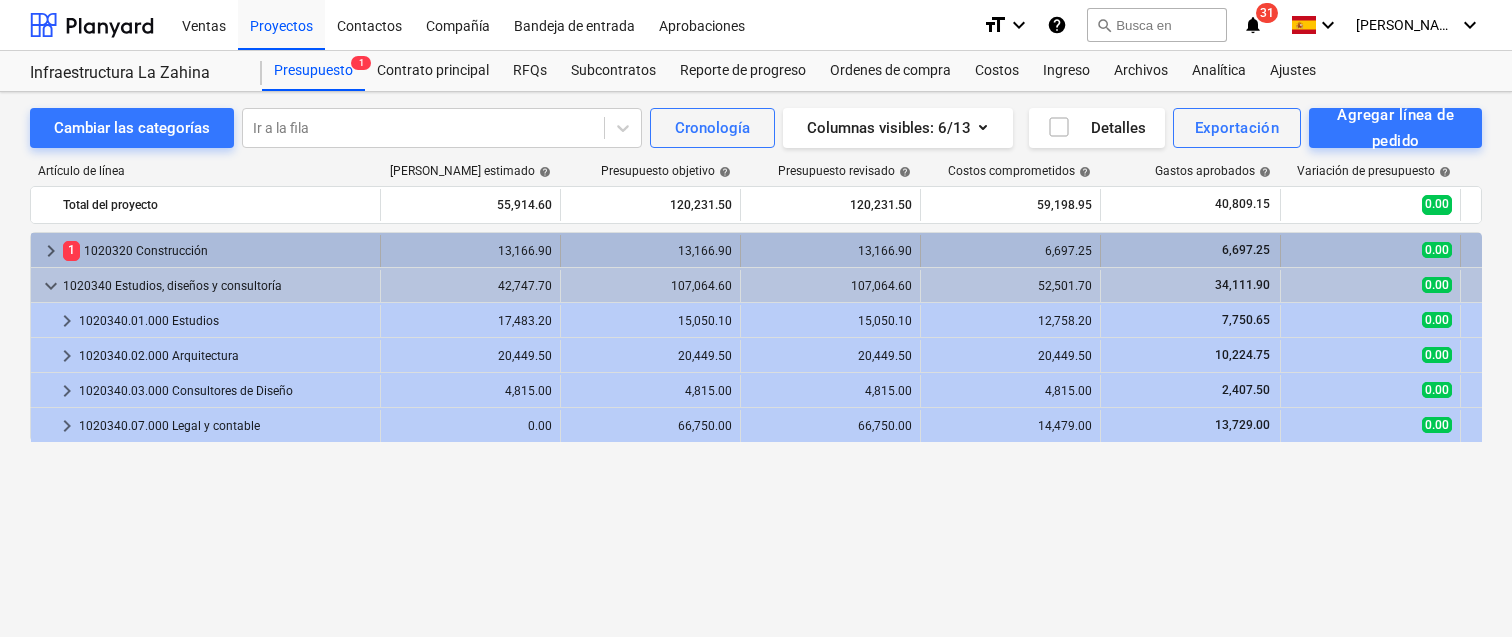 click on "1 1020320 Construcción" at bounding box center (217, 251) 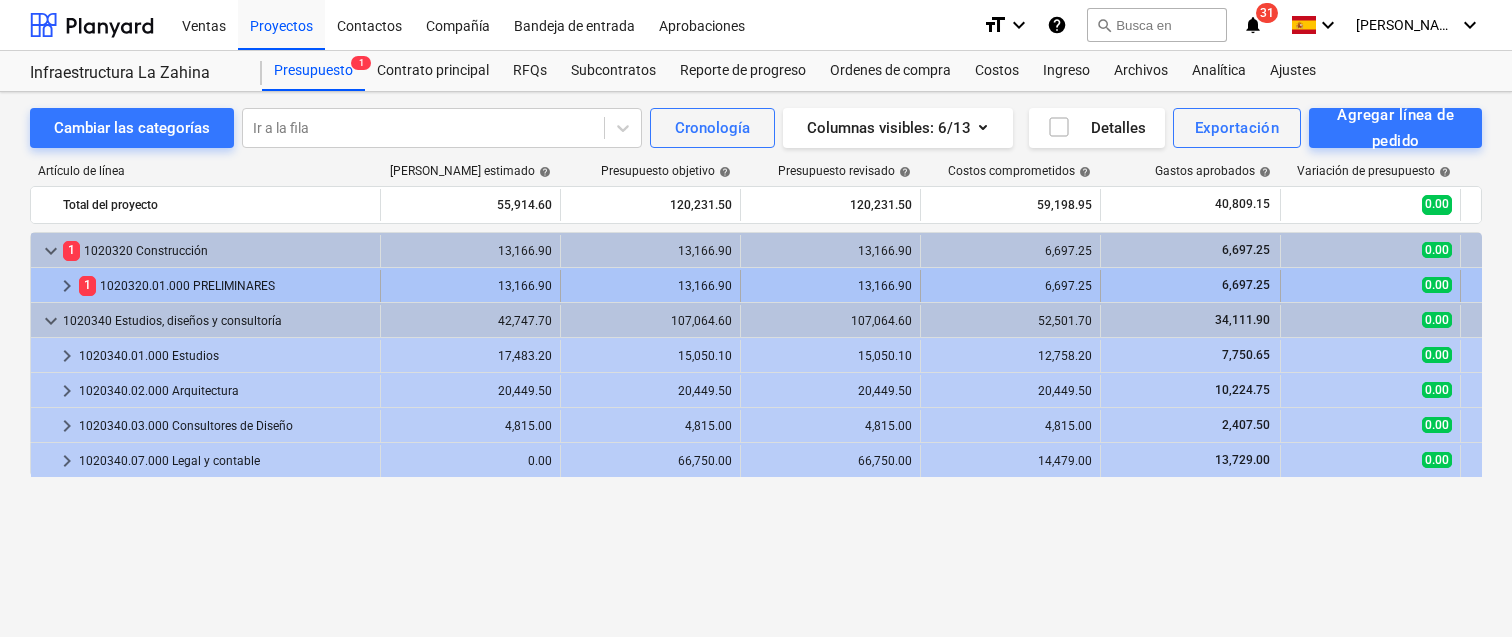 click on "1 1020320.01.000 PRELIMINARES" at bounding box center (225, 286) 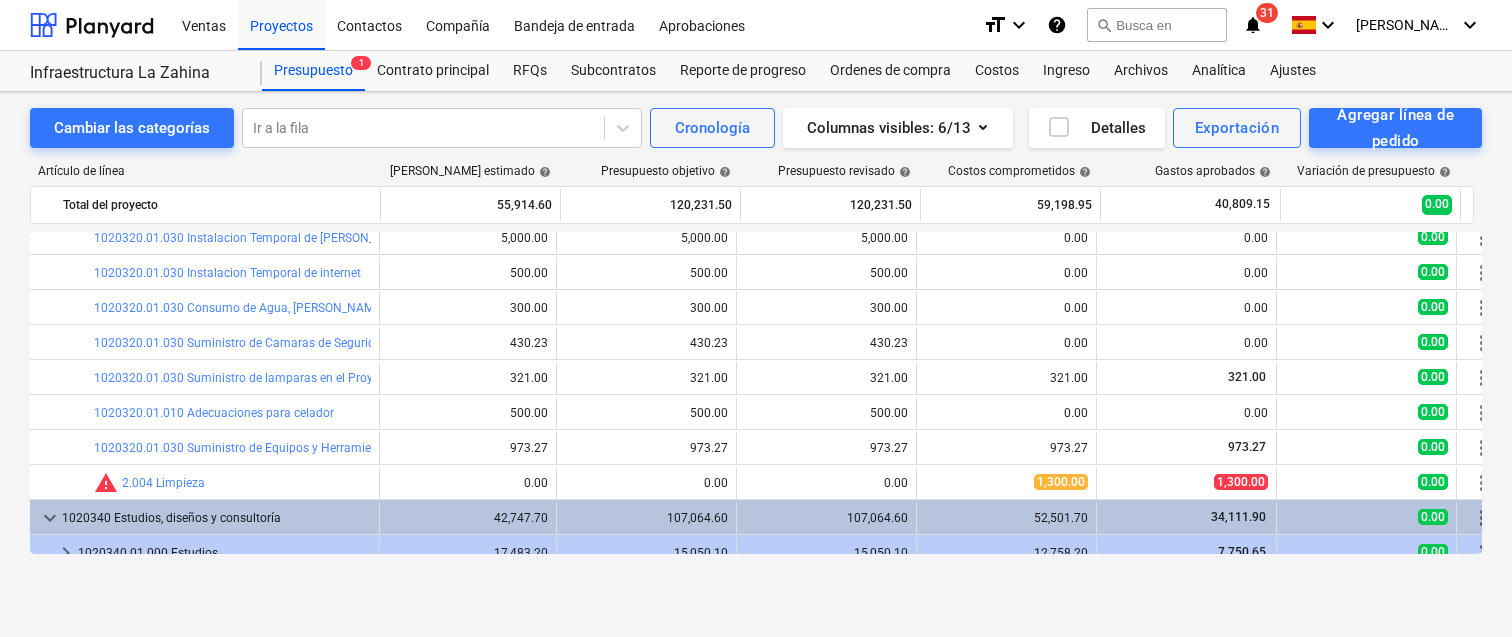 scroll, scrollTop: 226, scrollLeft: 6, axis: both 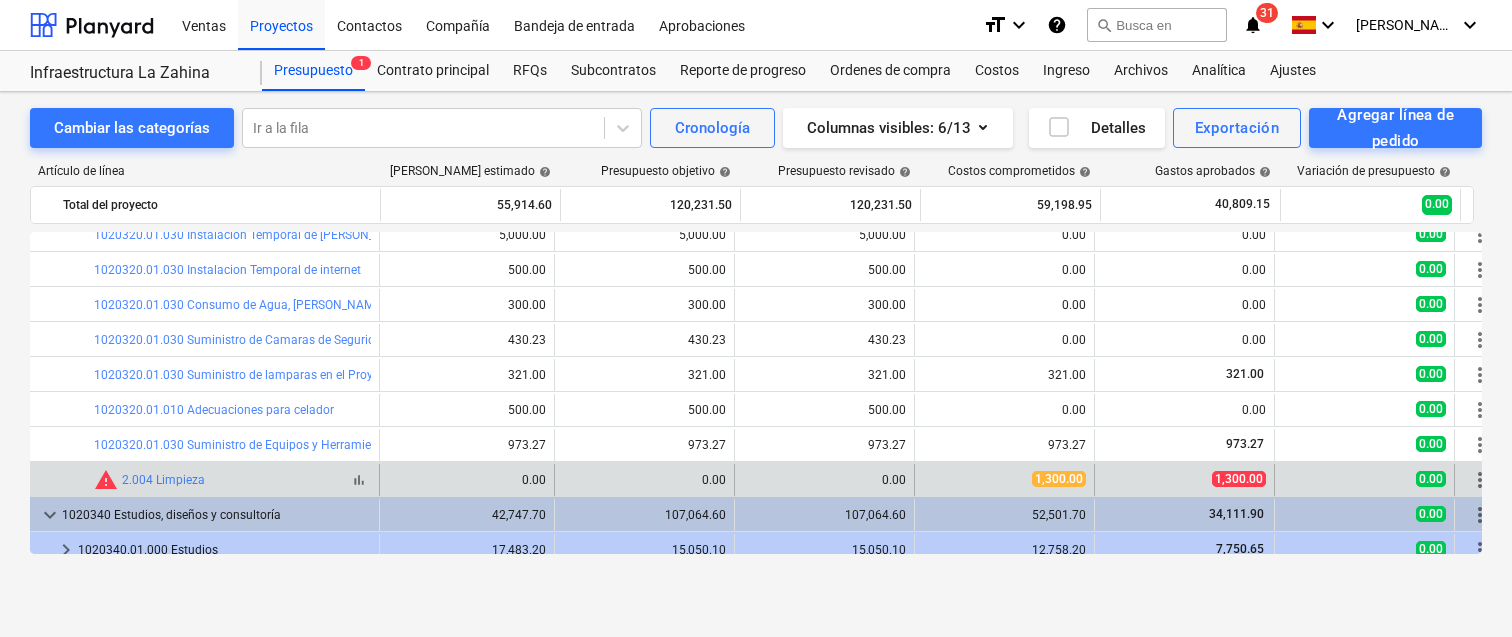 click on "bar_chart warning 2.004 Limpieza" at bounding box center [232, 480] 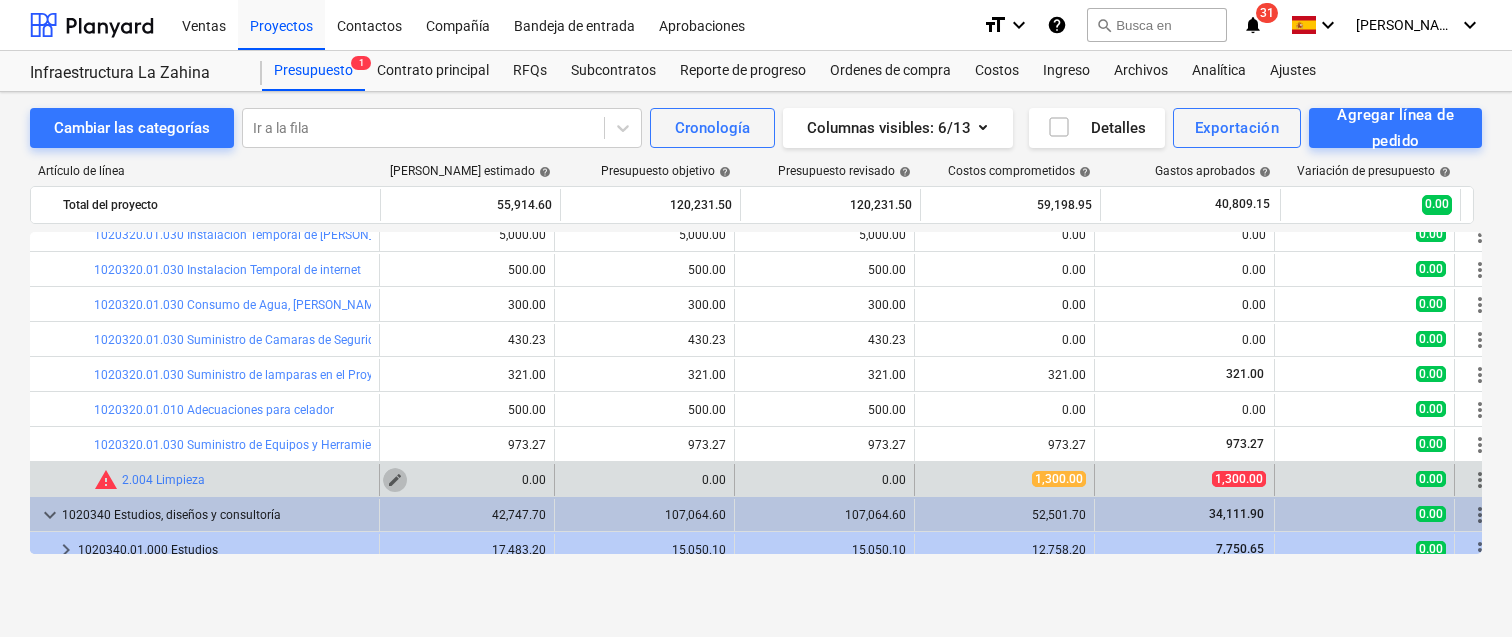click on "edit" at bounding box center (395, 480) 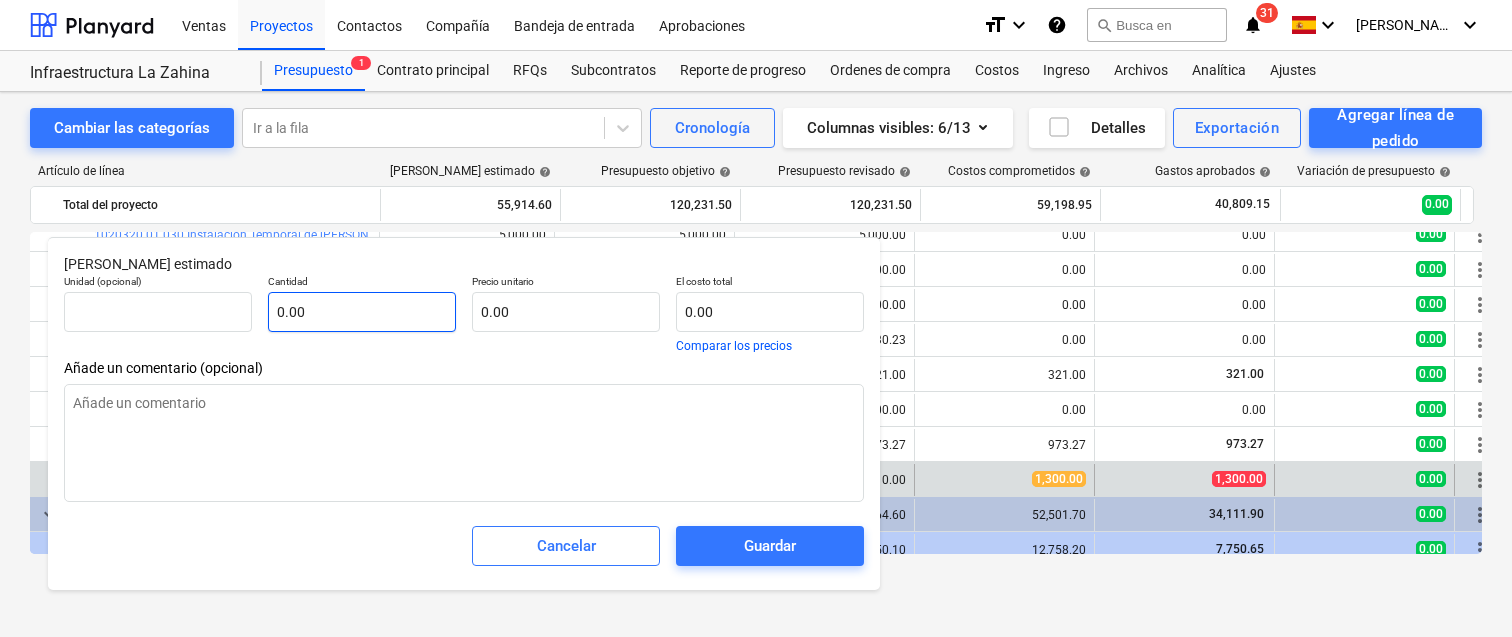 type 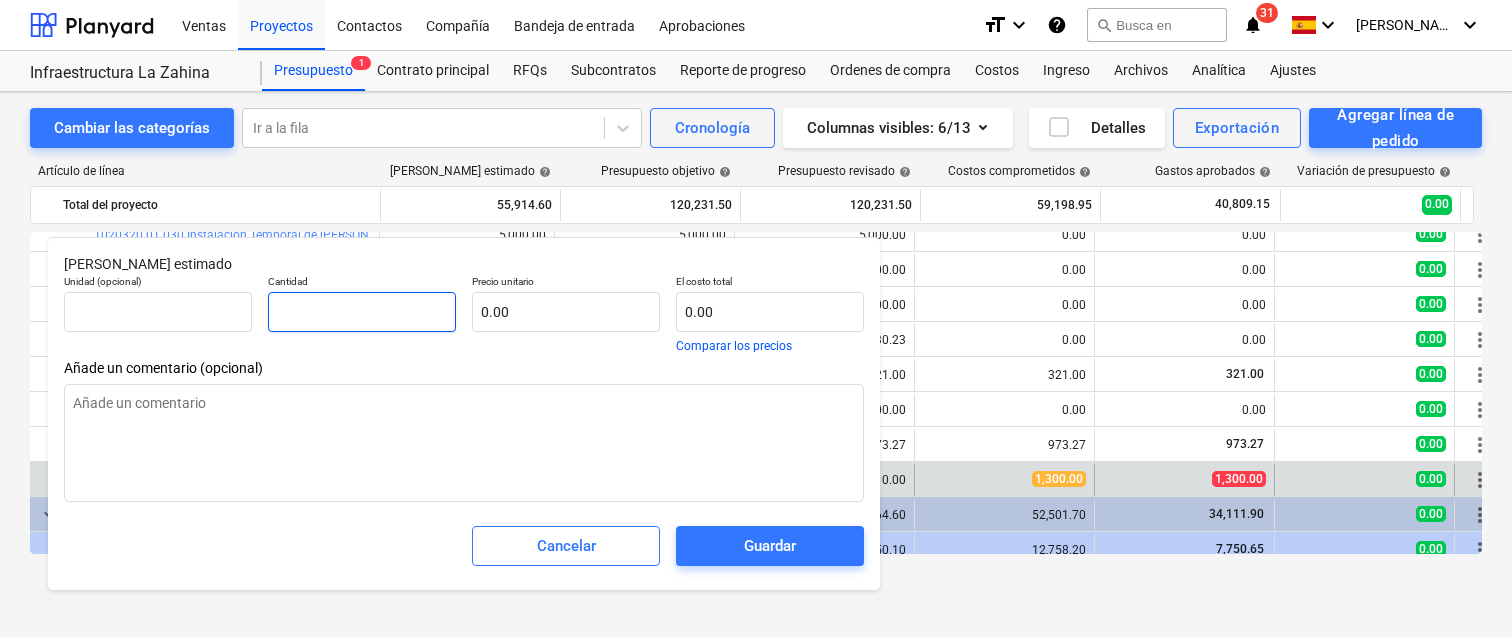 click at bounding box center (362, 312) 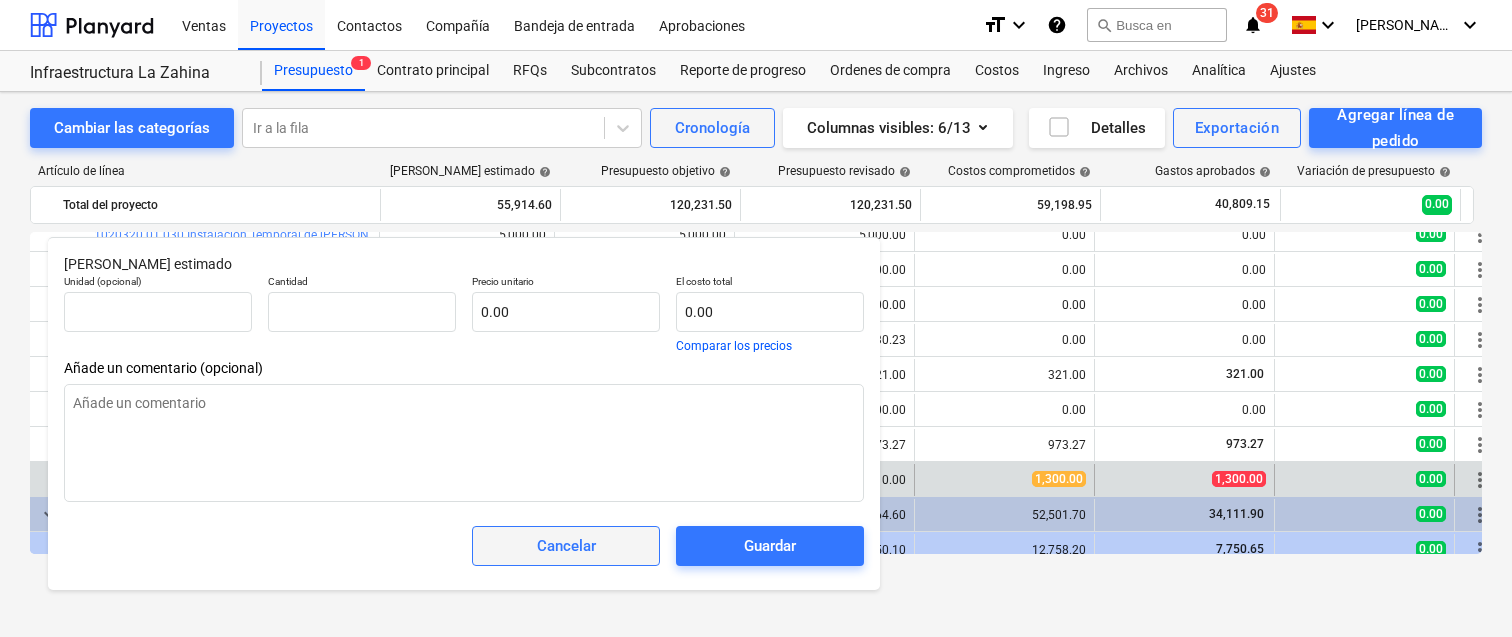 click on "Cancelar" at bounding box center (566, 546) 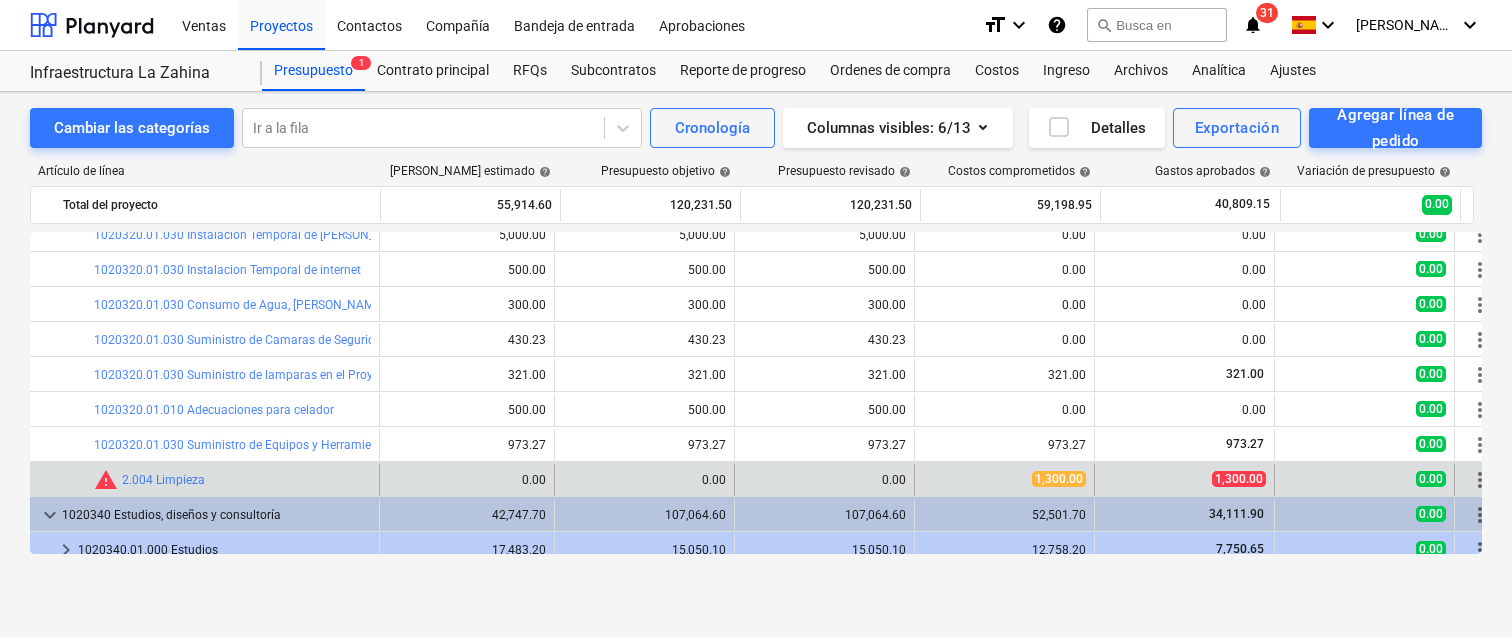 click on "edit 0.00" at bounding box center (645, 480) 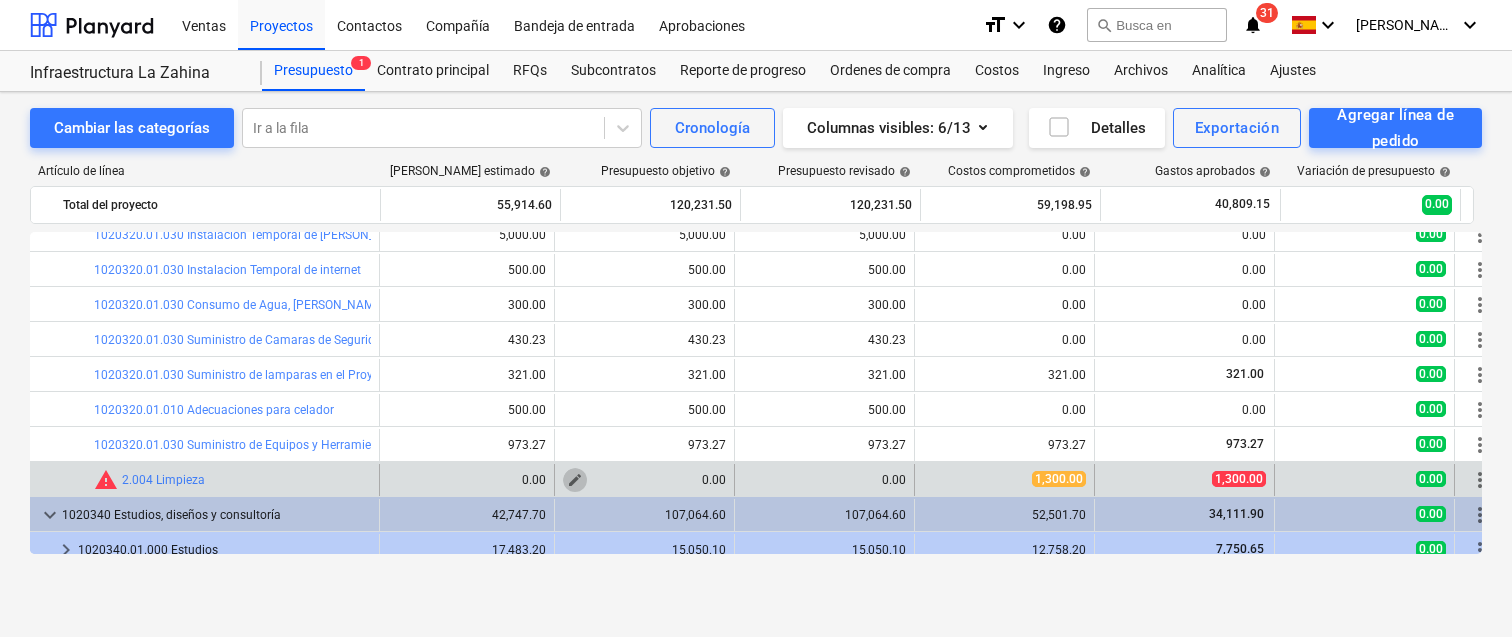 click on "edit" at bounding box center (575, 480) 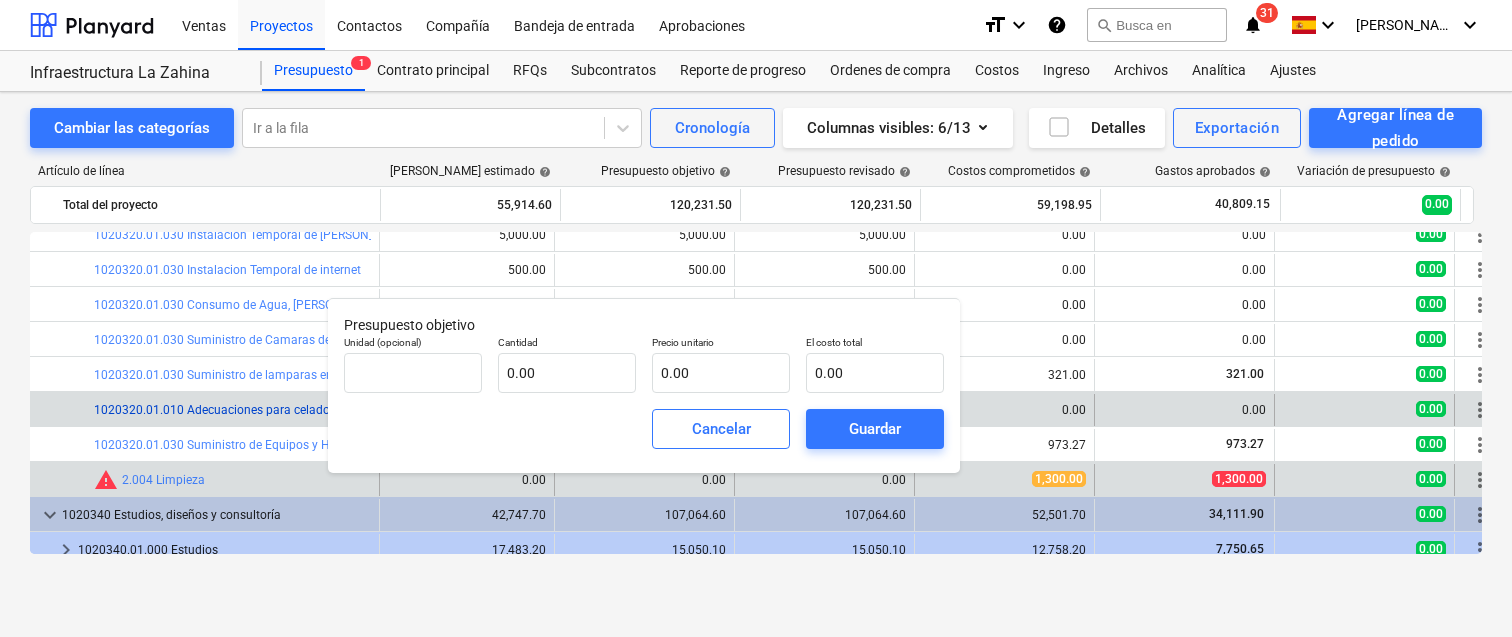 click on "1020320.01.010 Adecuaciones para celador" at bounding box center [214, 410] 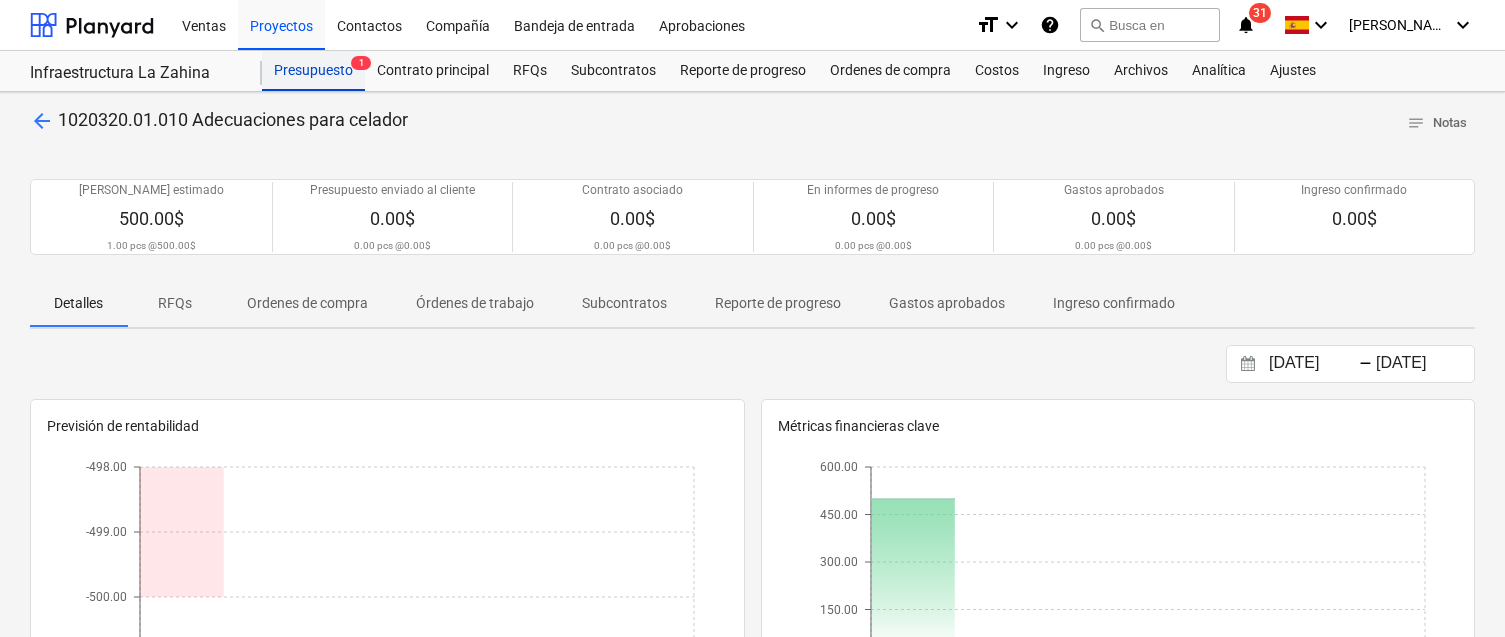 click on "Presupuesto 1" at bounding box center [313, 71] 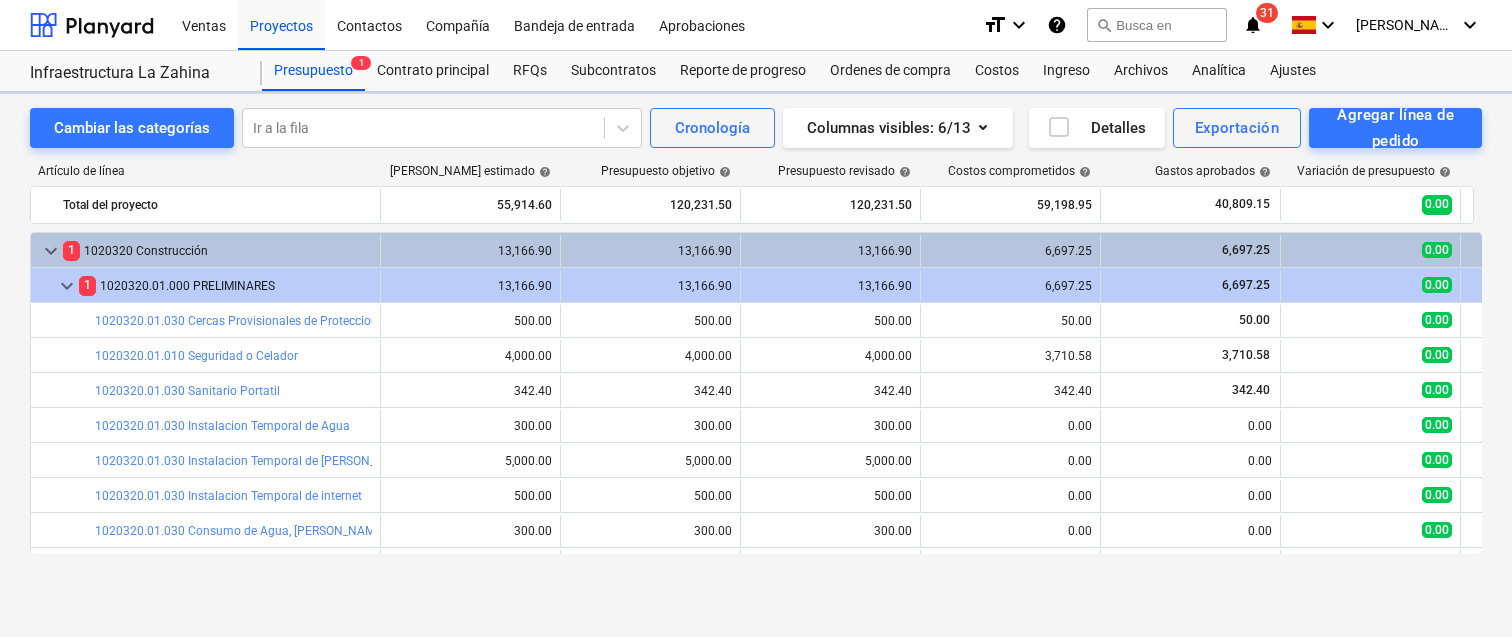 scroll, scrollTop: 226, scrollLeft: 0, axis: vertical 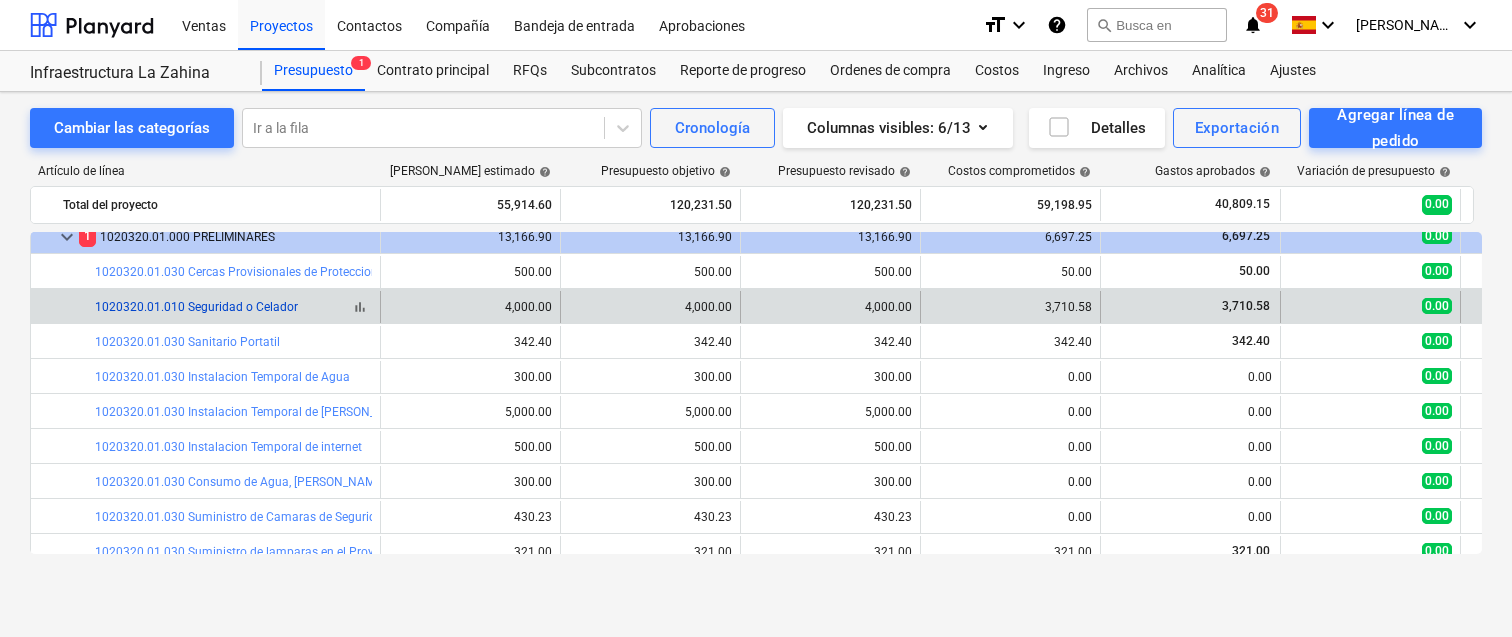click on "1020320.01.010 Seguridad o Celador" at bounding box center (196, 307) 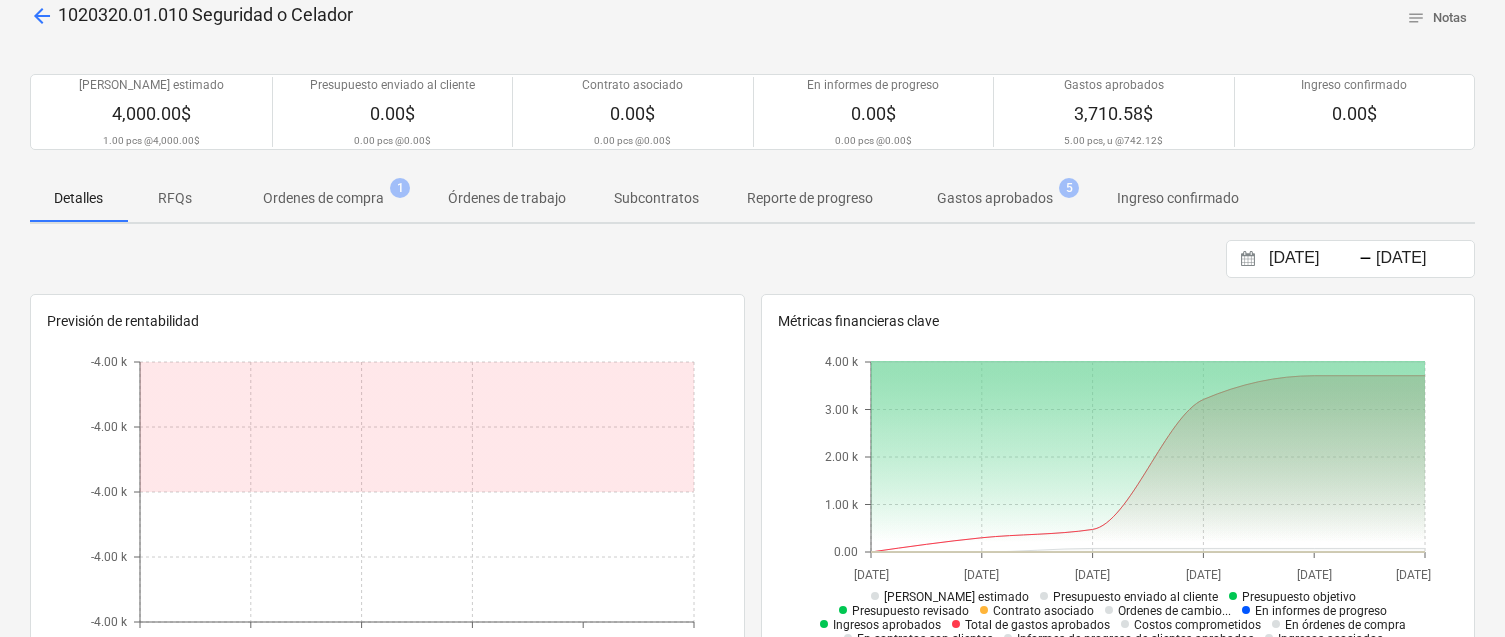 scroll, scrollTop: 143, scrollLeft: 0, axis: vertical 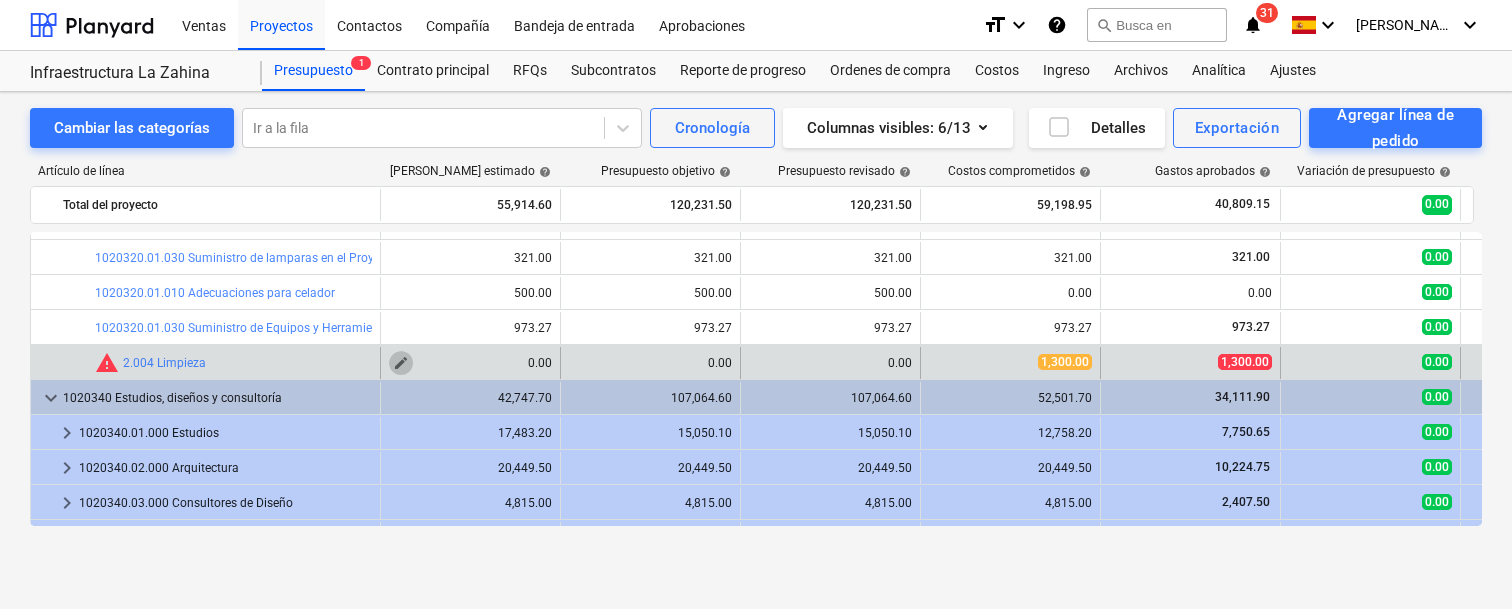 click on "edit" at bounding box center [401, 363] 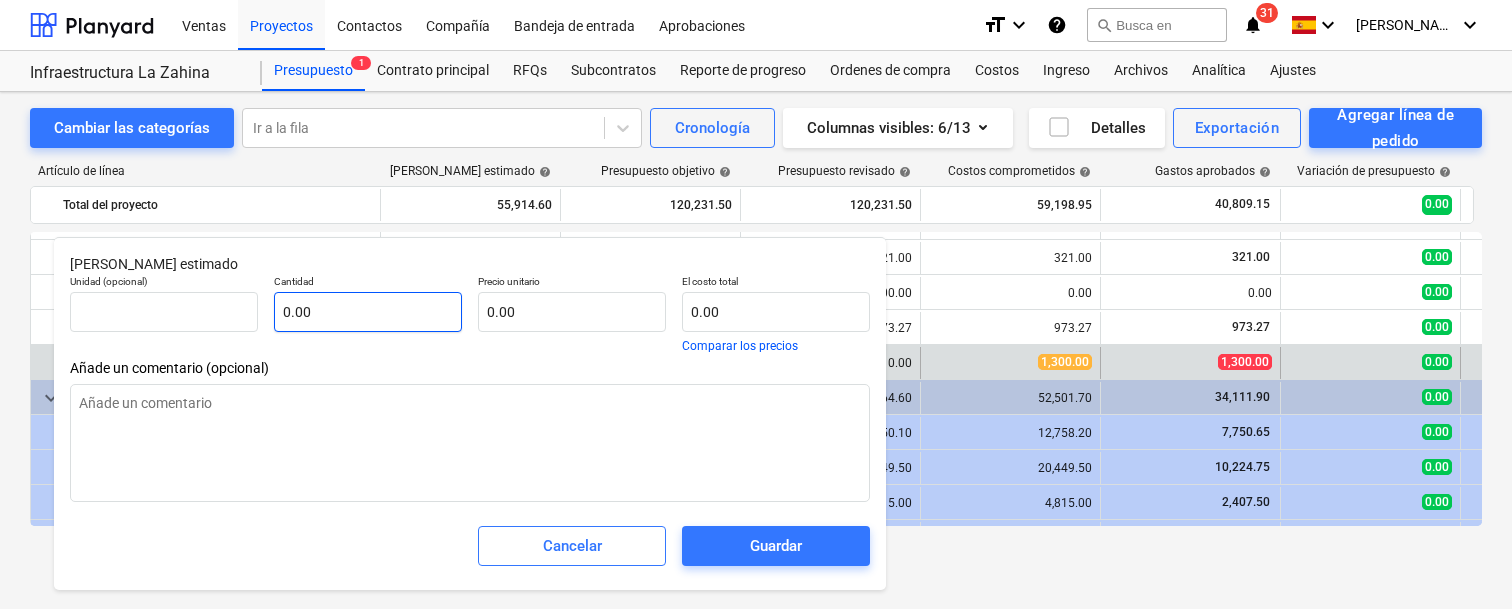 type 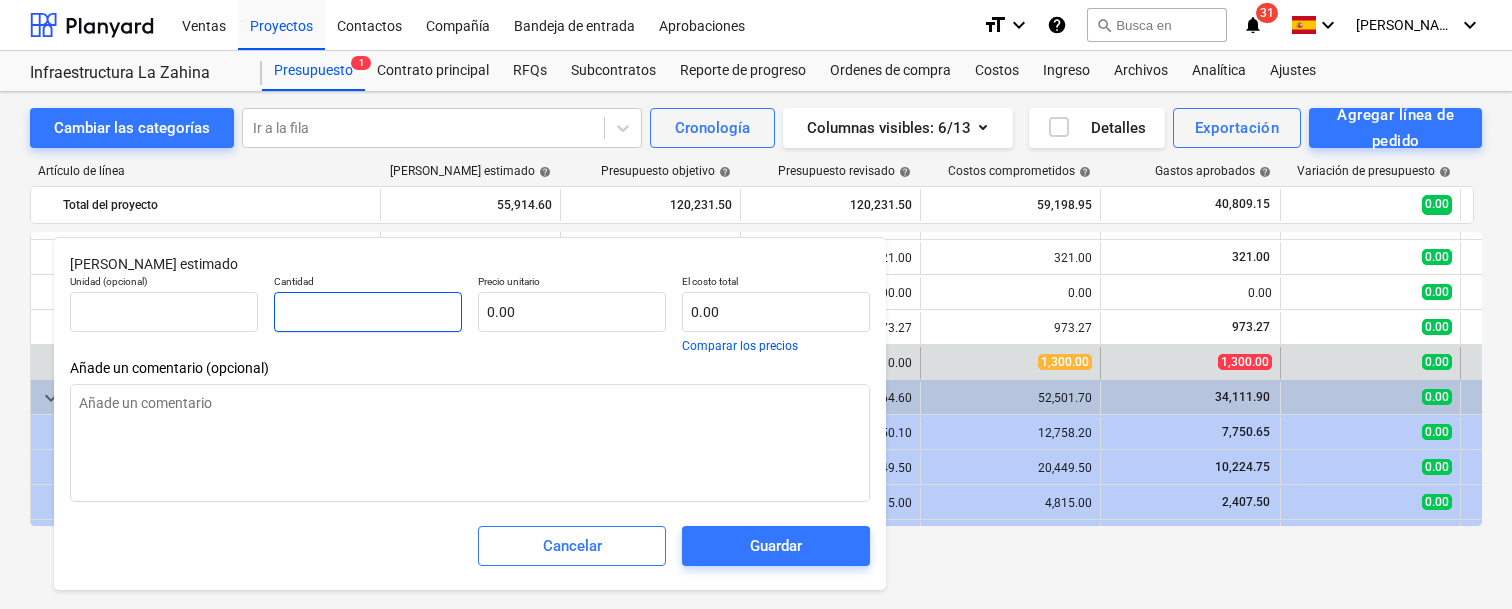 click at bounding box center (368, 312) 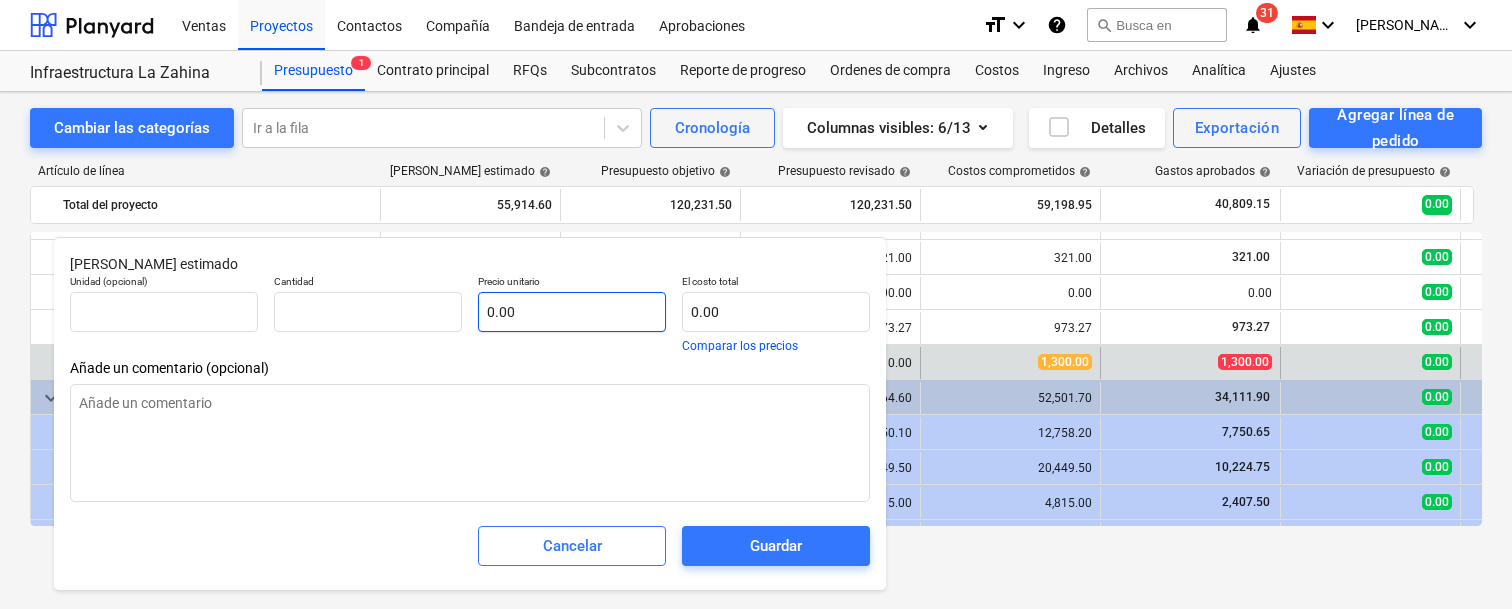 type on "x" 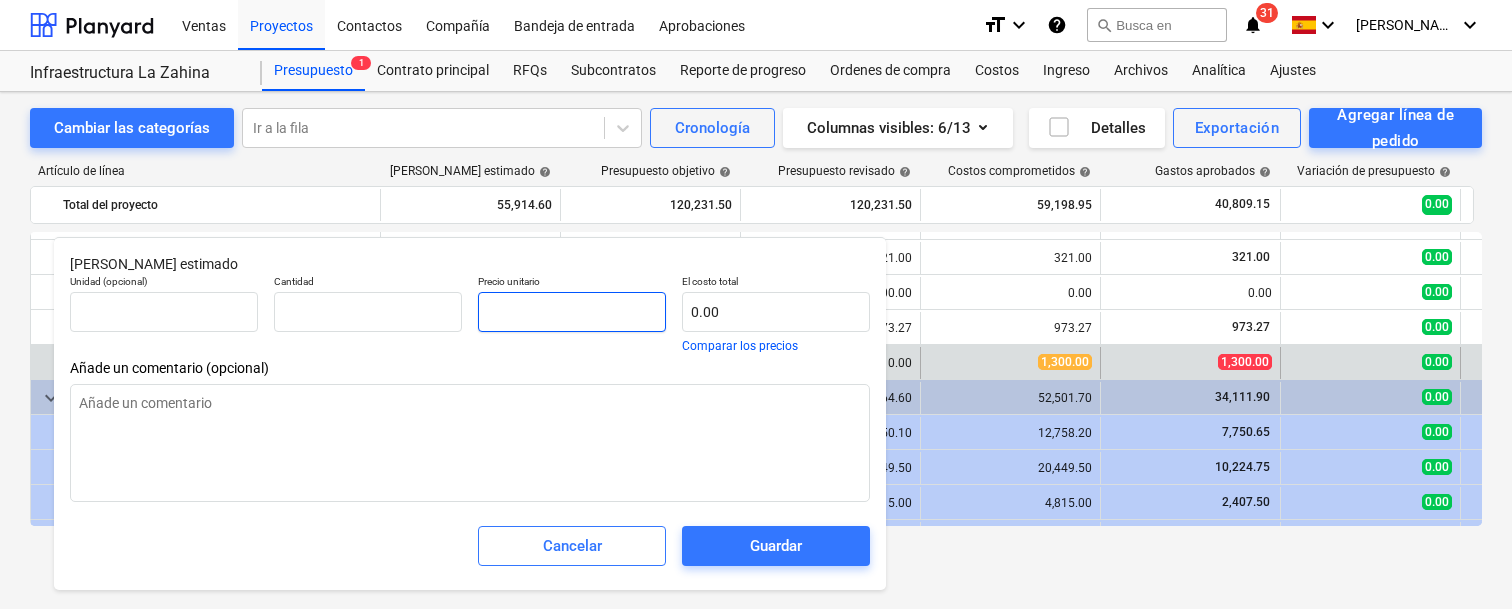 click at bounding box center (572, 312) 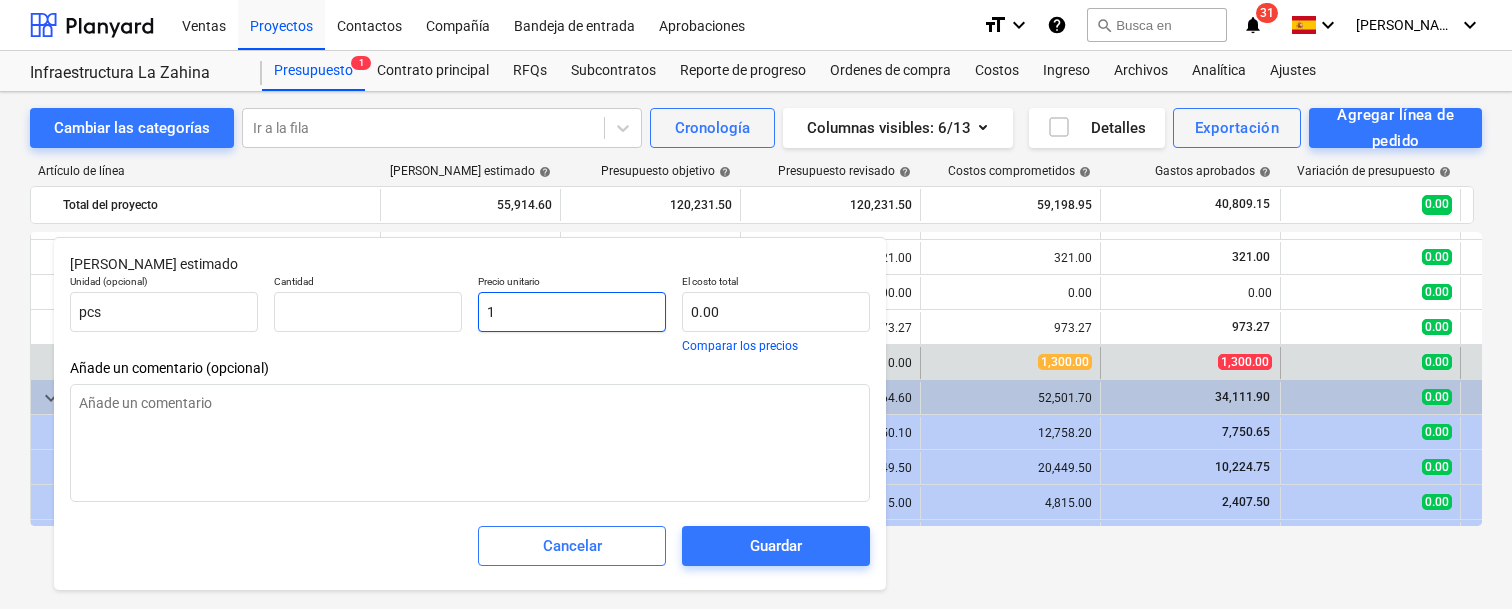 type on "1.00" 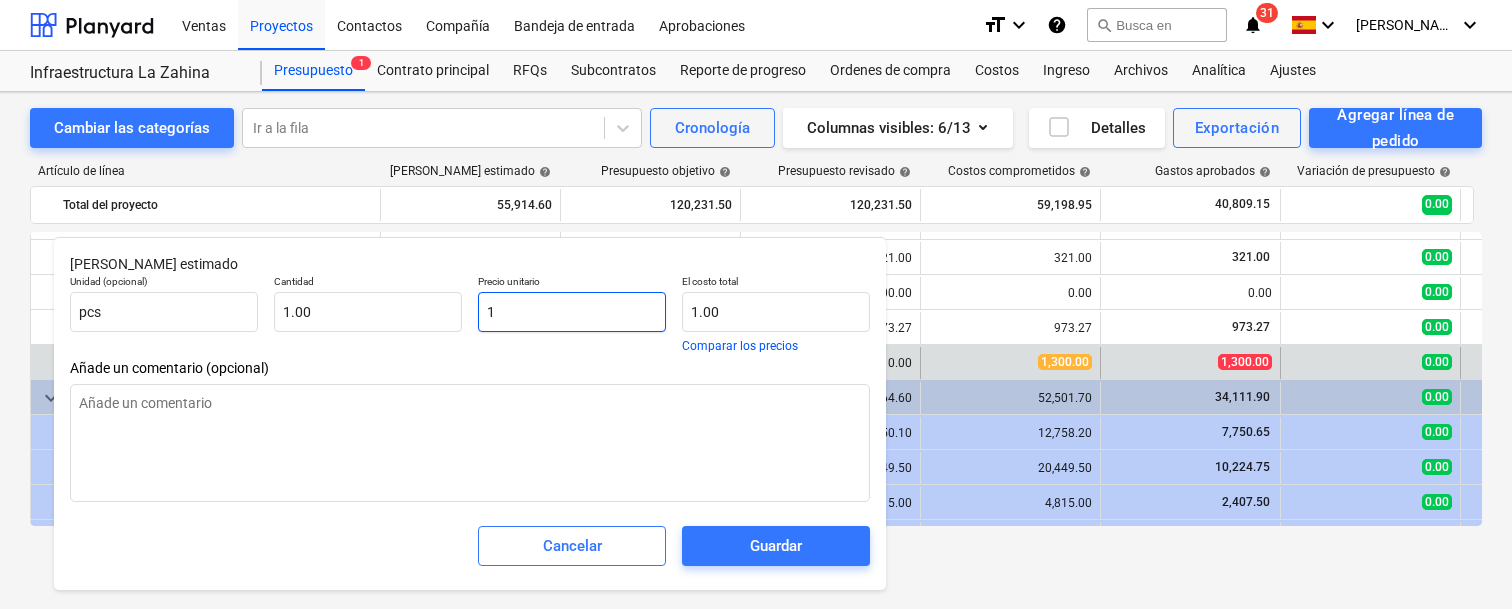 type on "x" 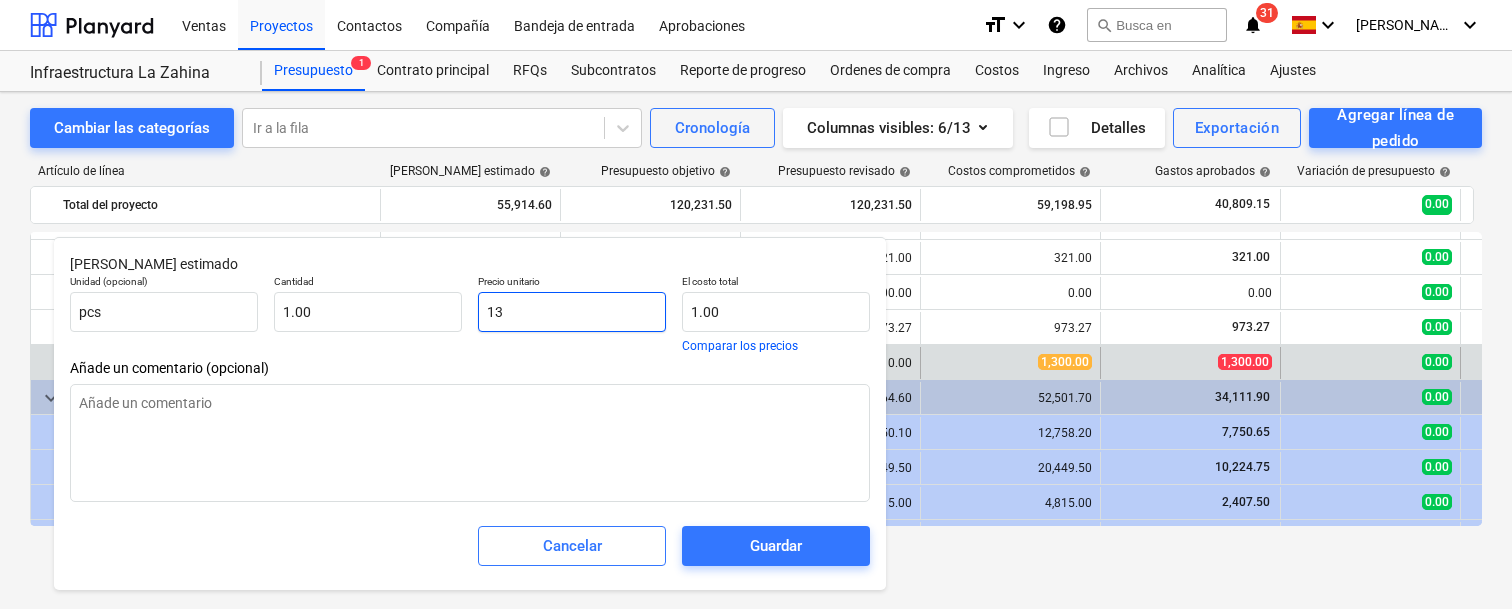 type on "13.00" 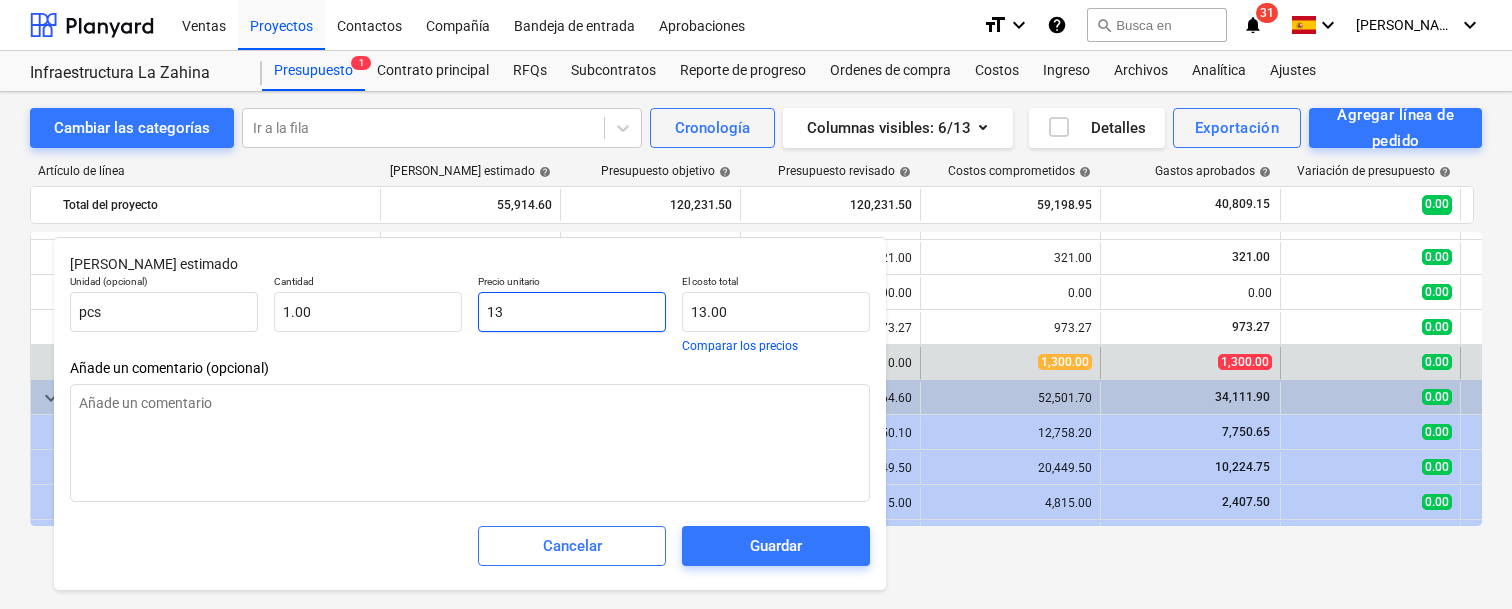 type on "x" 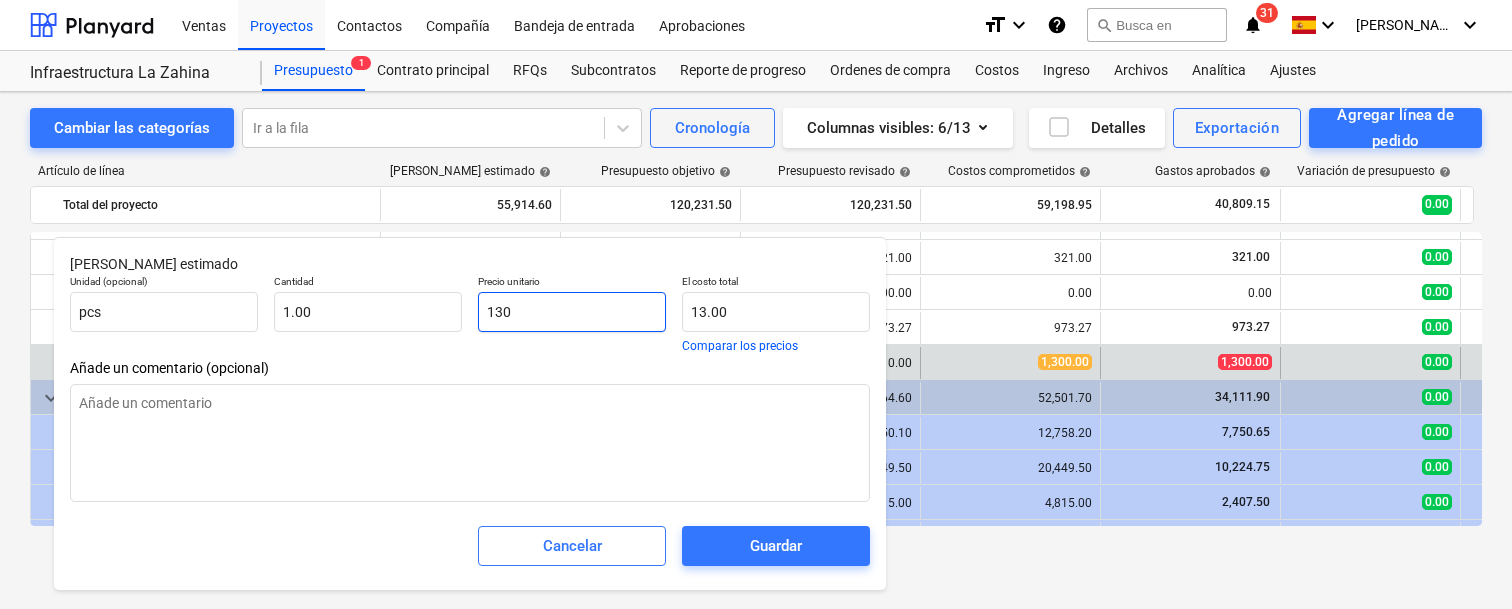 type on "130.00" 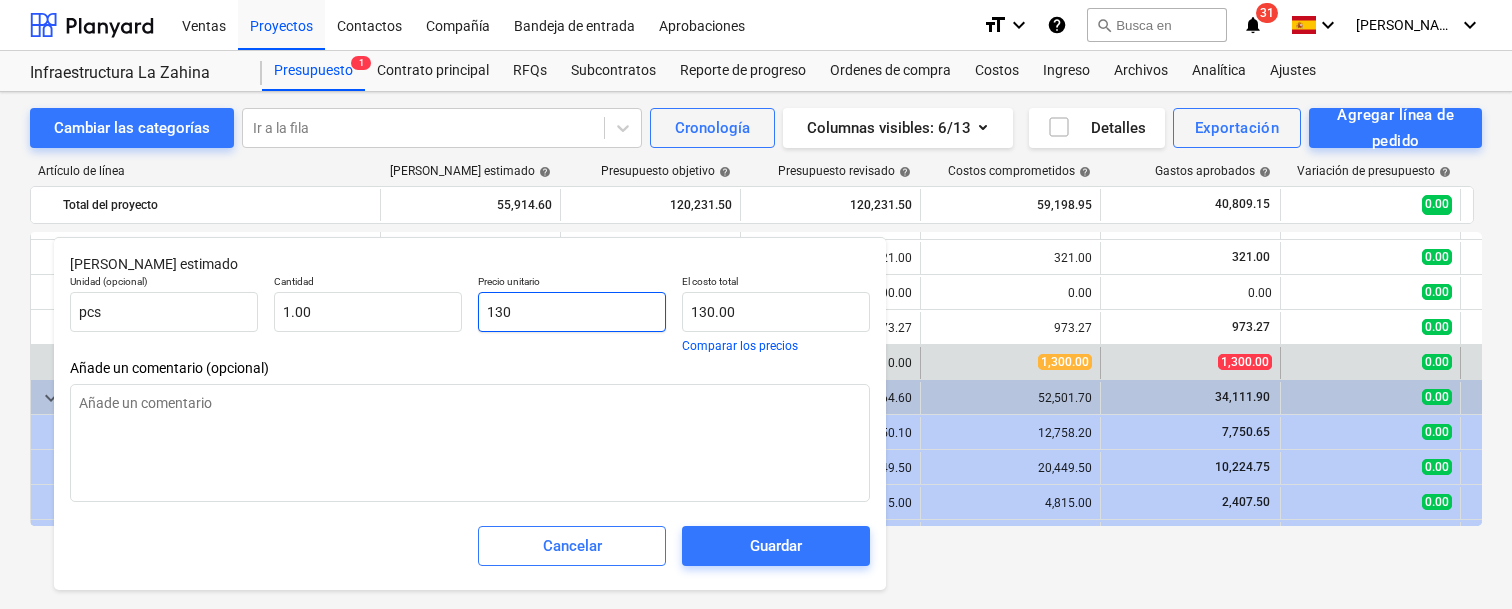 type on "x" 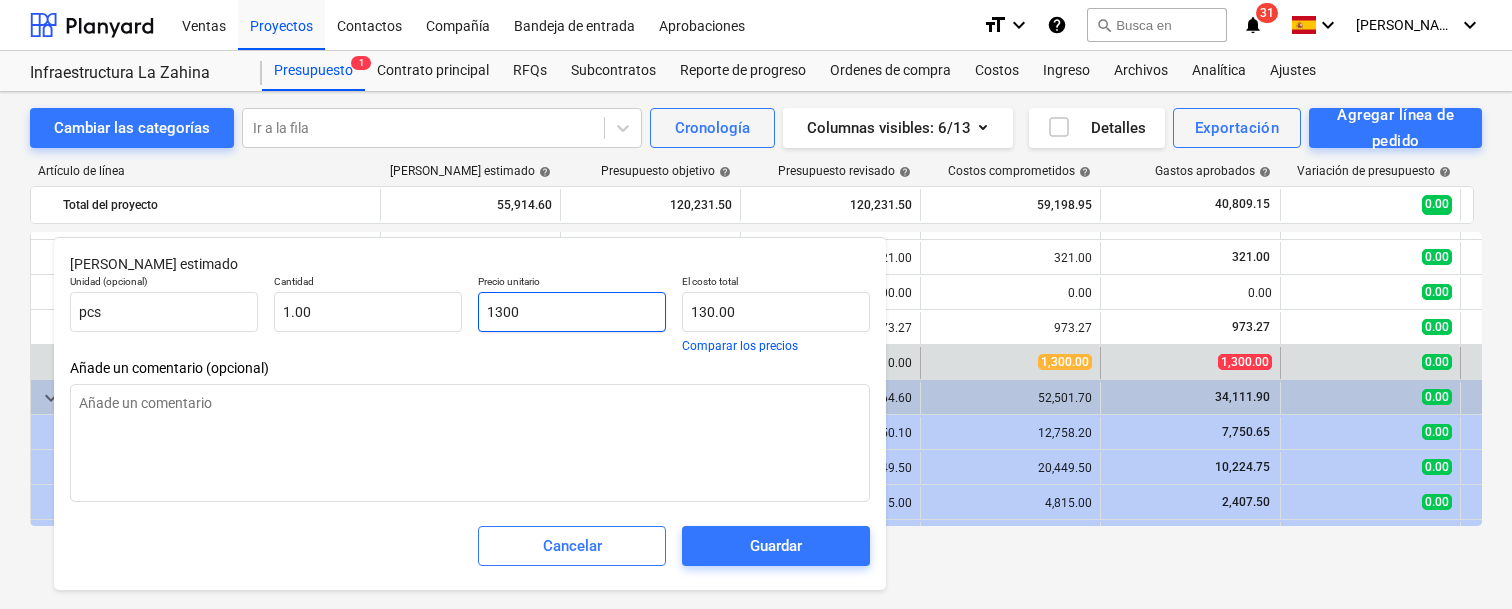type on "1,300.00" 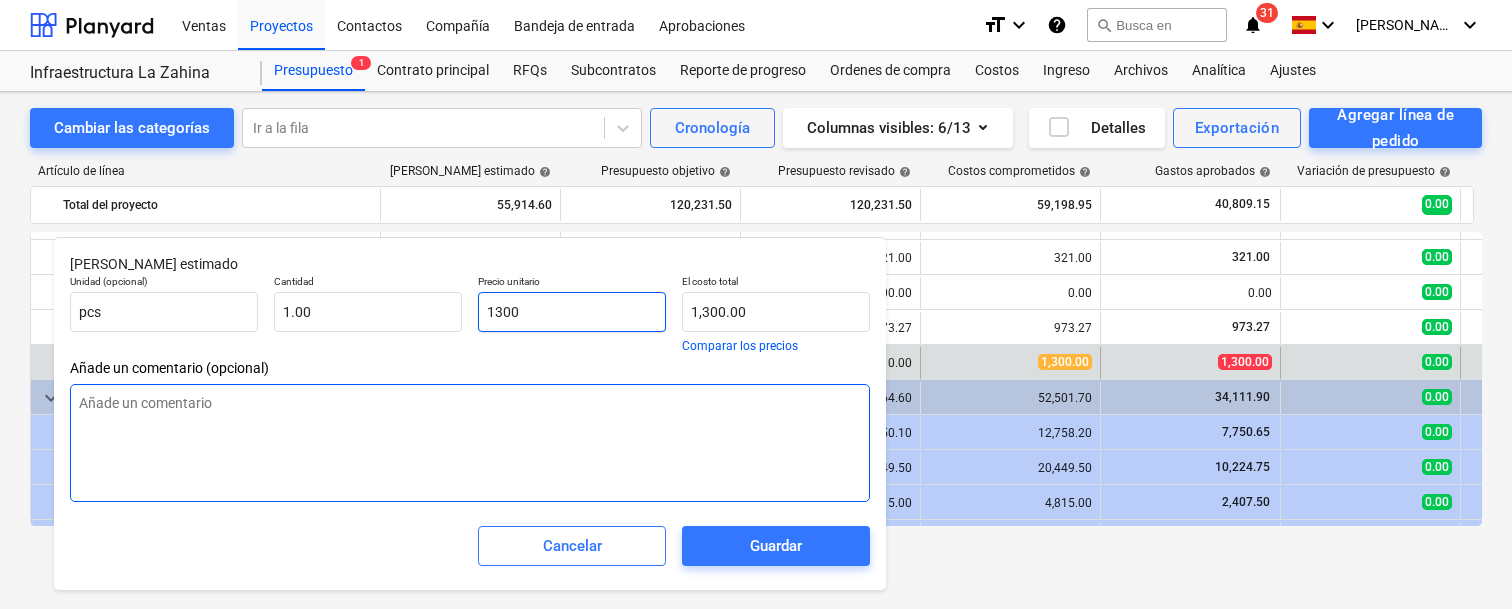 type on "1300" 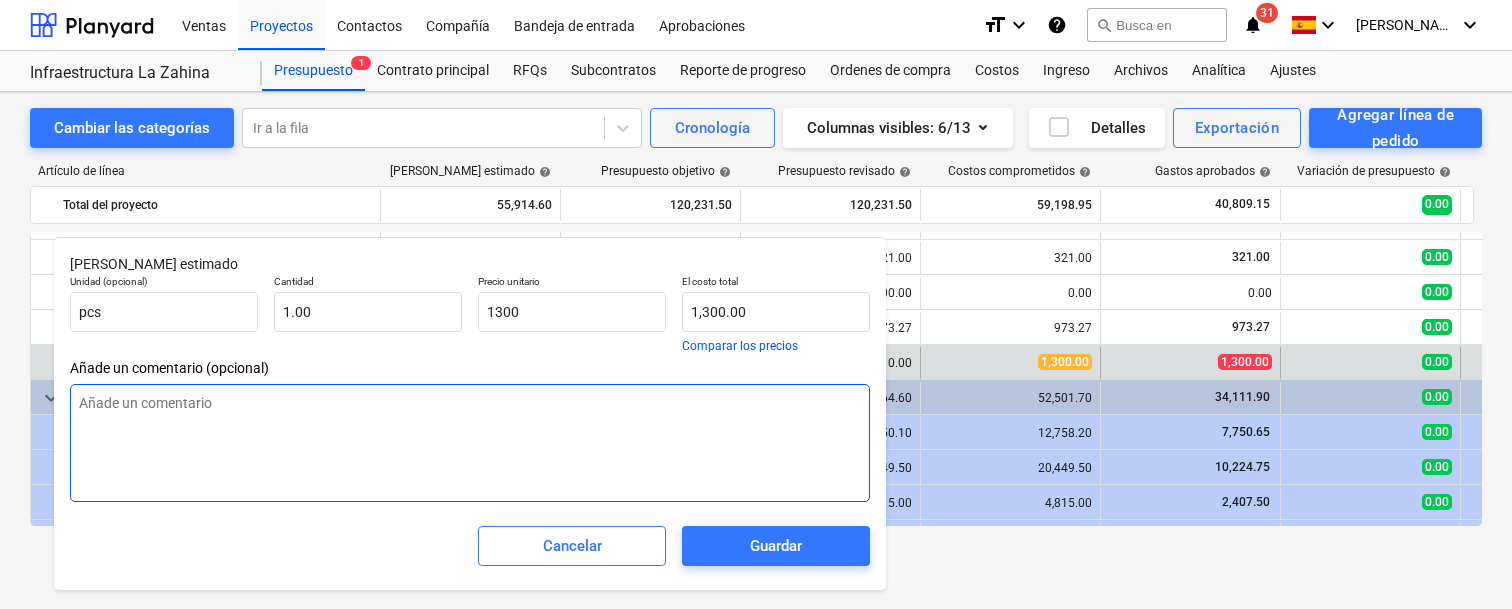 click at bounding box center (470, 443) 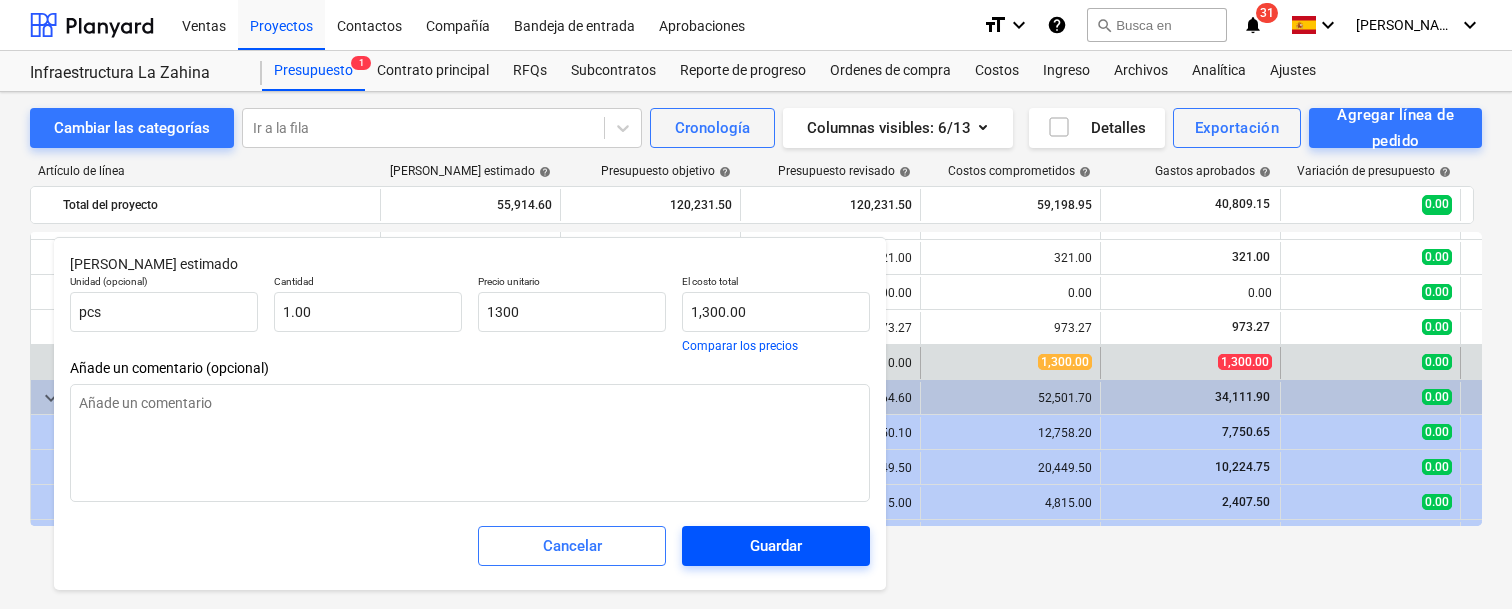 click on "Guardar" at bounding box center (776, 546) 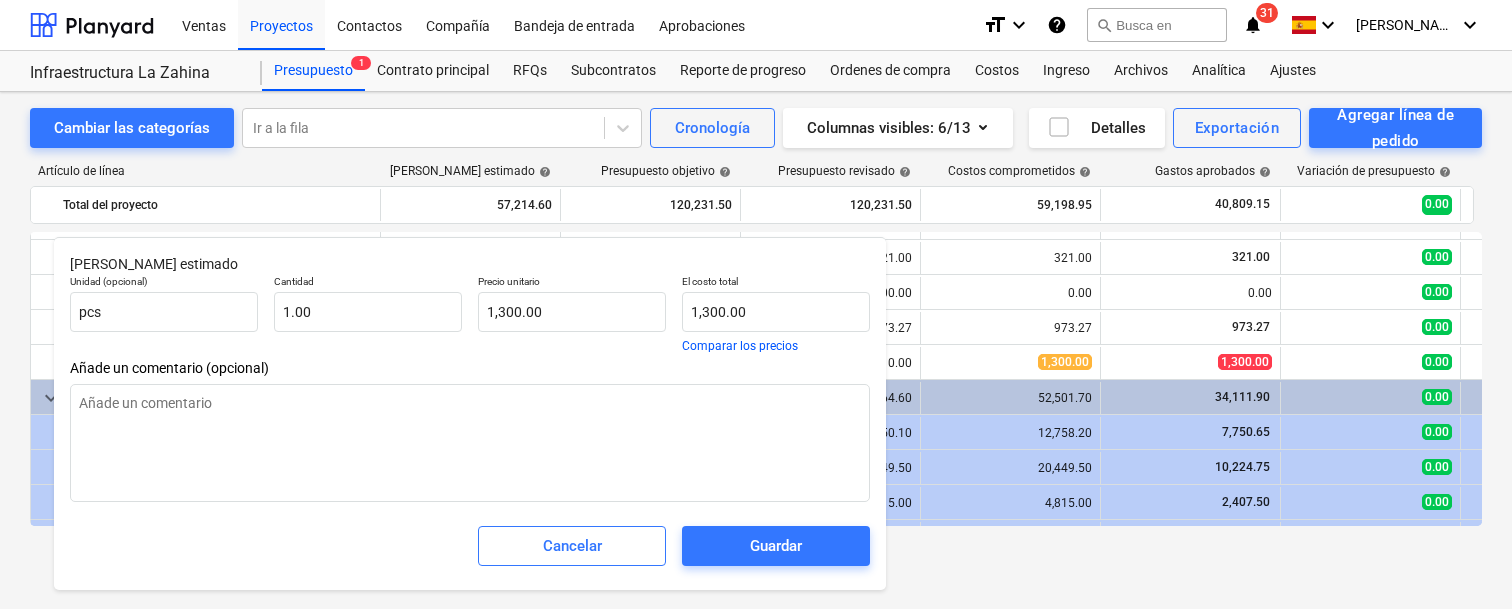 type on "x" 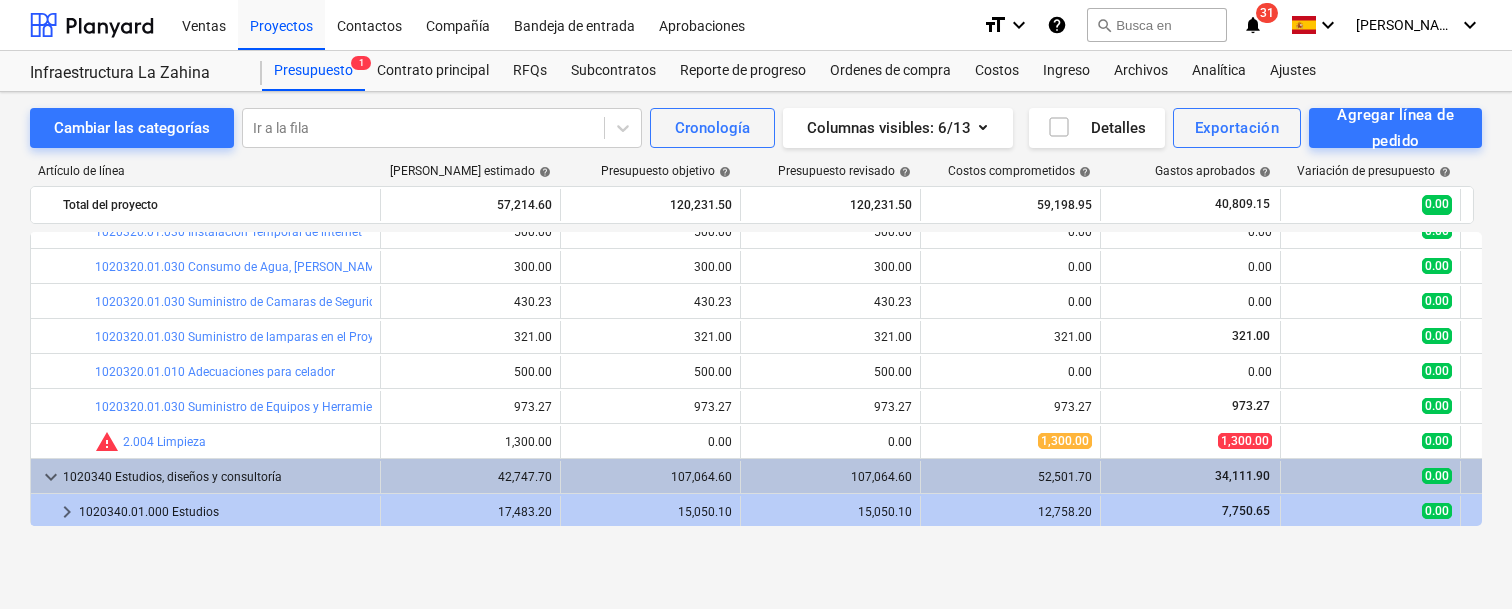 scroll, scrollTop: 285, scrollLeft: 0, axis: vertical 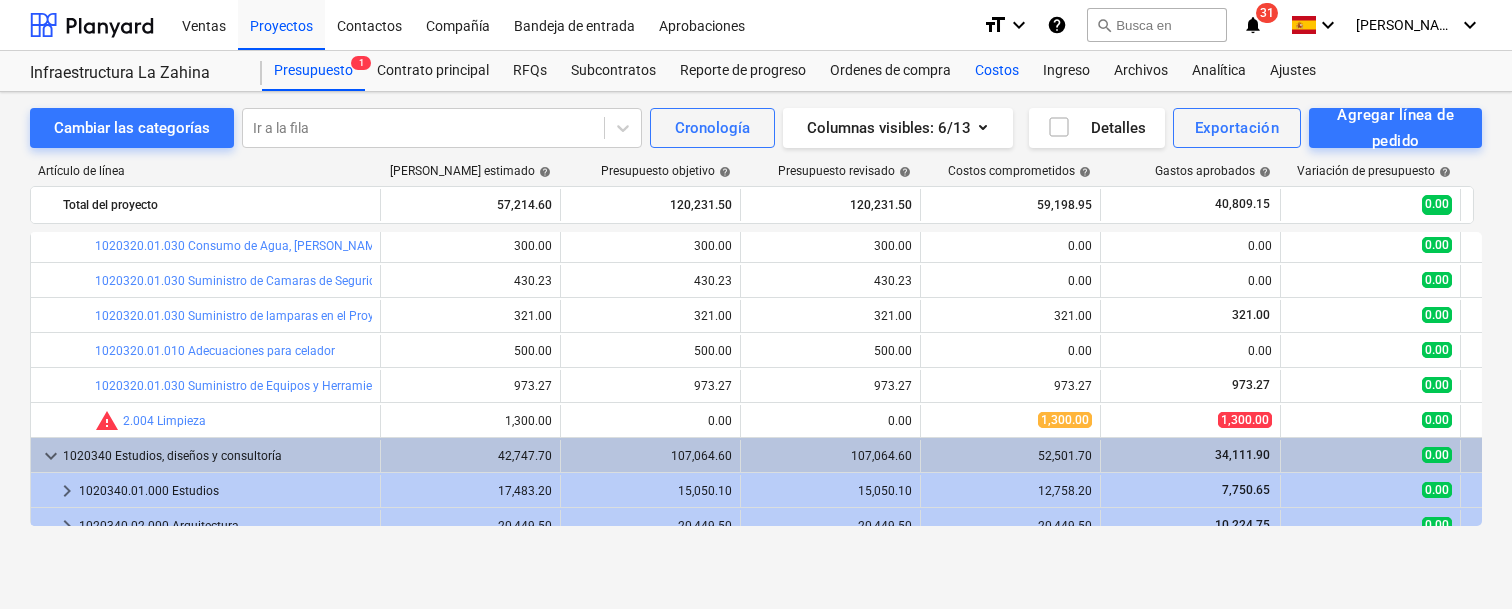 click on "Costos" at bounding box center [997, 71] 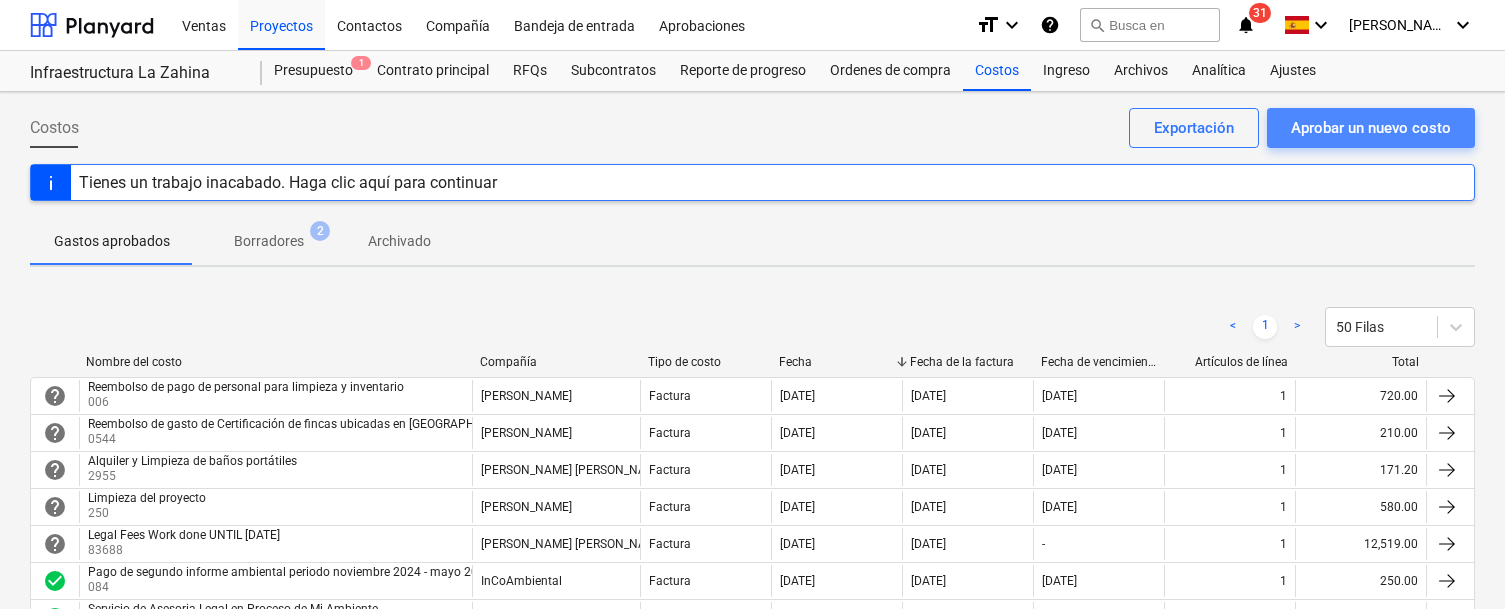click on "Aprobar un nuevo costo" at bounding box center [1371, 128] 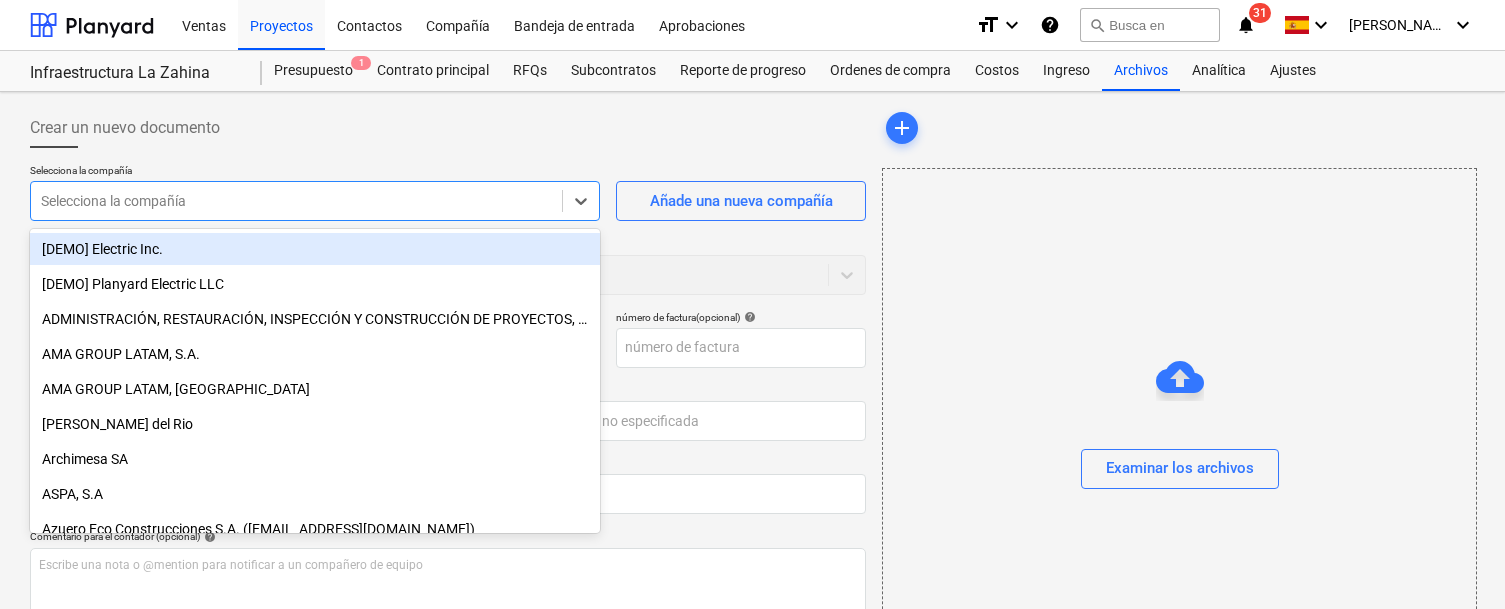 click at bounding box center [296, 201] 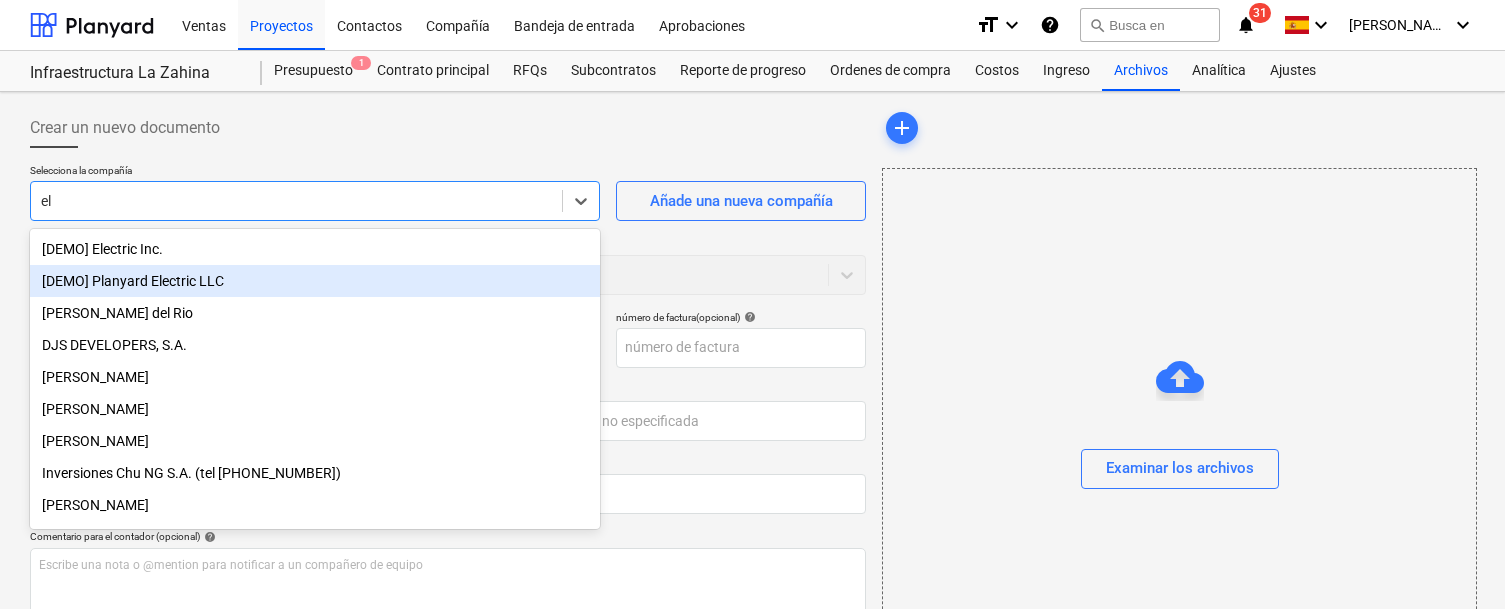 type on "ele" 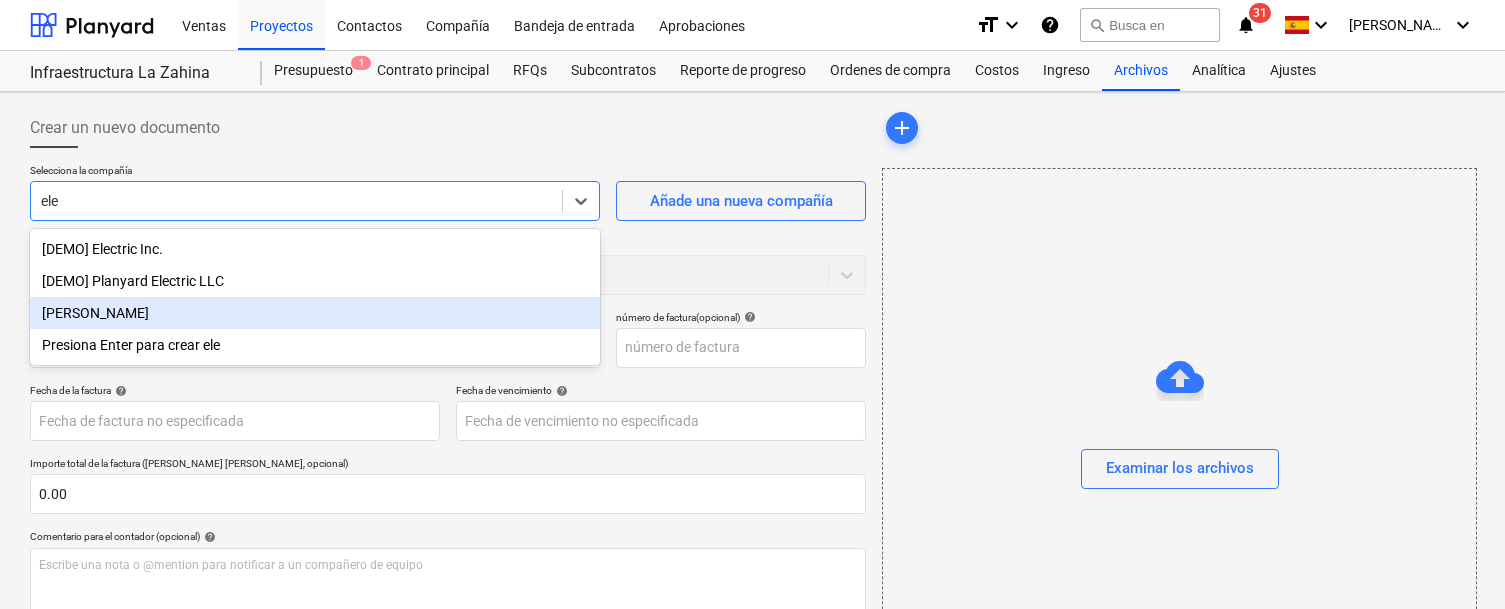 click on "[PERSON_NAME]" at bounding box center (315, 313) 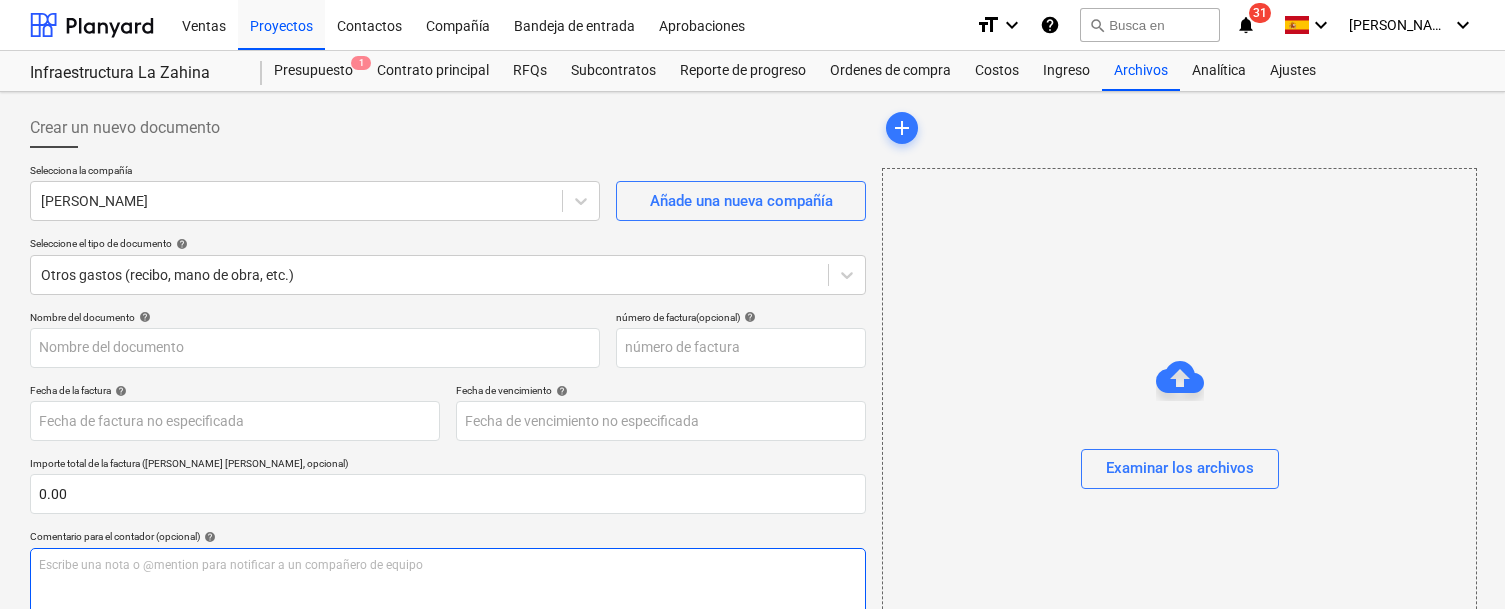 click on "Escribe una nota o @mention para notificar a un compañero de equipo ﻿" at bounding box center [448, 607] 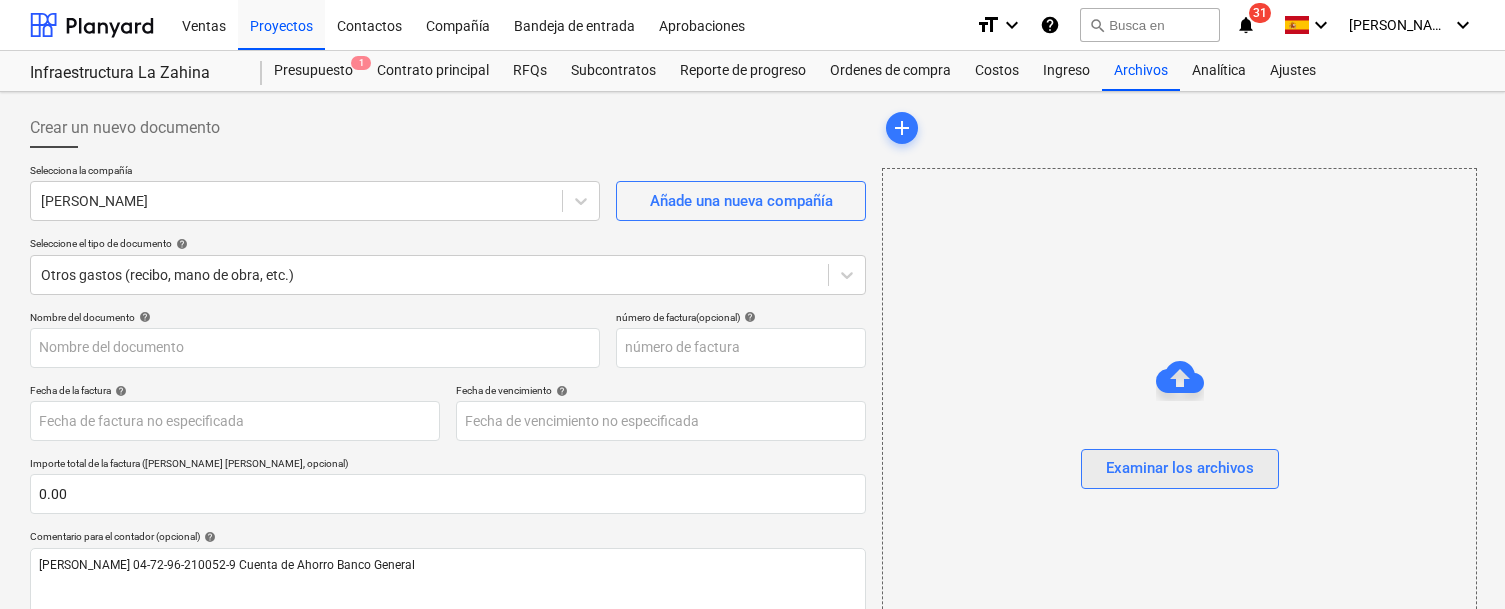 click on "Examinar los archivos" at bounding box center [1180, 468] 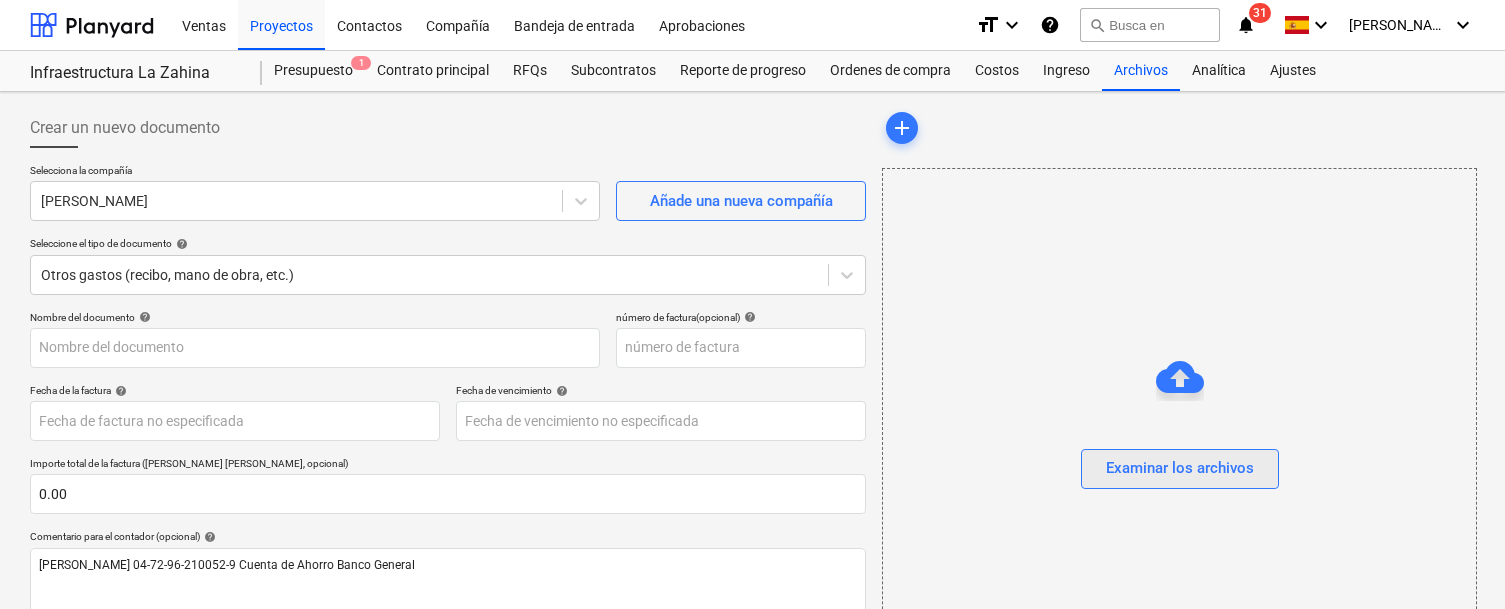 click on "Examinar los archivos" at bounding box center [1180, 468] 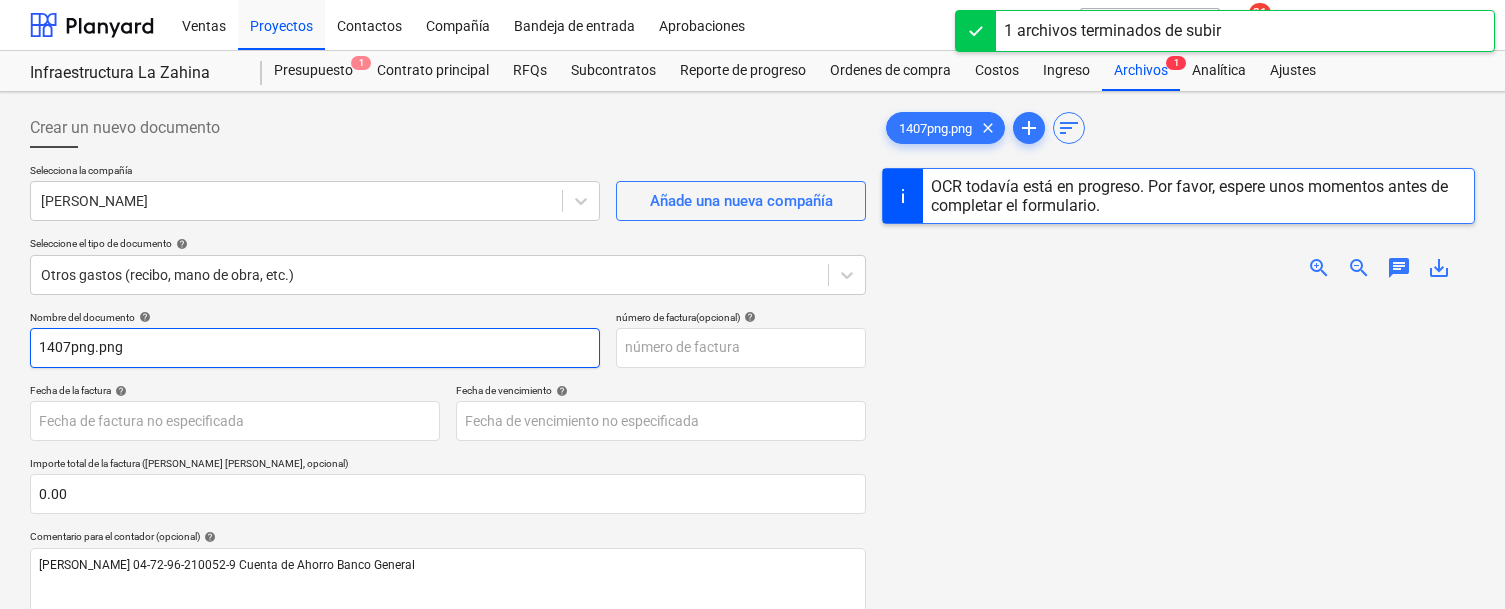 click on "1407png.png" at bounding box center [315, 348] 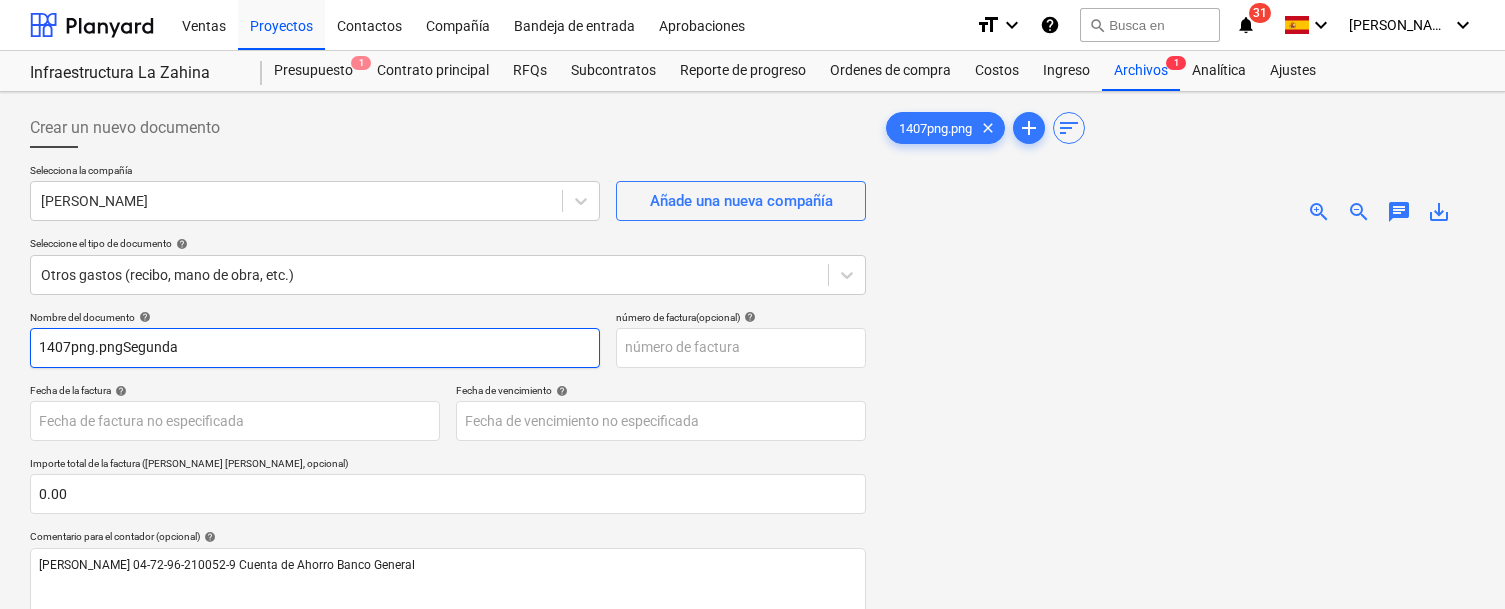 click on "1407png.pngSegunda" at bounding box center (315, 348) 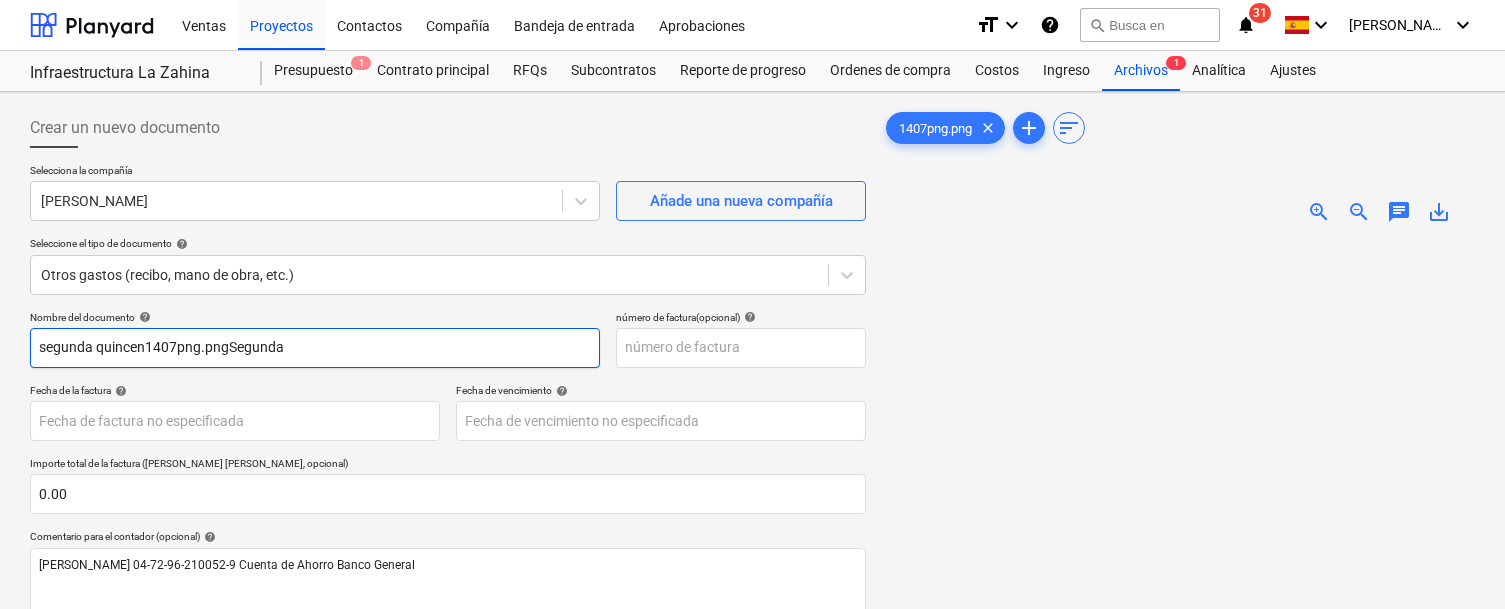 click on "segunda quincen1407png.pngSegunda" at bounding box center [315, 348] 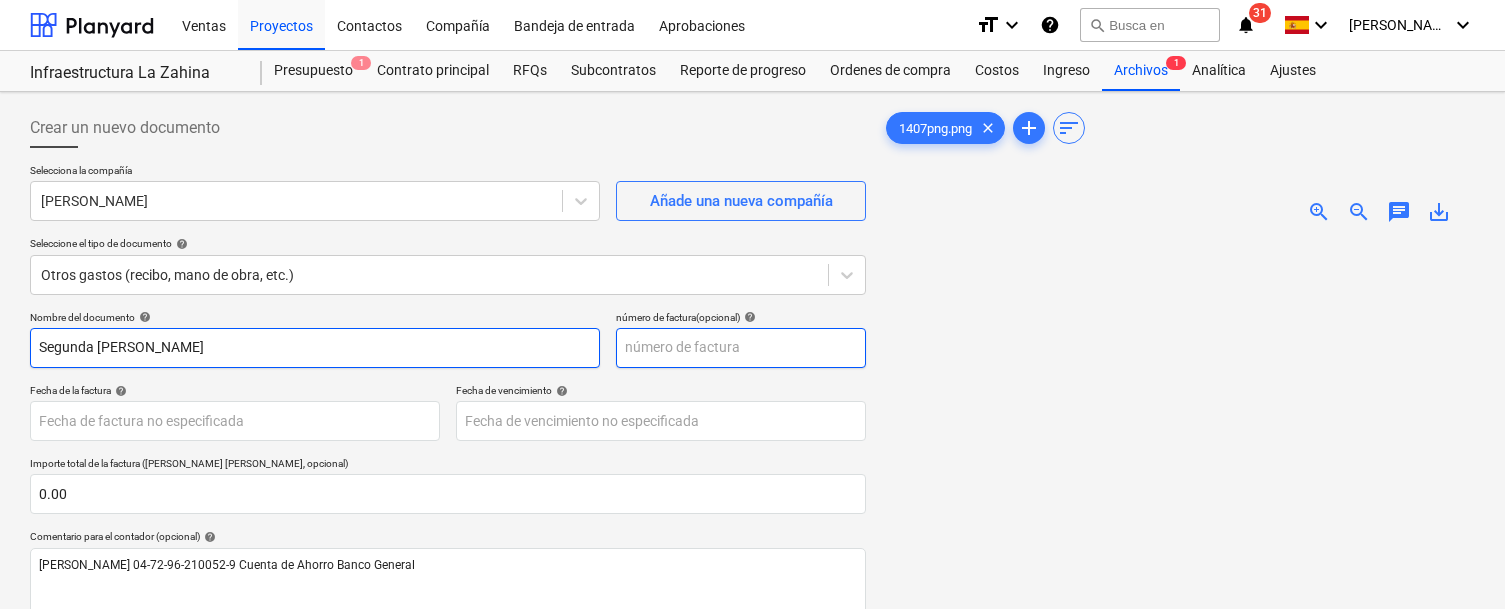 type on "Segunda [PERSON_NAME]" 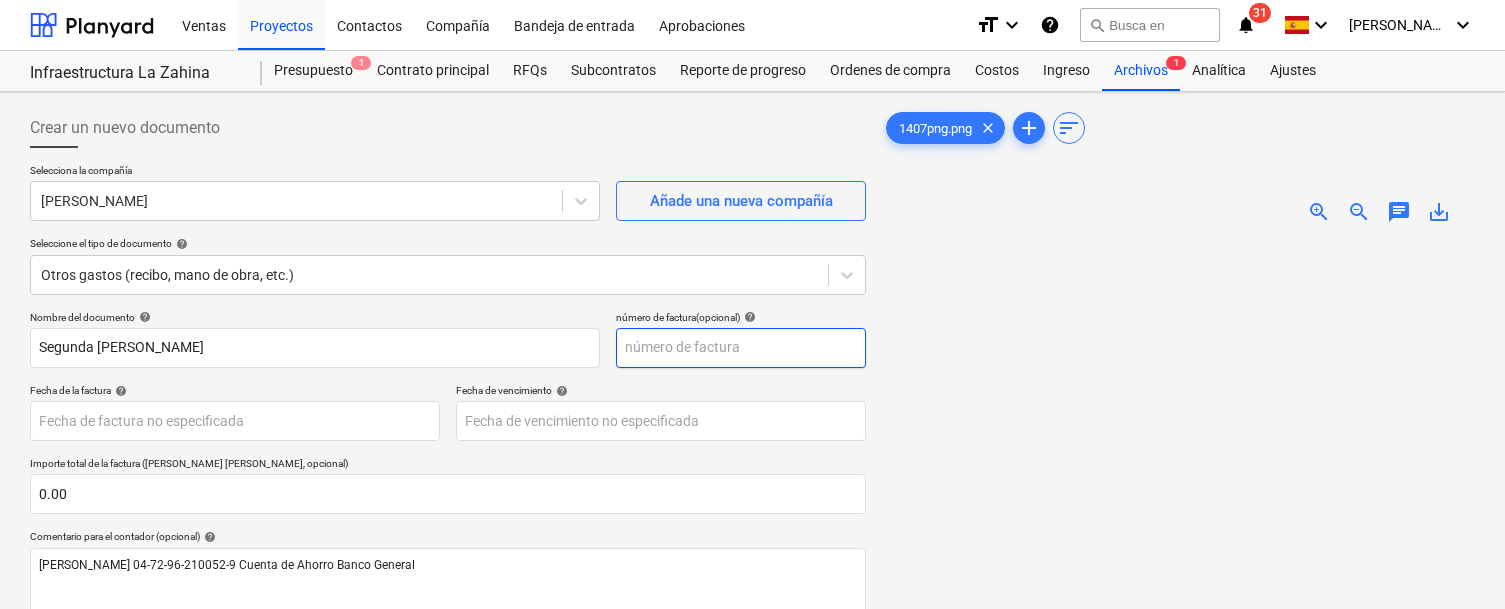 click at bounding box center [741, 348] 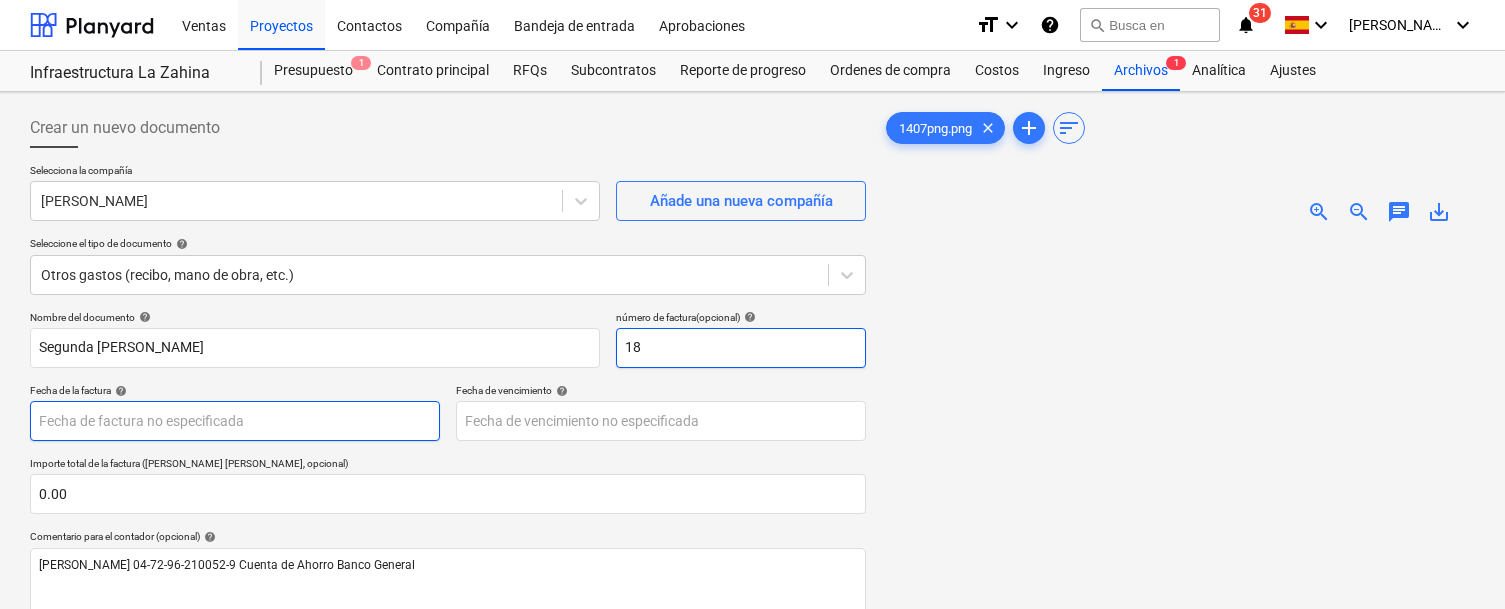 type on "18" 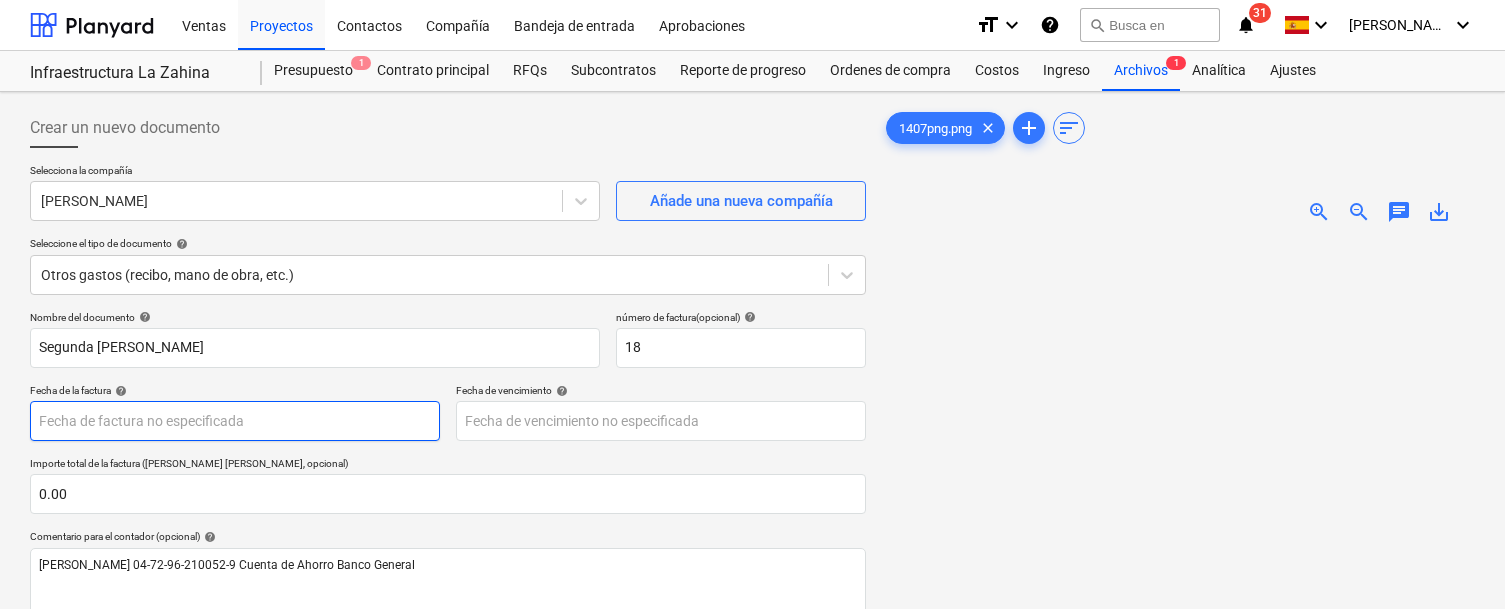 click on "Ventas Proyectos Contactos Compañía Bandeja de entrada Aprobaciones format_size keyboard_arrow_down help search Busca en notifications 31 keyboard_arrow_down [PERSON_NAME] keyboard_arrow_down Infraestructura La Zahina Infraestructura La Zahina Presupuesto 1 Contrato principal RFQs Subcontratos Reporte de progreso Ordenes de compra Costos Ingreso Archivos 1 Analítica Ajustes Crear un nuevo documento Selecciona la compañía [PERSON_NAME] una nueva compañía Seleccione el tipo de documento help Otros gastos (recibo, mano de obra, etc.) Nombre del documento help Segunda [PERSON_NAME] número de factura  (opcional) help 18 Fecha de la factura help Press the down arrow key to interact with the calendar and
select a date. Press the question mark key to get the keyboard shortcuts for changing dates. Fecha de vencimiento help Press the down arrow key to interact with the calendar and
select a date. Press the question mark key to get the keyboard shortcuts for changing dates. 0.00 help 0.00" at bounding box center (752, 304) 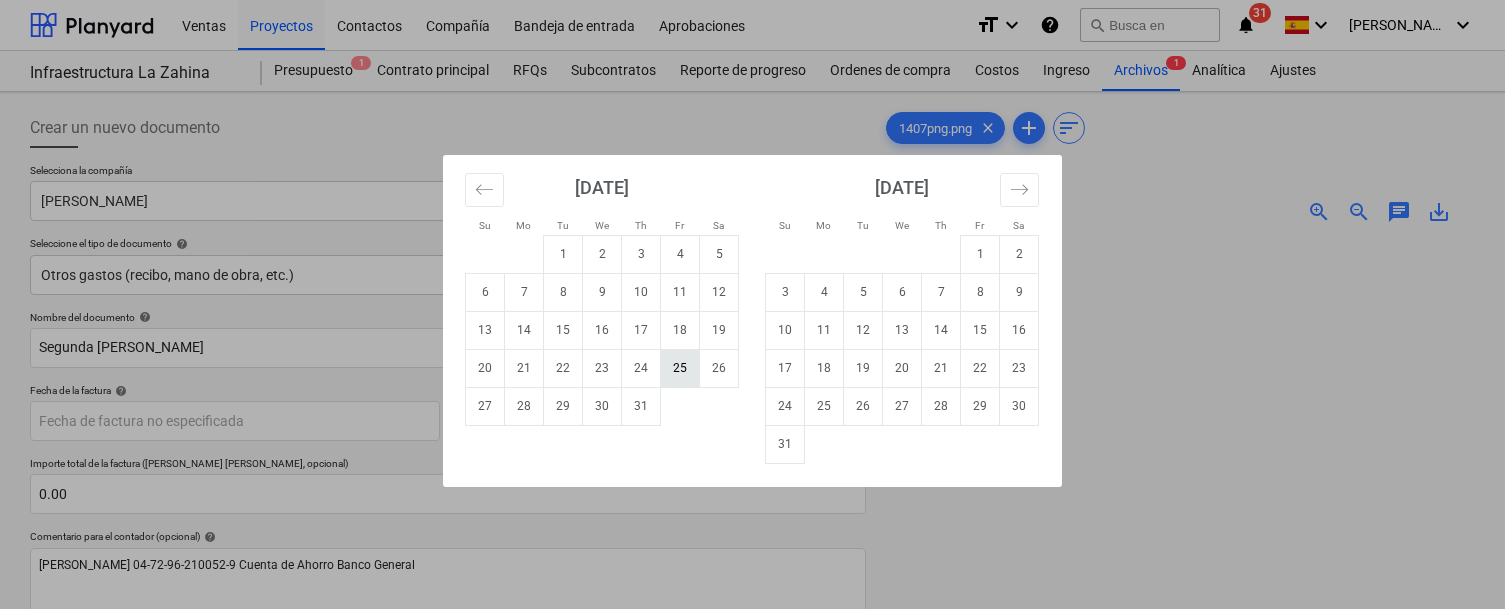 click on "25" at bounding box center [680, 368] 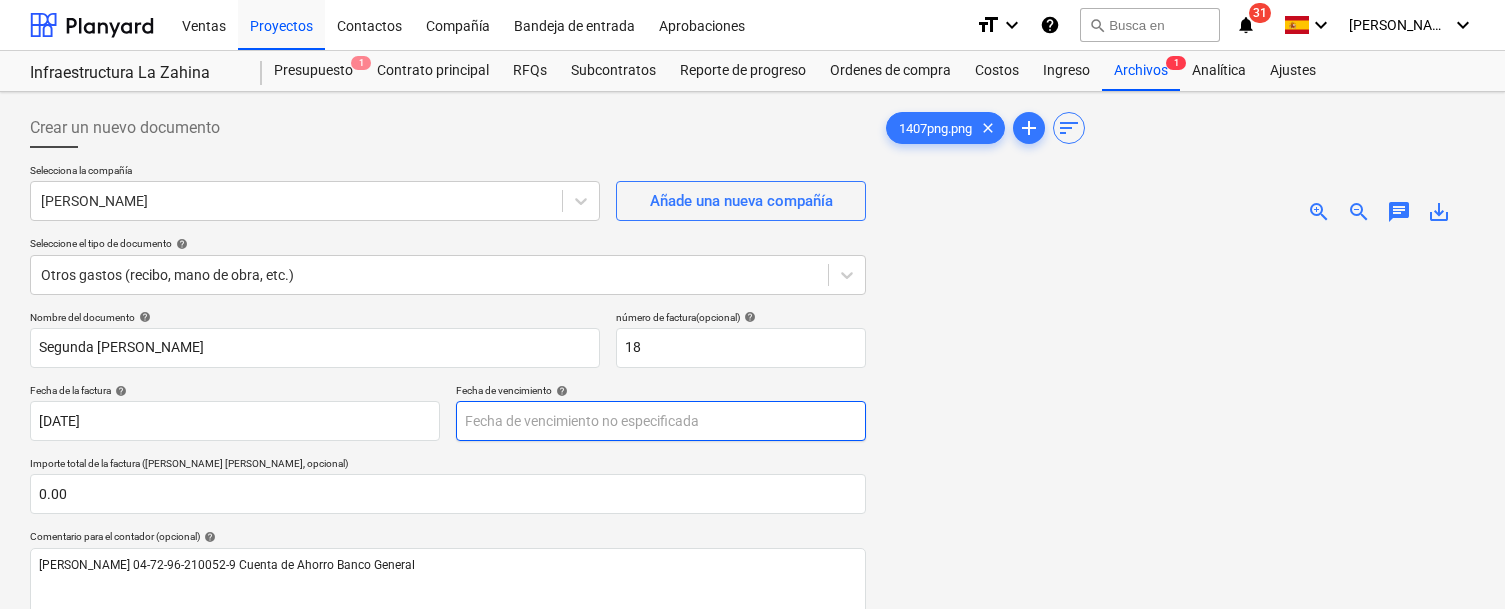 click on "Ventas Proyectos Contactos Compañía Bandeja de entrada Aprobaciones format_size keyboard_arrow_down help search Busca en notifications 31 keyboard_arrow_down [PERSON_NAME] keyboard_arrow_down Infraestructura La Zahina Infraestructura La Zahina Presupuesto 1 Contrato principal RFQs Subcontratos Reporte de progreso Ordenes de compra Costos Ingreso Archivos 1 Analítica Ajustes Crear un nuevo documento Selecciona la compañía [PERSON_NAME] una nueva compañía Seleccione el tipo de documento help Otros gastos (recibo, mano de obra, etc.) Nombre del documento help Segunda quincena de Julio número de factura  (opcional) help 18 Fecha de la factura help [DATE] [DATE] Press the down arrow key to interact with the calendar and
select a date. Press the question mark key to get the keyboard shortcuts for changing dates. Fecha de vencimiento help Importe total de la factura (coste neto, opcional) 0.00 Comentario para el contador (opcional) help Despejado Guardar Envíe 0.00 help clear add" at bounding box center (752, 304) 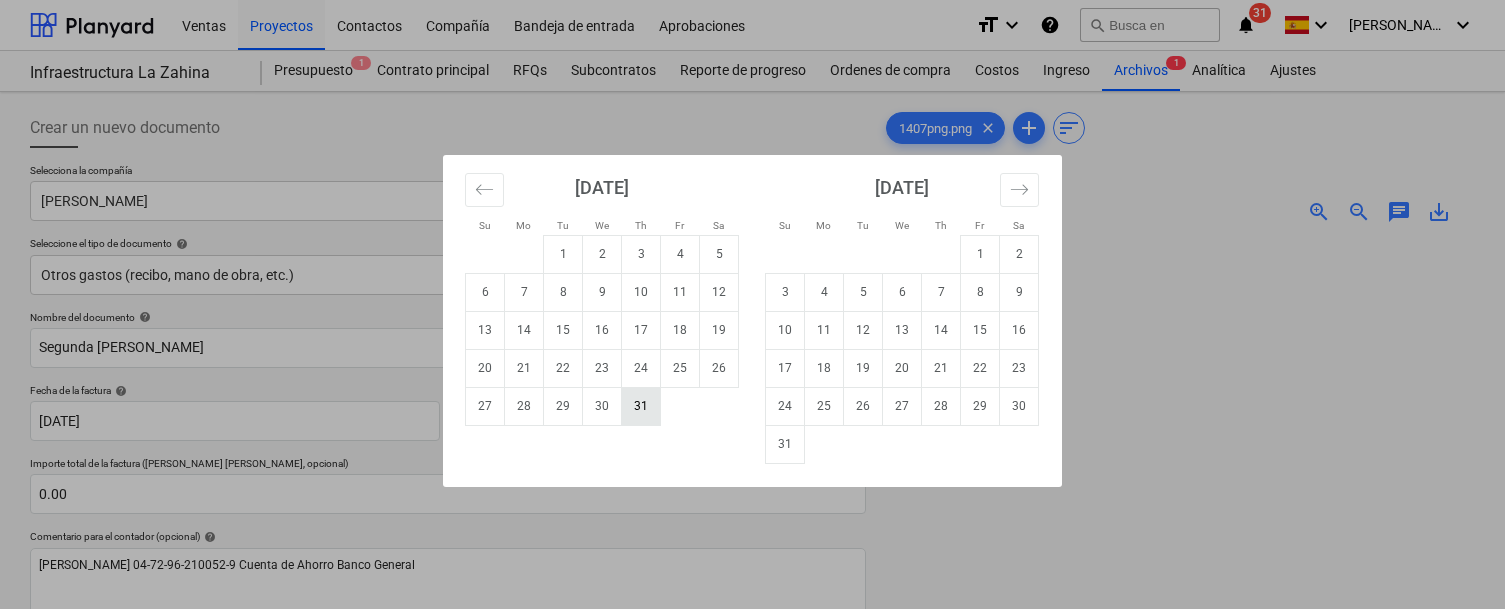 click on "31" at bounding box center (641, 406) 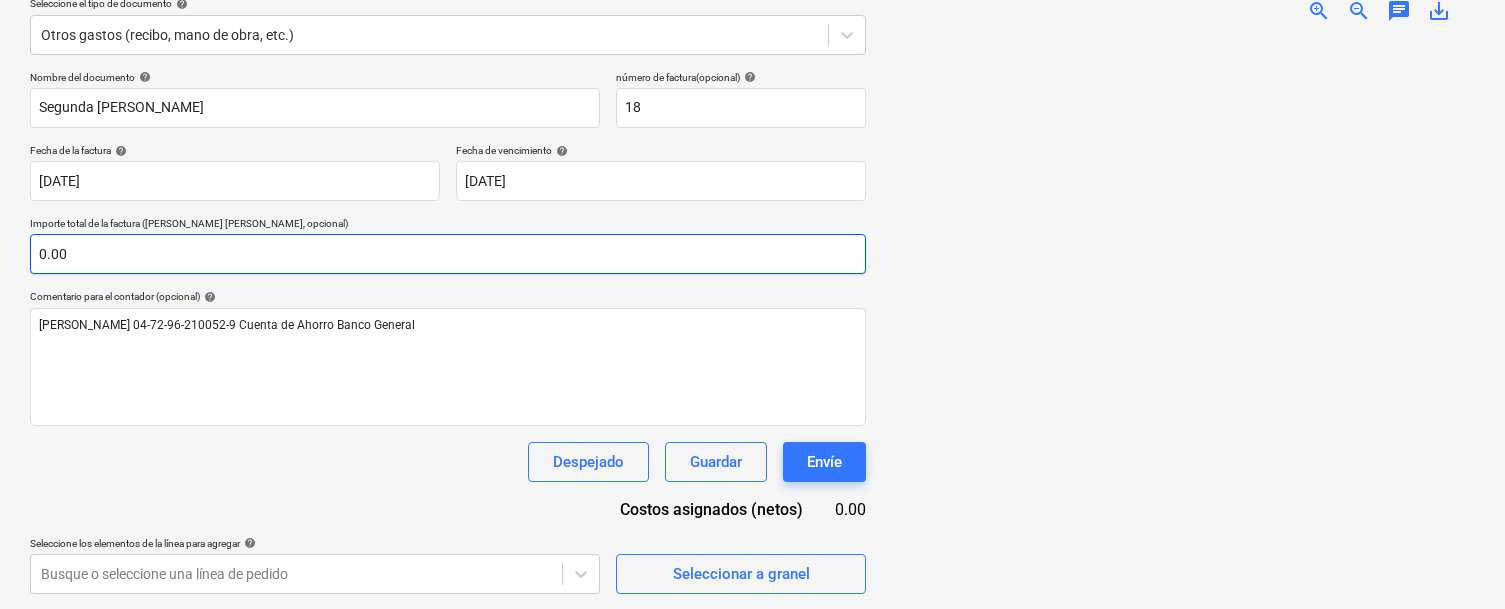scroll, scrollTop: 239, scrollLeft: 0, axis: vertical 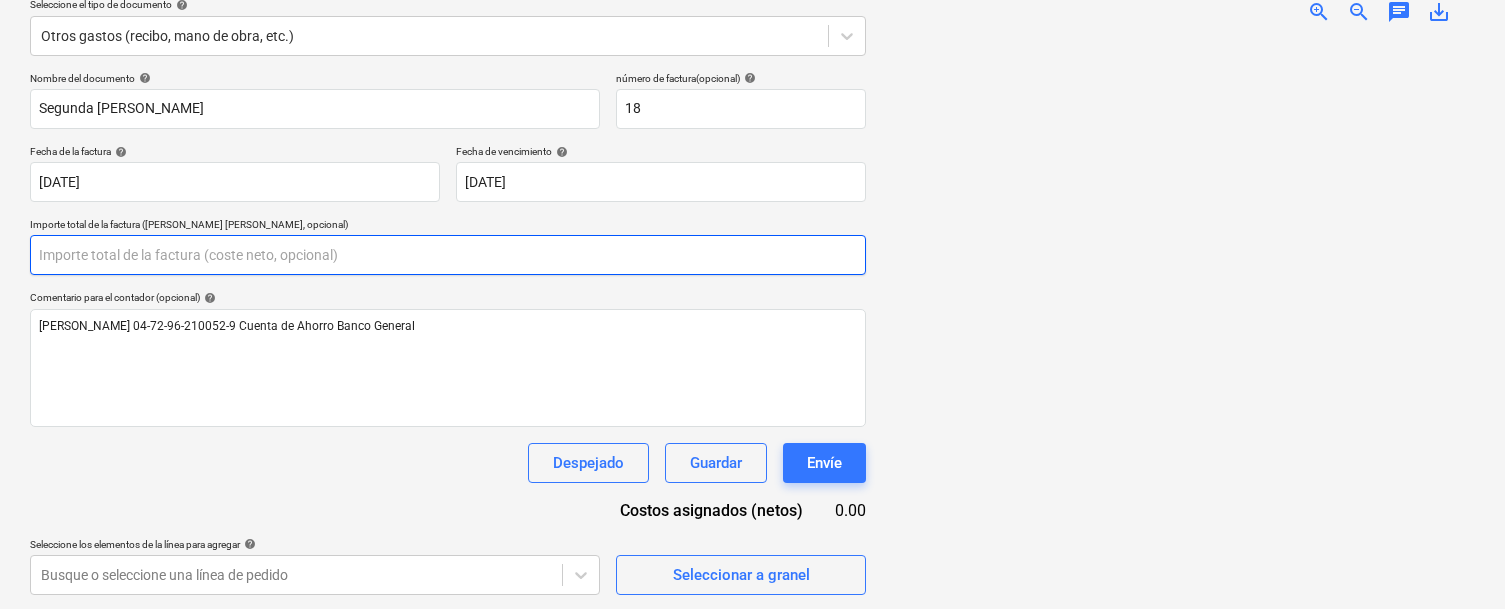 click at bounding box center (448, 255) 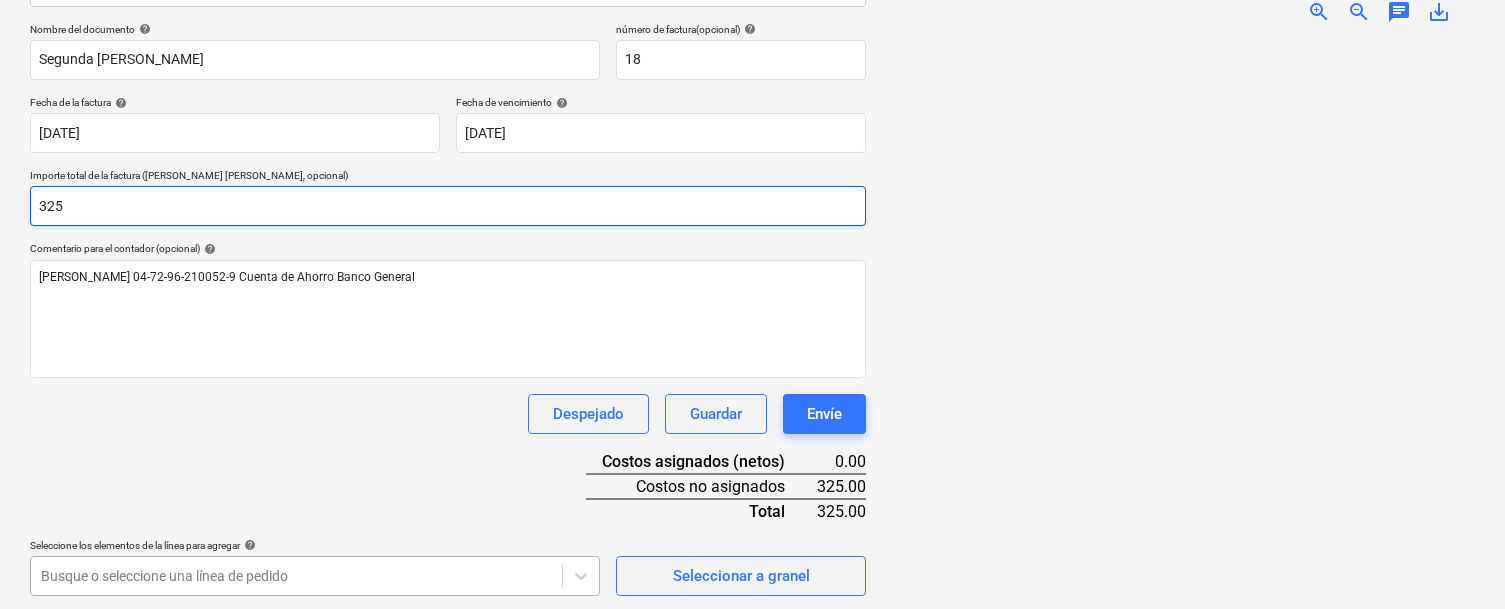 type on "325" 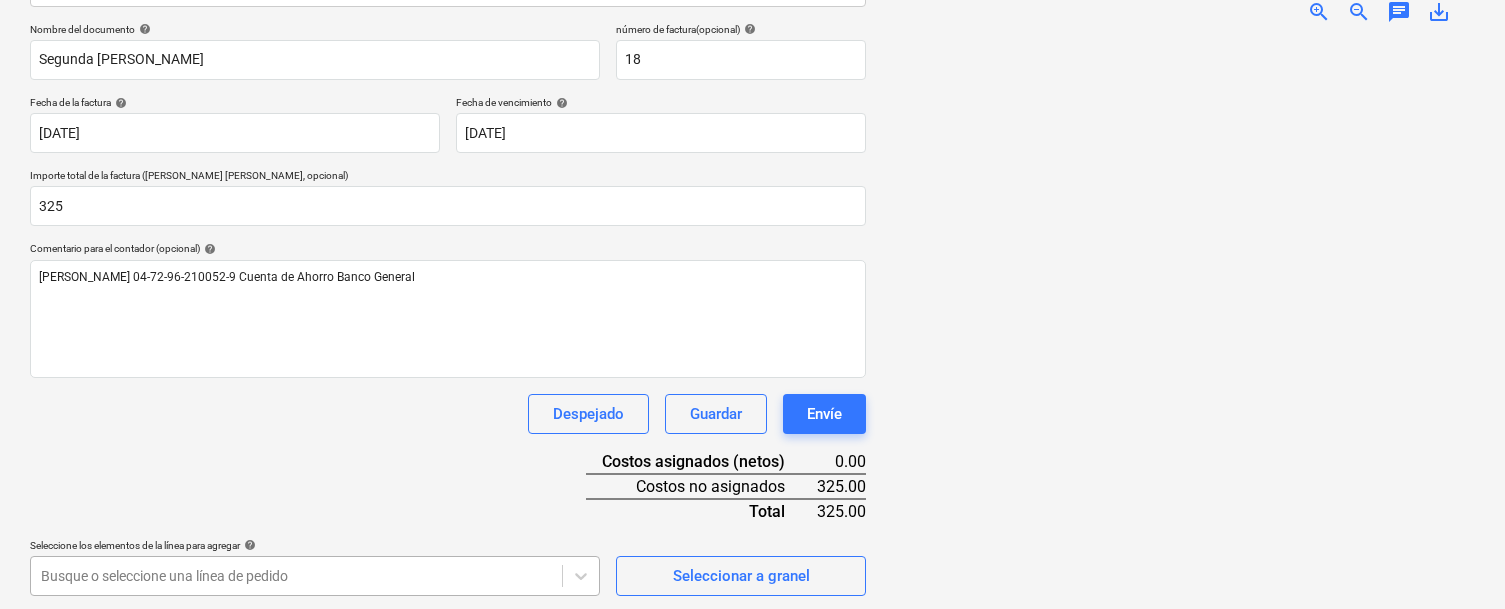 click on "Ventas Proyectos Contactos Compañía Bandeja de entrada Aprobaciones format_size keyboard_arrow_down help search Busca en notifications 31 keyboard_arrow_down [PERSON_NAME] keyboard_arrow_down Infraestructura La Zahina Infraestructura La Zahina Presupuesto 1 Contrato principal RFQs Subcontratos Reporte de progreso Ordenes de compra Costos Ingreso Archivos 1 Analítica Ajustes Crear un nuevo documento Selecciona la compañía [PERSON_NAME] una nueva compañía Seleccione el tipo de documento help Otros gastos (recibo, mano de obra, etc.) Nombre del documento help Segunda quincena de Julio número de factura  (opcional) help 18 Fecha de la factura help [DATE] [DATE] Press the down arrow key to interact with the calendar and
select a date. Press the question mark key to get the keyboard shortcuts for changing dates. Fecha de vencimiento help [DATE] [DATE] Importe total de la factura (coste neto, opcional) 325 Comentario para el contador (opcional) help Despejado Guardar 0.00" at bounding box center (752, 16) 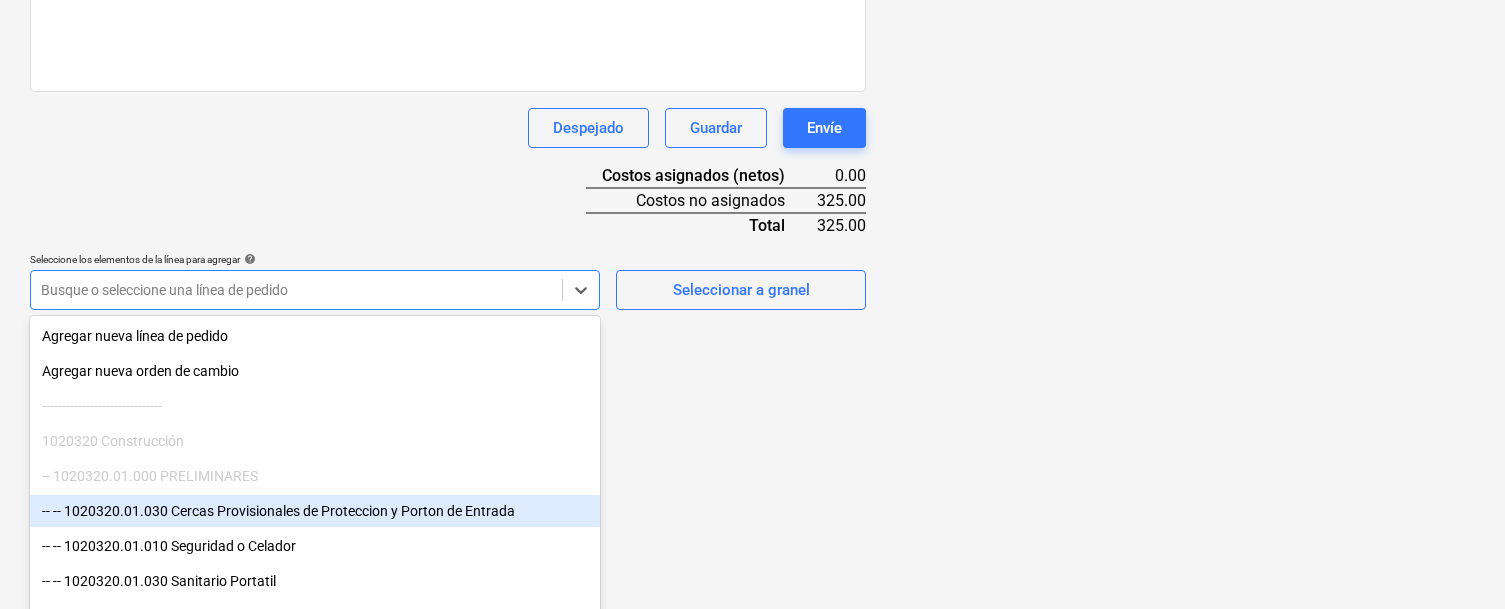 scroll, scrollTop: 578, scrollLeft: 0, axis: vertical 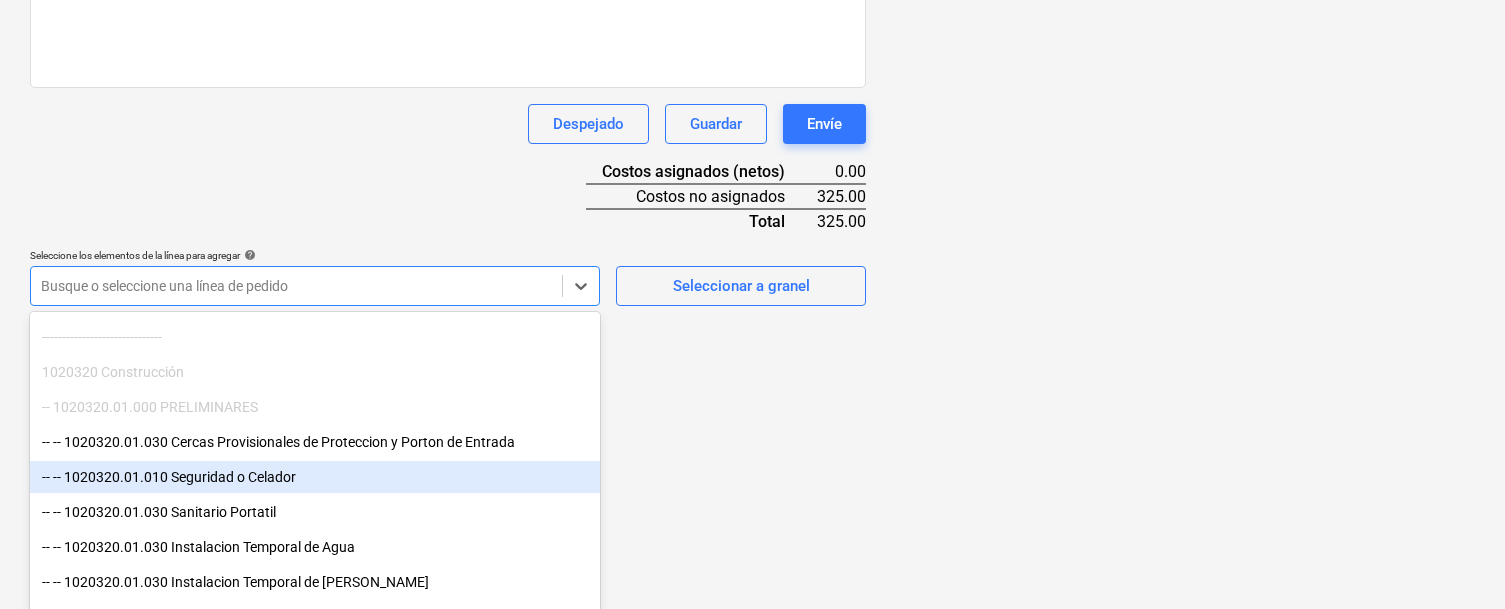 drag, startPoint x: 522, startPoint y: 572, endPoint x: 318, endPoint y: 481, distance: 223.37636 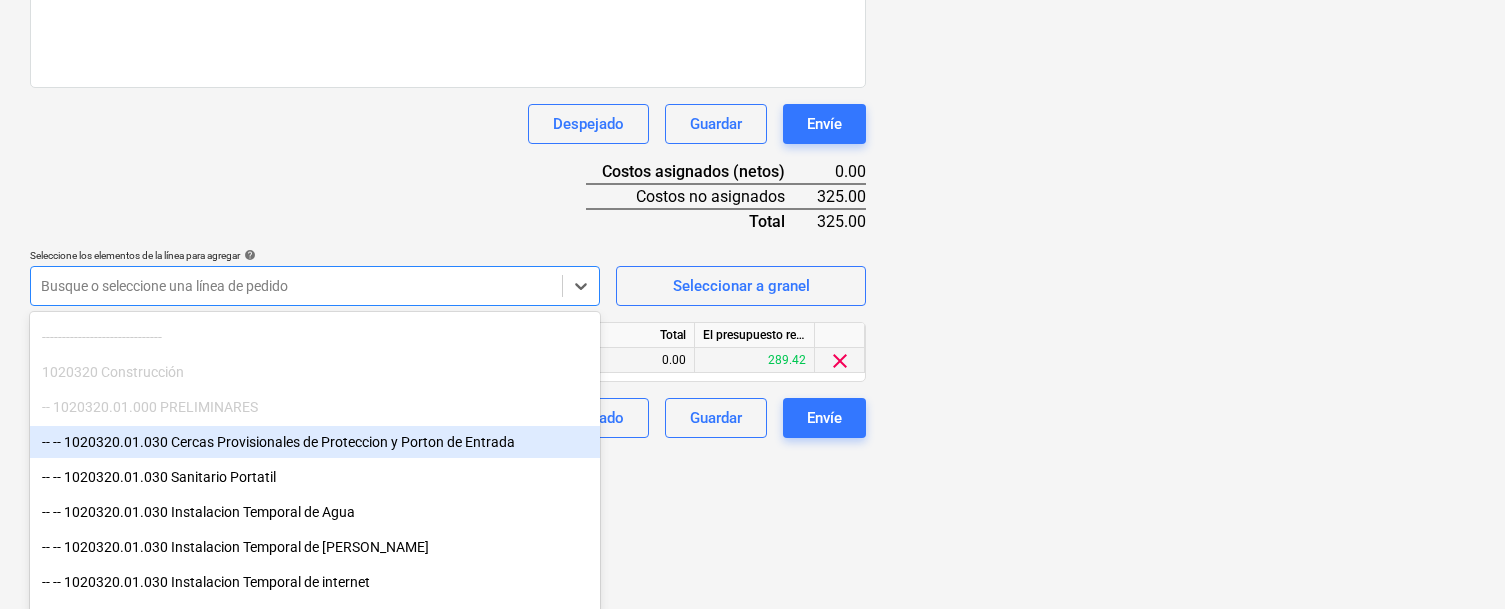 scroll, scrollTop: 421, scrollLeft: 0, axis: vertical 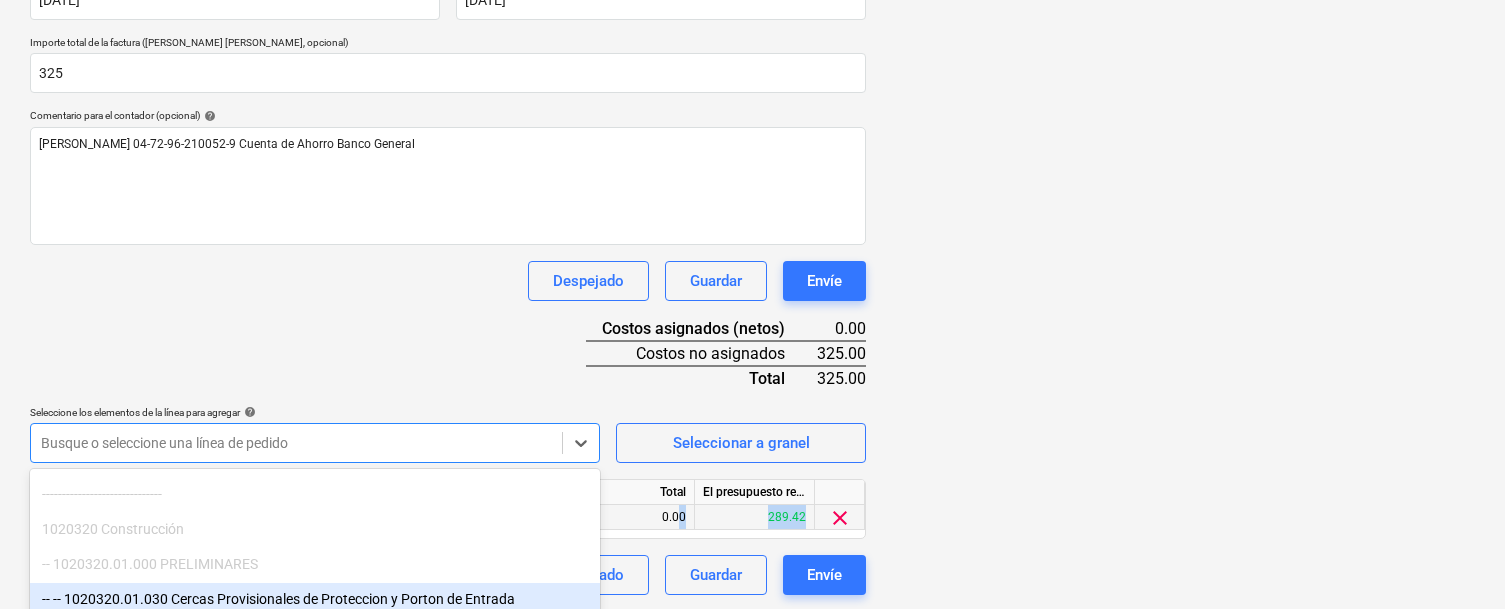 drag, startPoint x: 318, startPoint y: 481, endPoint x: 682, endPoint y: 503, distance: 364.6642 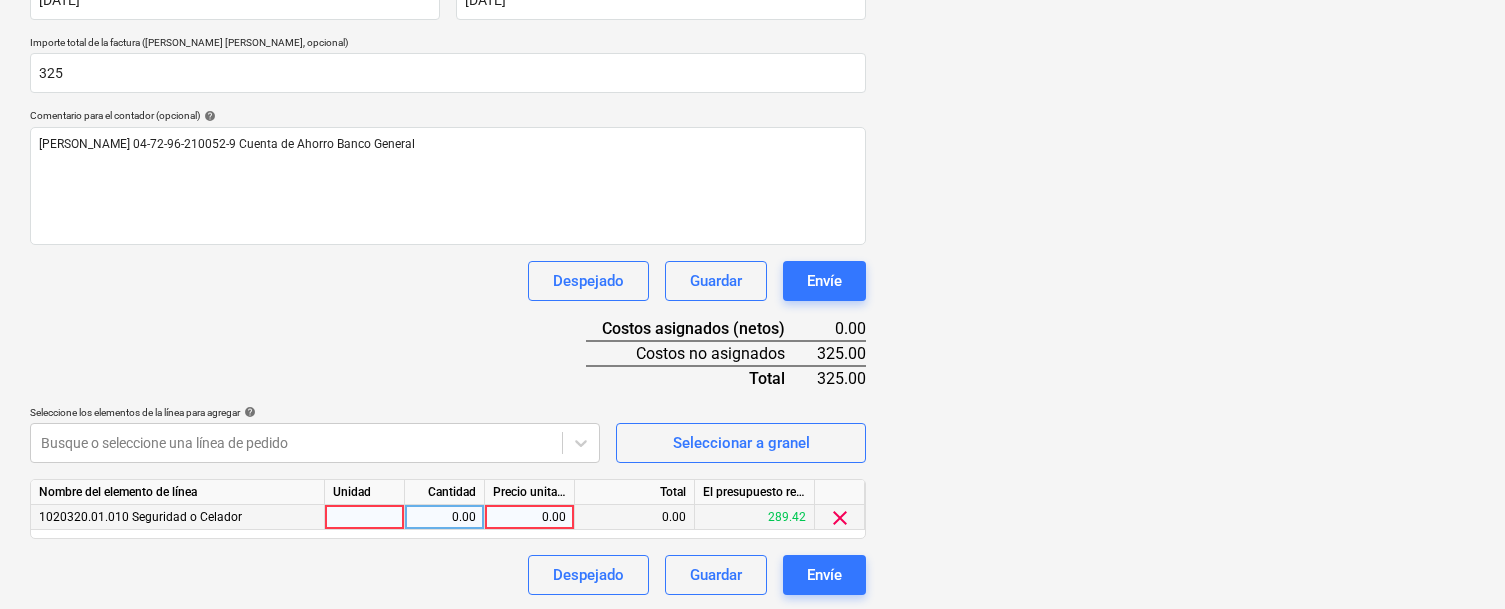 click on "0.00" at bounding box center (529, 517) 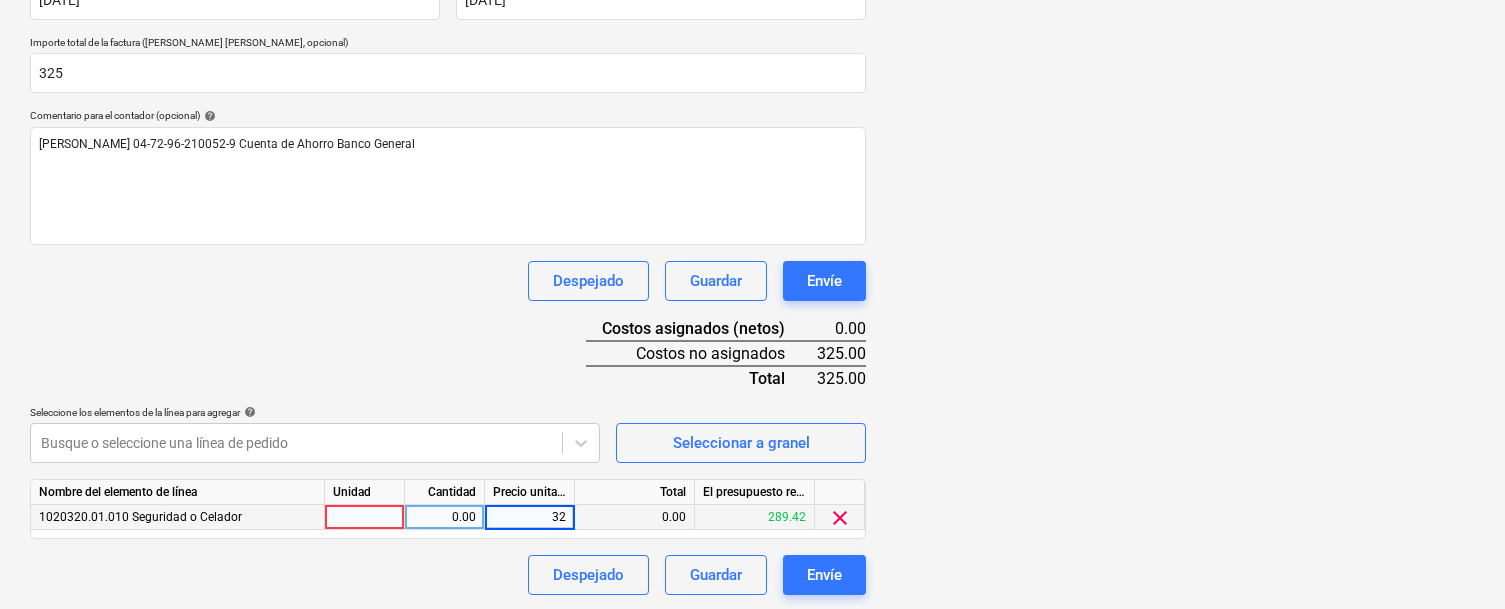 type on "325" 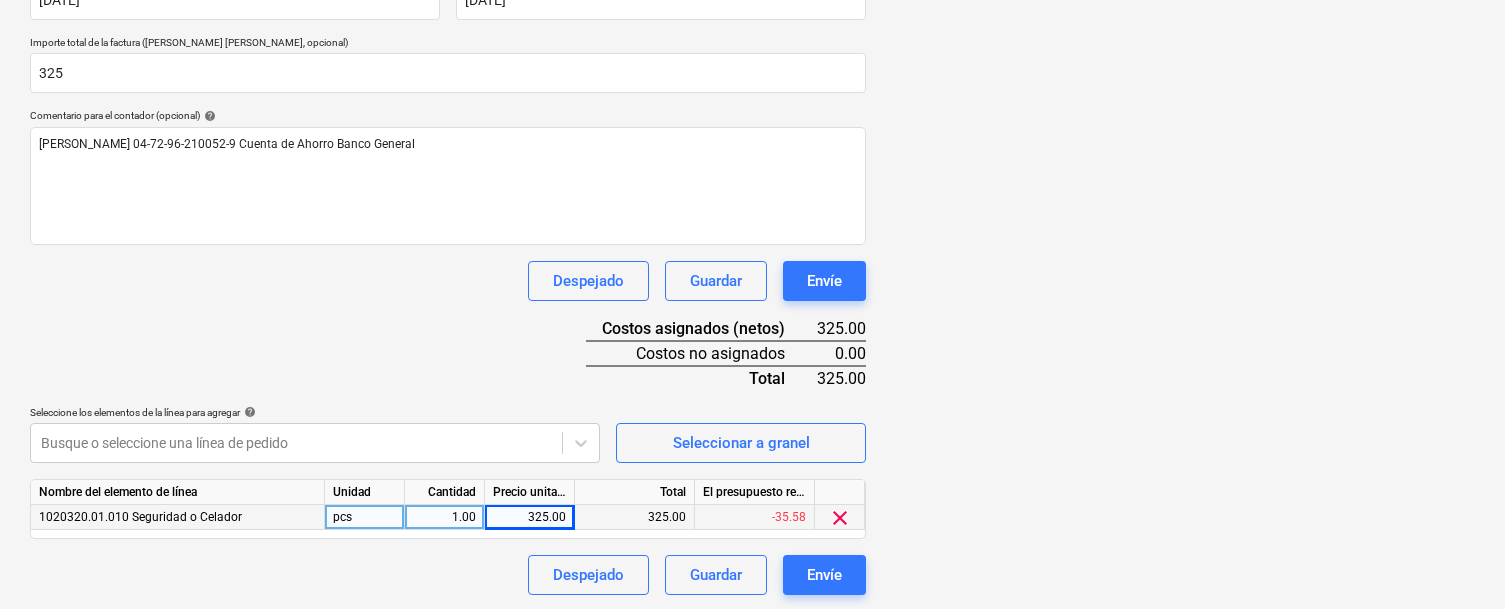 click on "Despejado Guardar Envíe" at bounding box center (448, 575) 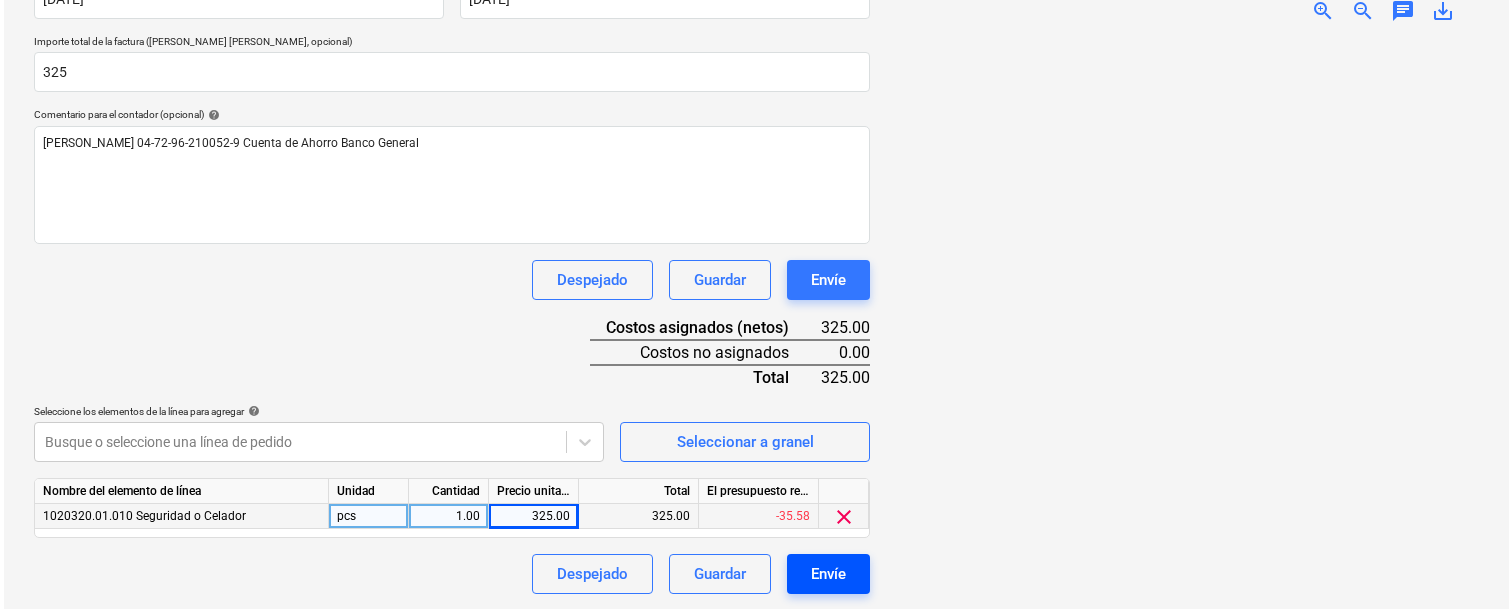 scroll, scrollTop: 421, scrollLeft: 0, axis: vertical 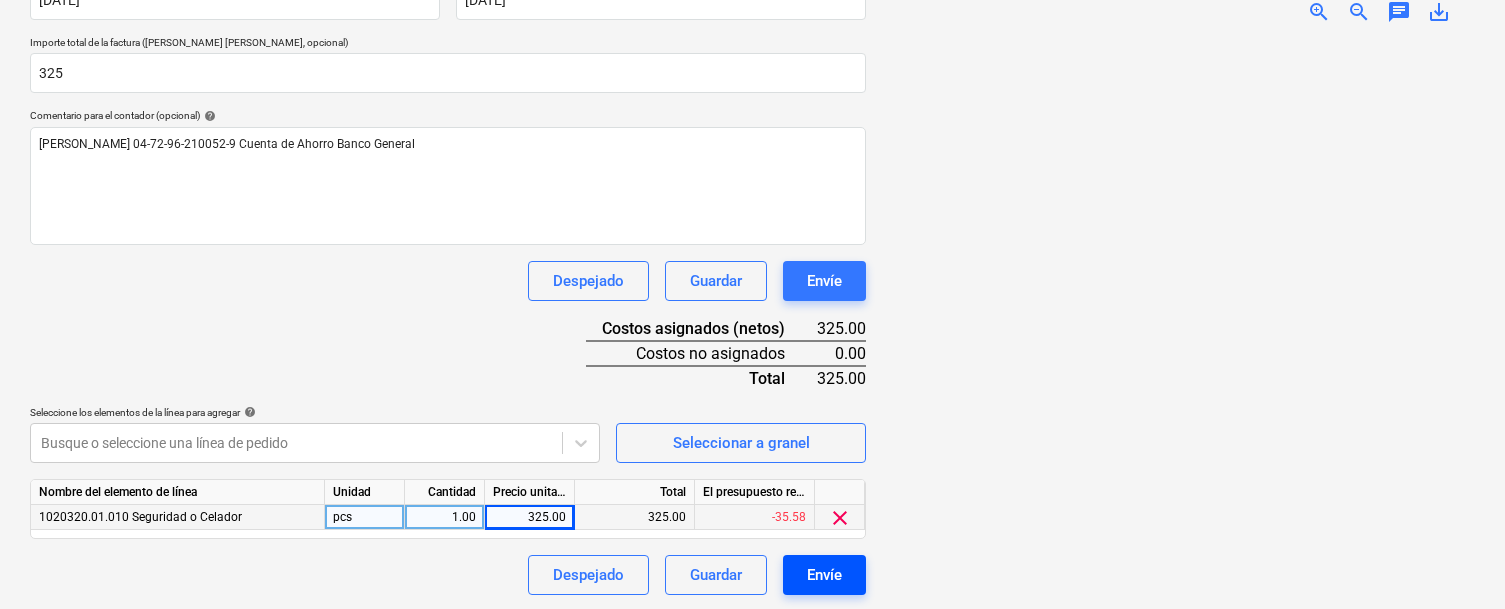 click on "Envíe" at bounding box center [824, 575] 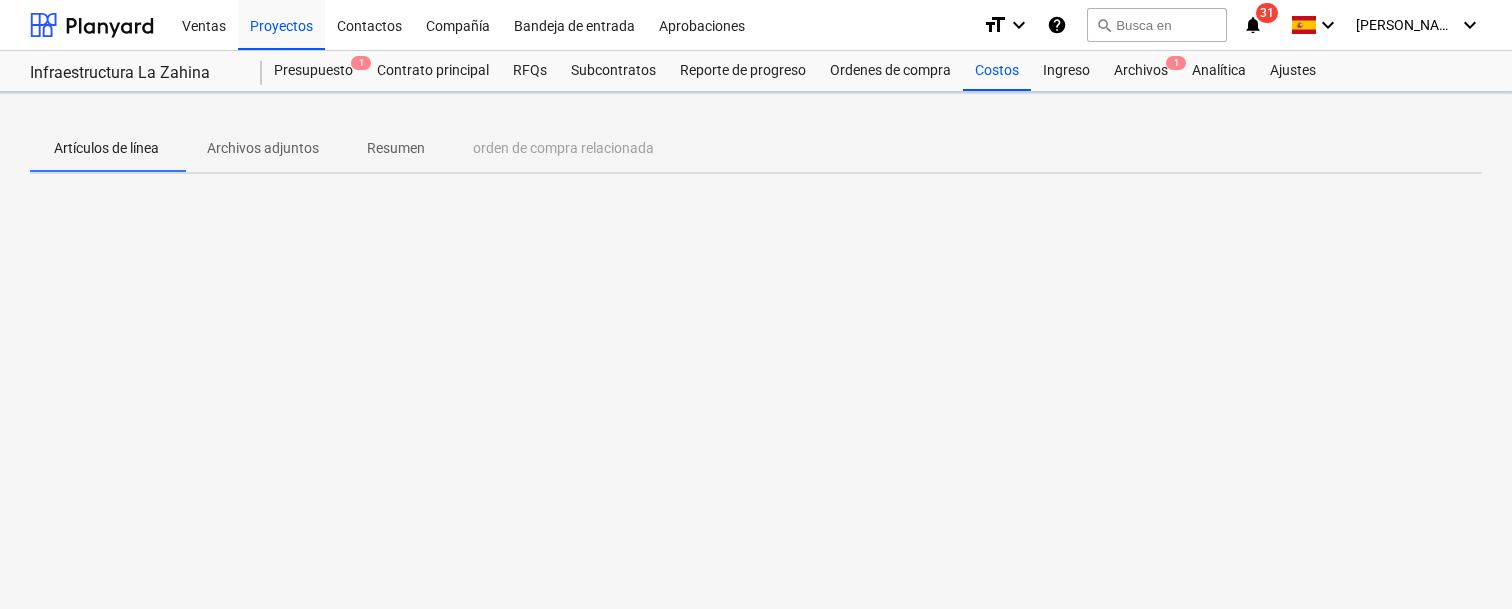 scroll, scrollTop: 0, scrollLeft: 0, axis: both 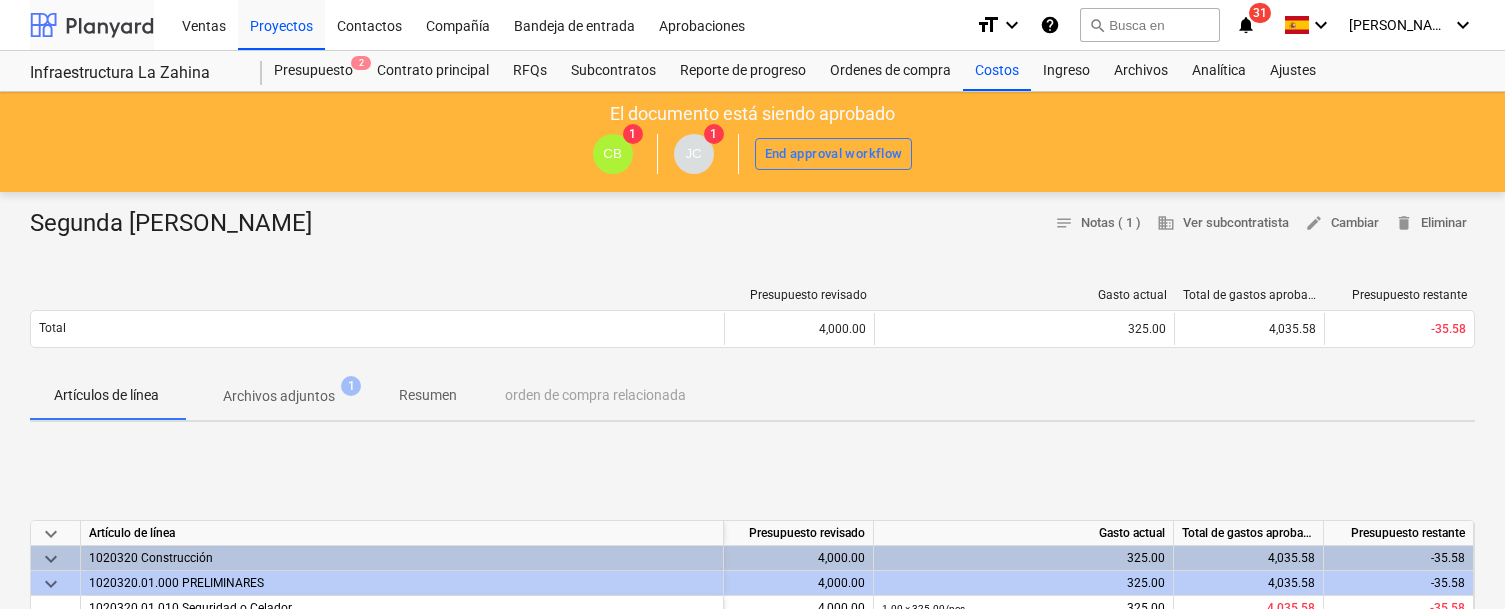 click at bounding box center [92, 25] 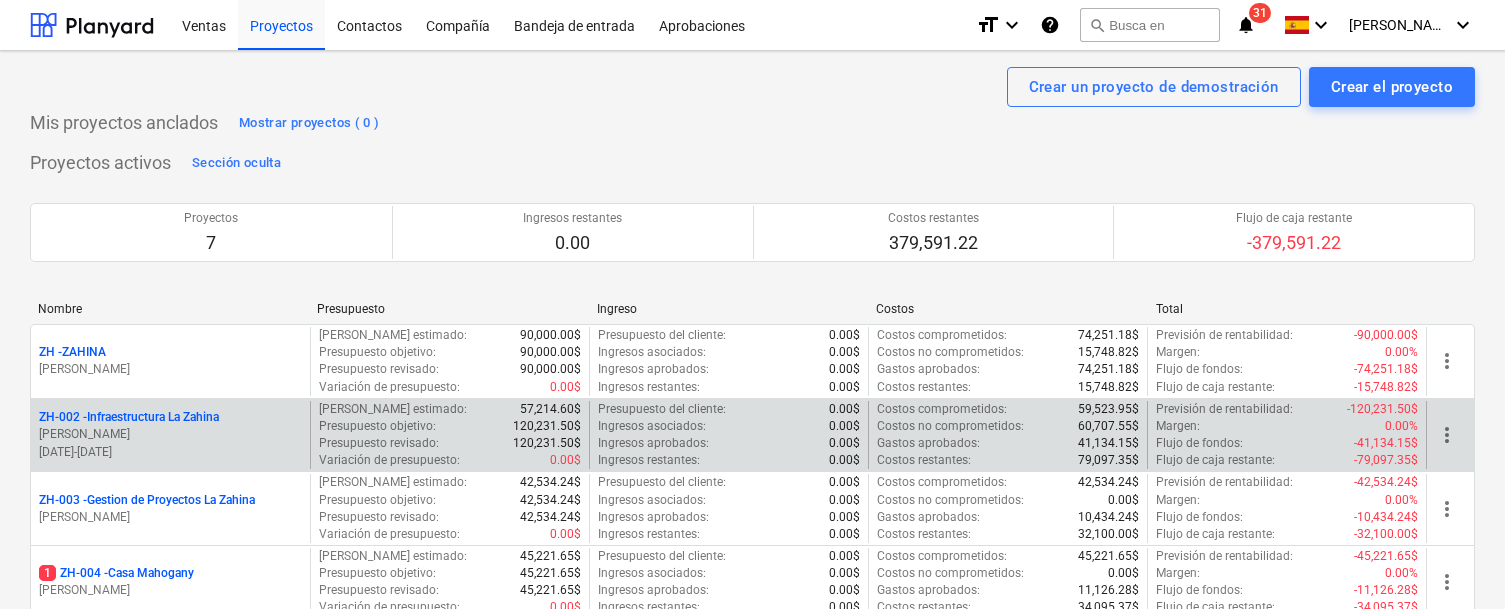 click on "ZH-002 -  Infraestructura La Zahina" at bounding box center (129, 417) 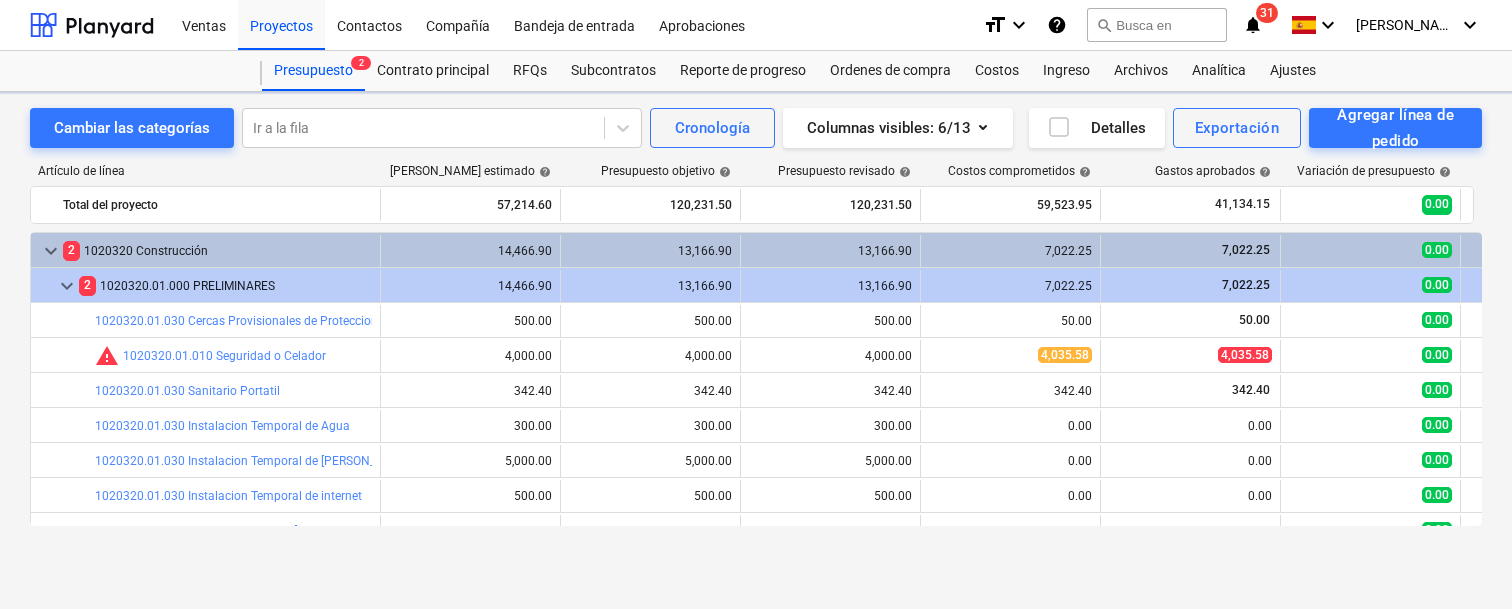 scroll, scrollTop: 285, scrollLeft: 0, axis: vertical 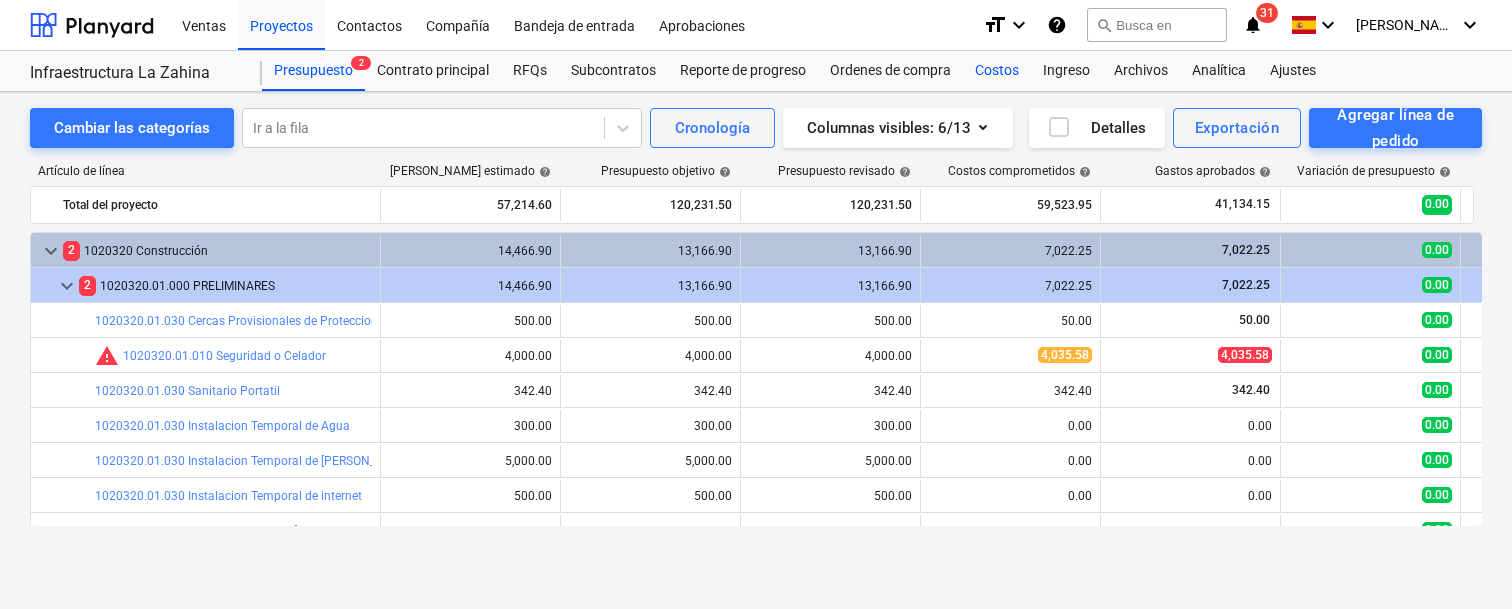 click on "Costos" at bounding box center [997, 71] 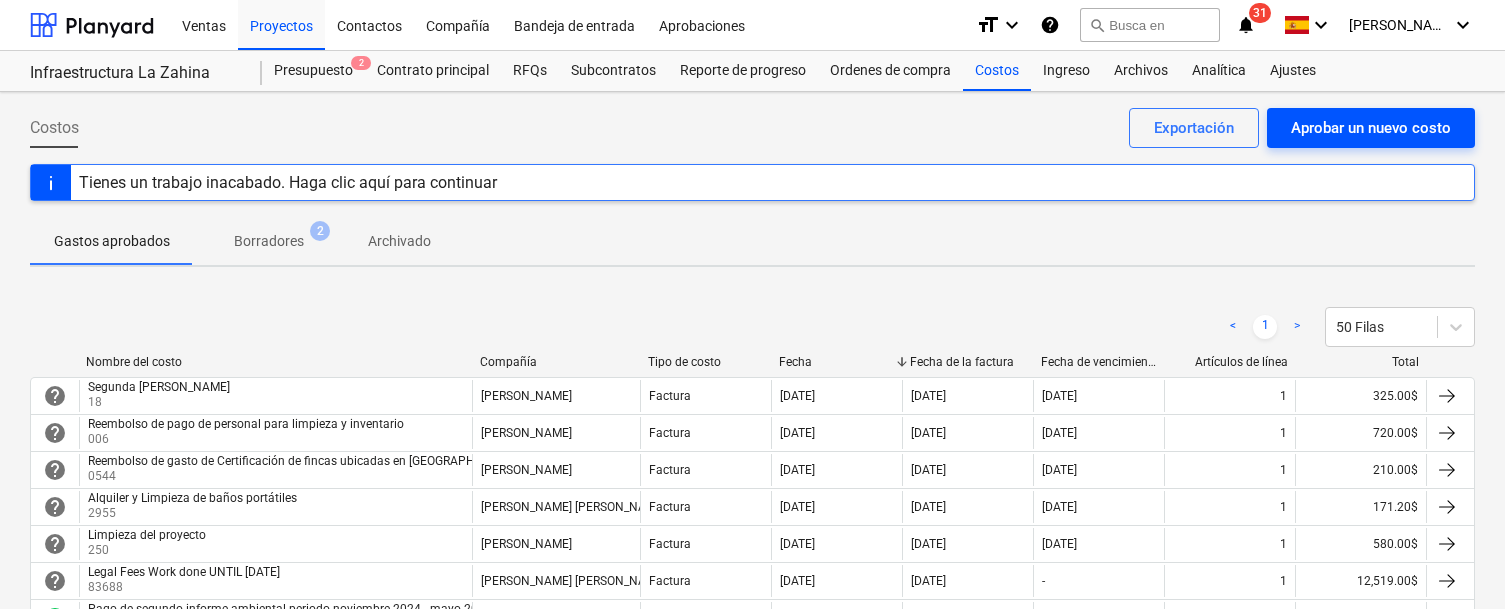 click on "Aprobar un nuevo costo" at bounding box center [1371, 128] 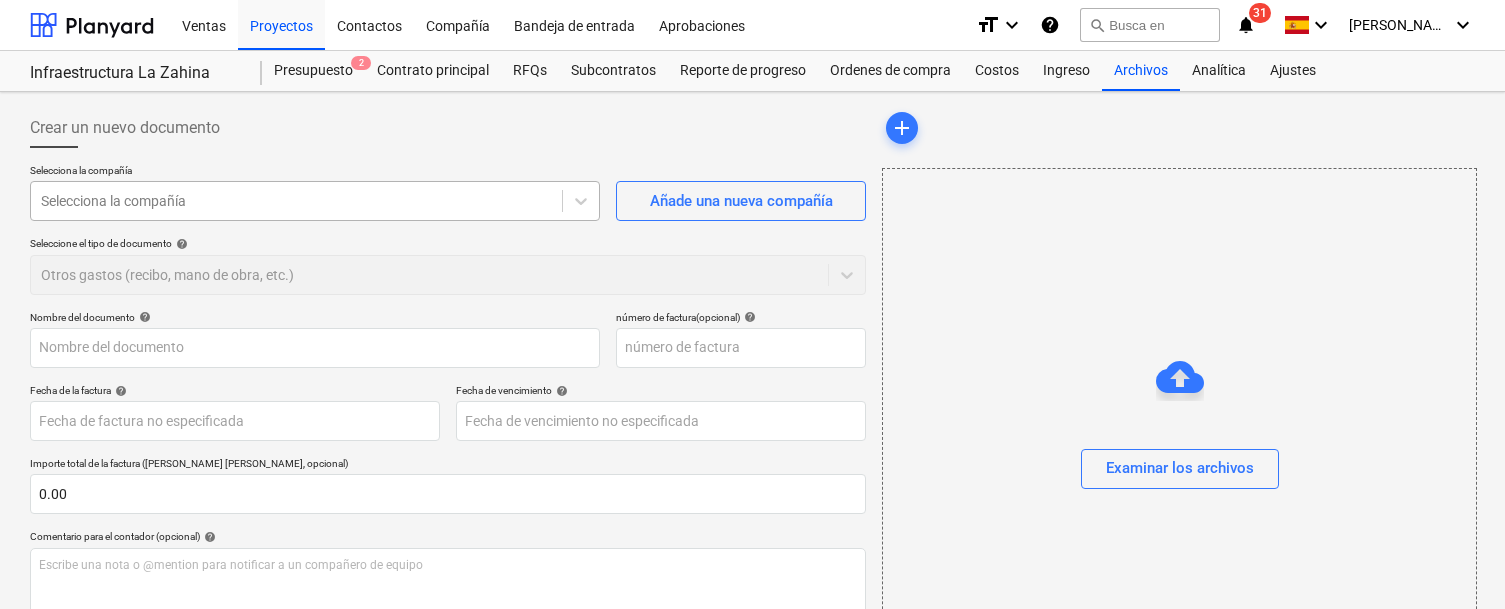 click at bounding box center [296, 201] 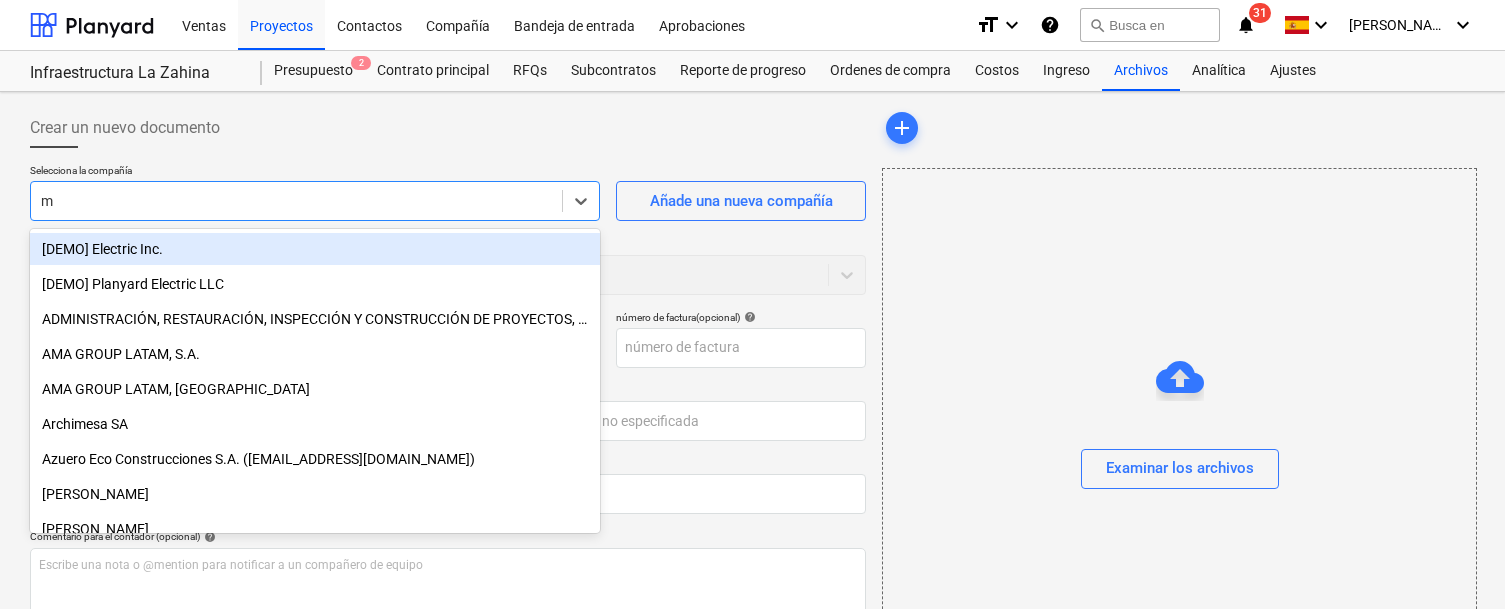 type on "mu" 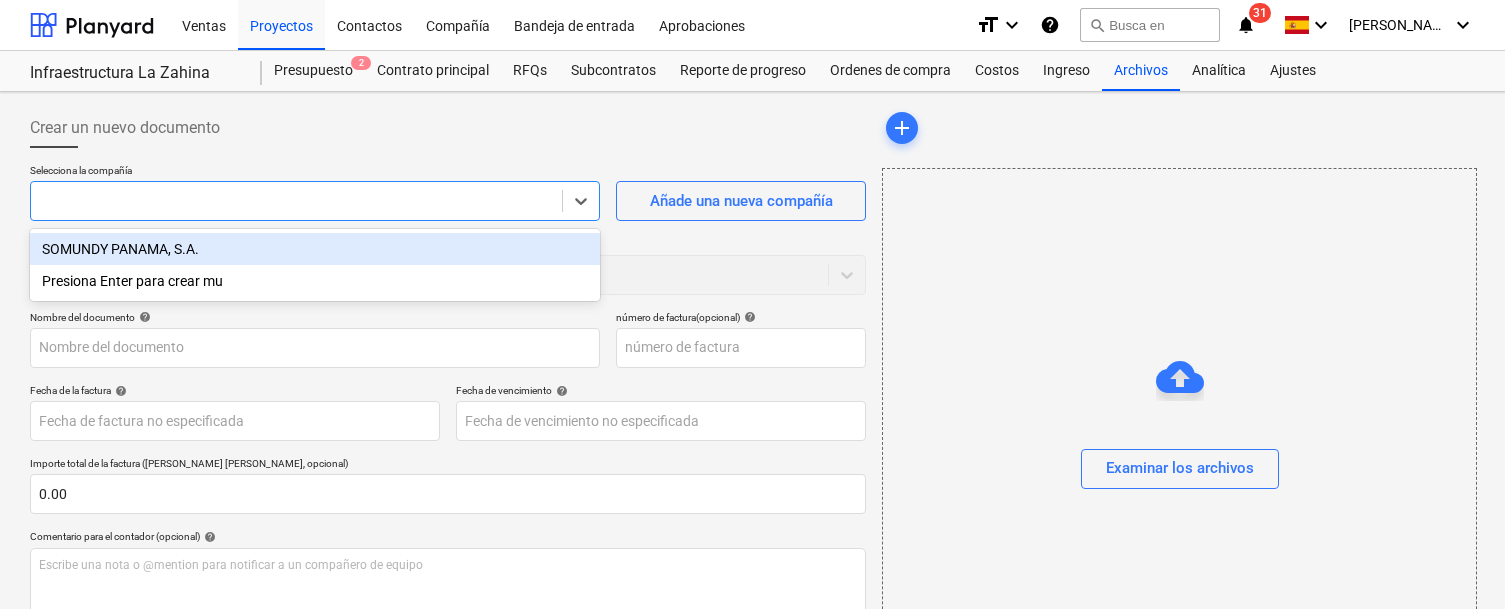 click at bounding box center (296, 201) 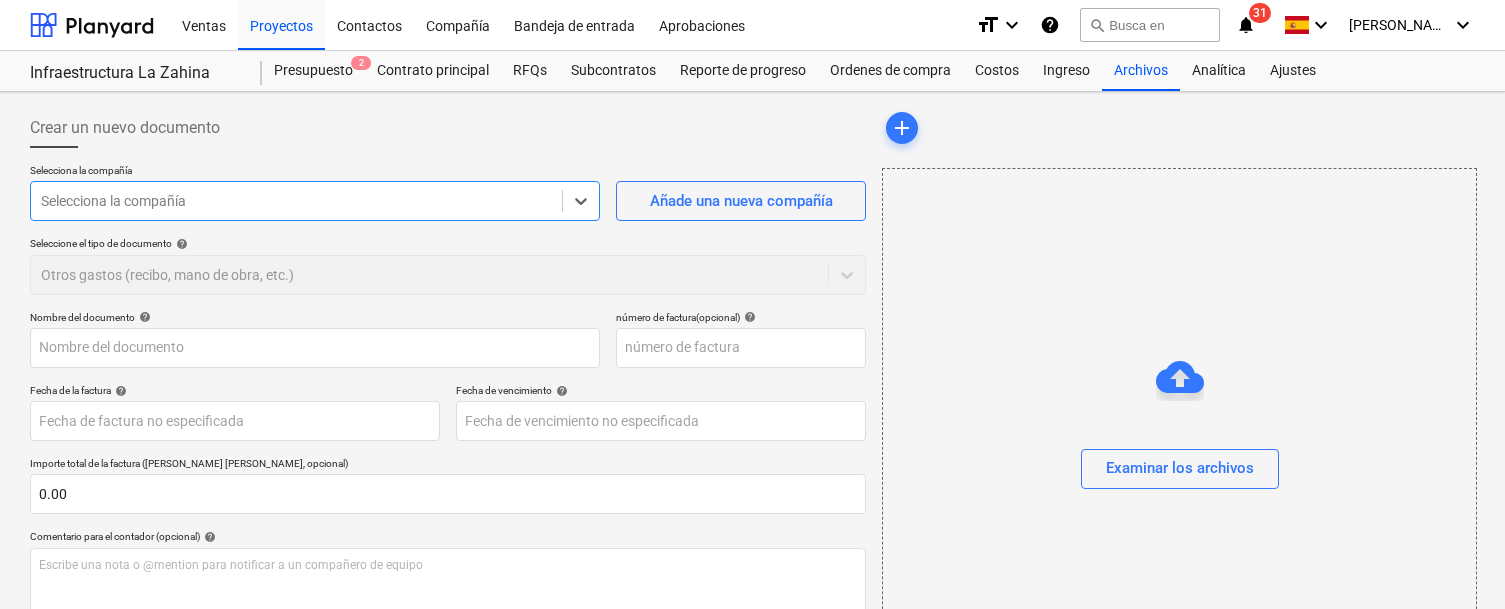 click on "Selecciona la compañía" at bounding box center [296, 201] 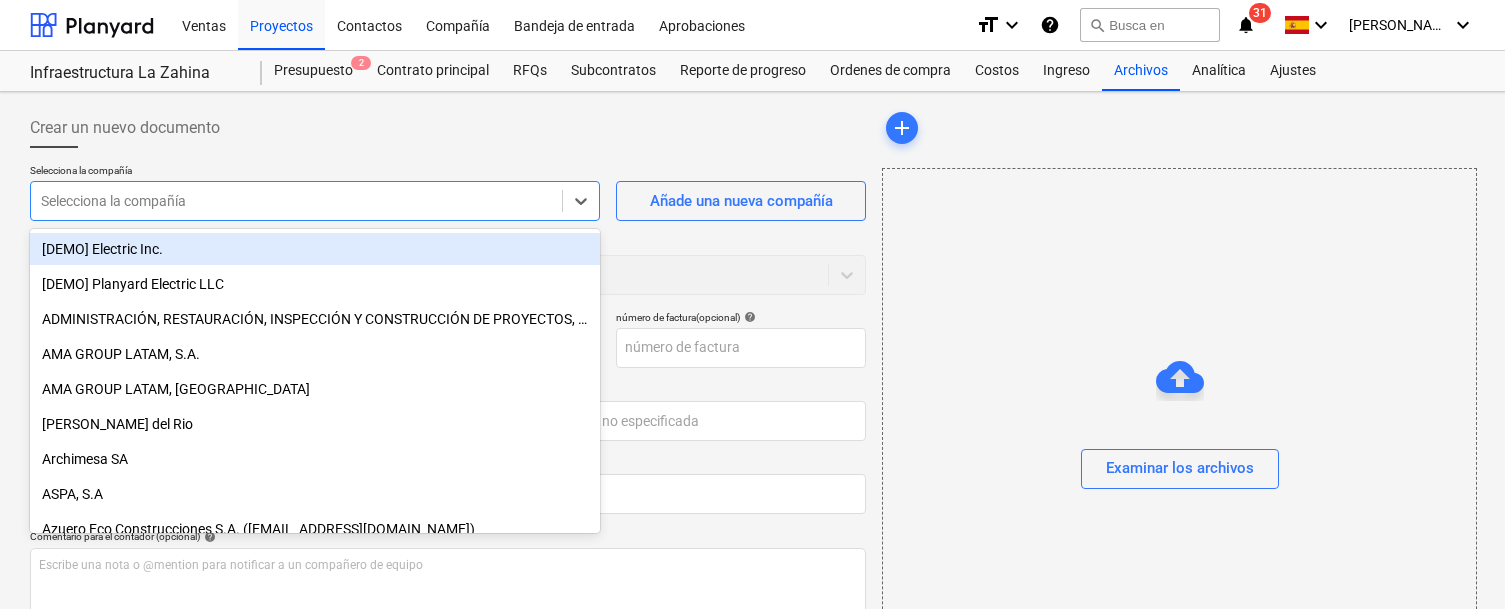 paste on "Multi Servicios y Contrataciones [PERSON_NAME] R, S.A." 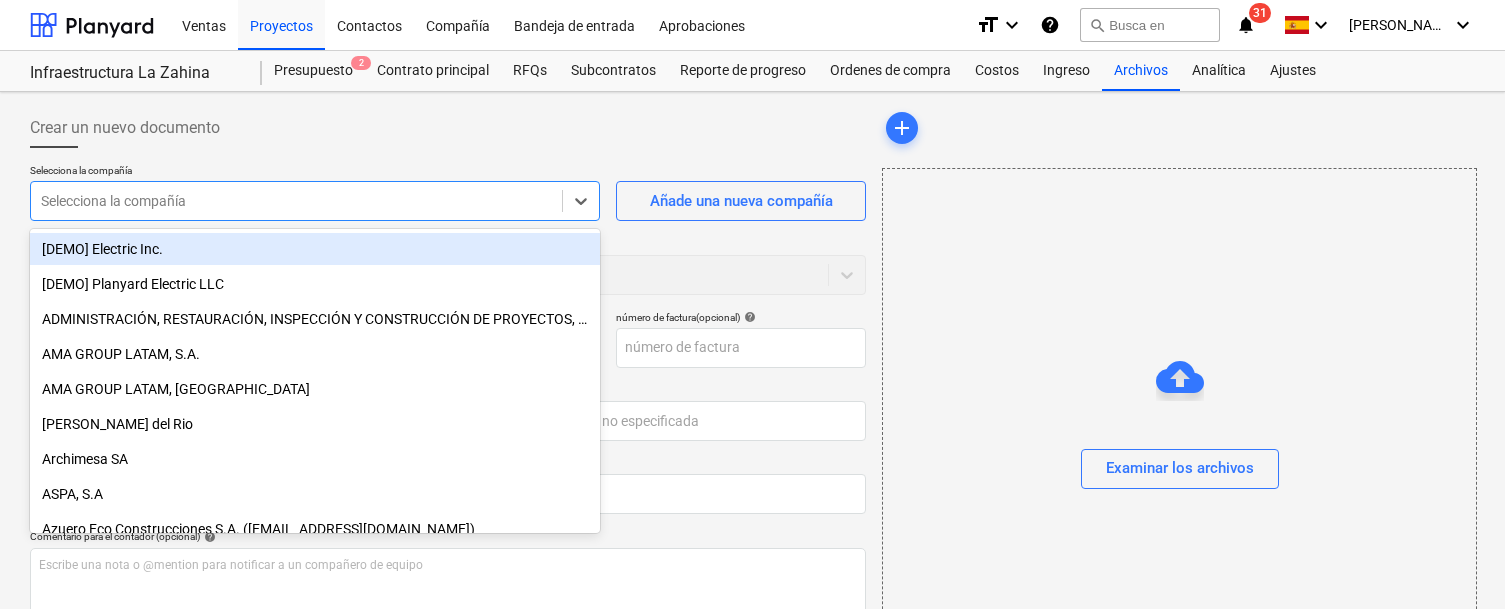 type on "Multi Servicios y Contrataciones [PERSON_NAME] R, S.A." 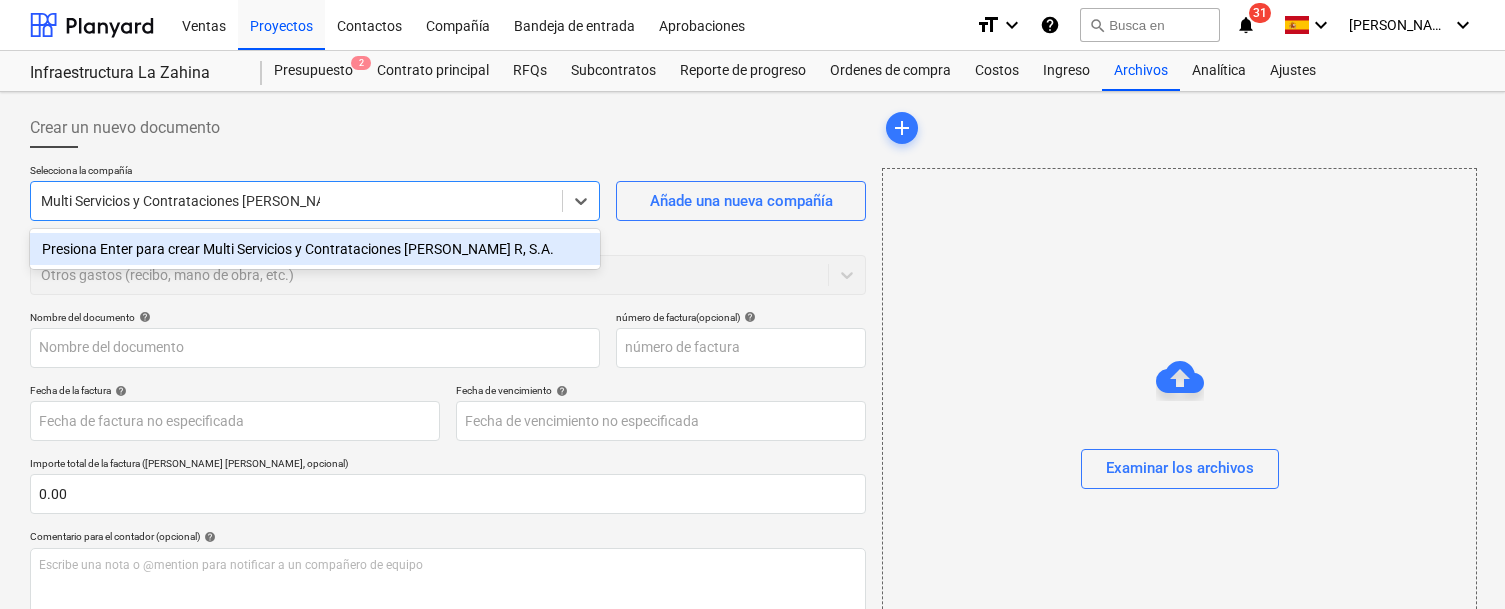click on "Presiona Enter para crear Multi Servicios y Contrataciones [PERSON_NAME] R, S.A." at bounding box center (315, 249) 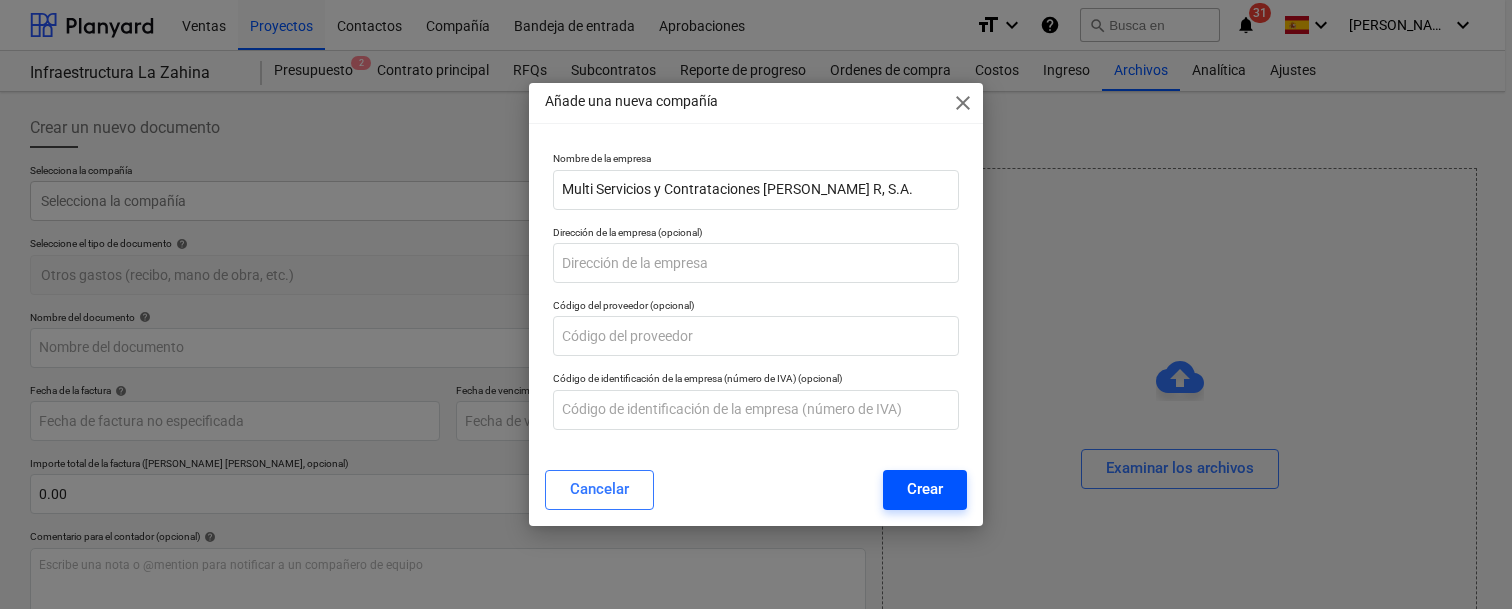 click on "Crear" at bounding box center [925, 489] 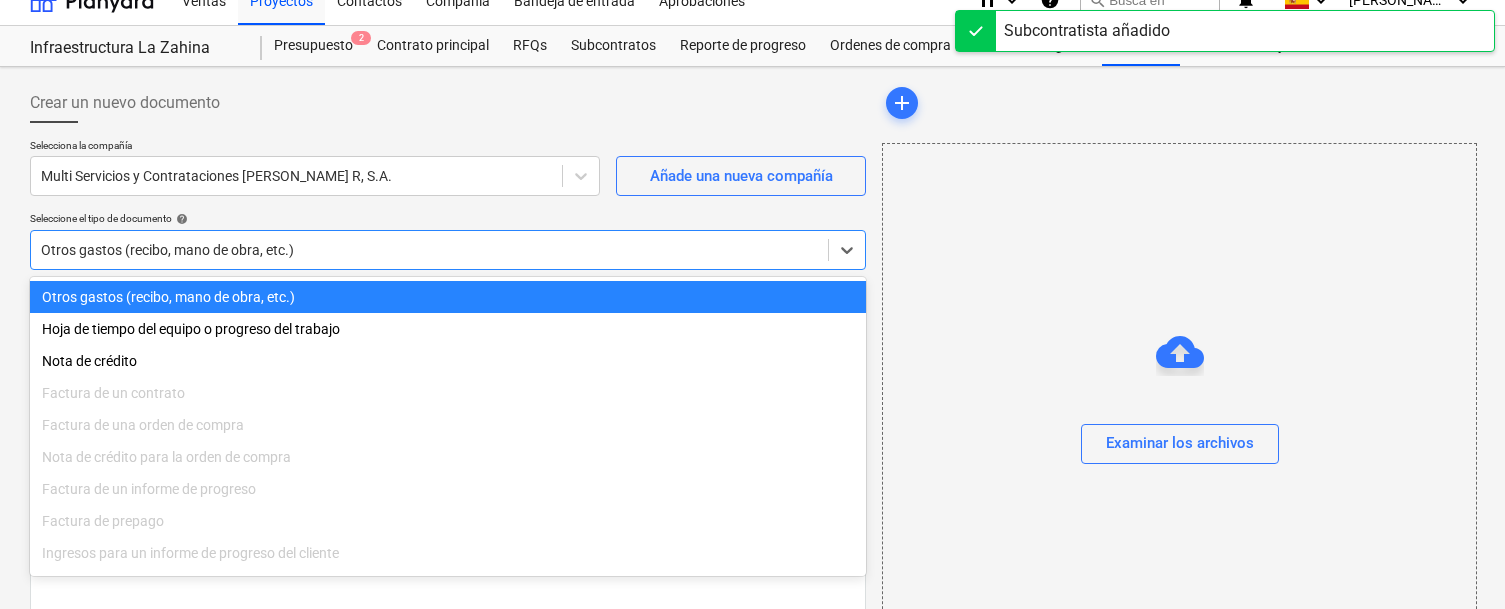 click on "Selecciona la compañía Multi Servicios y Contrataciones [PERSON_NAME] R, [PERSON_NAME] una nueva compañía Seleccione el tipo de documento help option Otros gastos (recibo, mano de obra, etc.) selected, 1 of 10. 10 results available. Use Up and Down to choose options, press Enter to select the currently focused option, press Escape to exit the menu, press Tab to select the option and exit the menu. Otros gastos (recibo, mano de obra, etc.)" at bounding box center [448, 212] 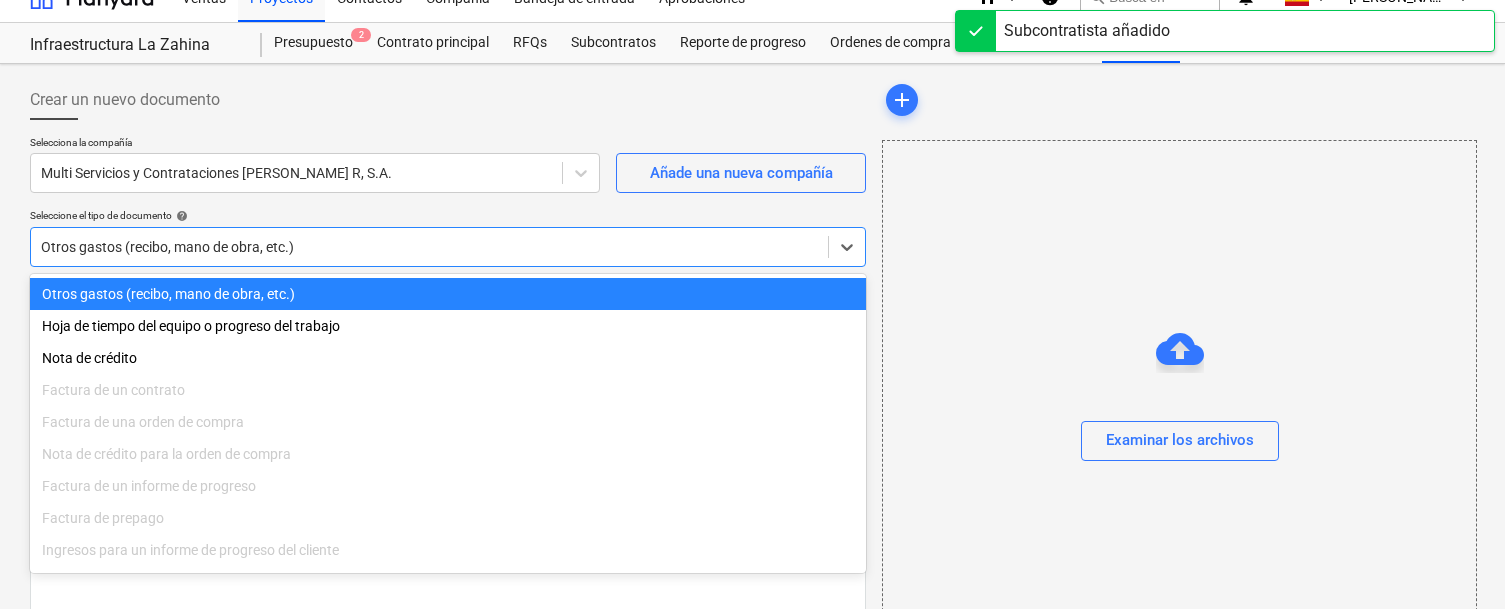 scroll, scrollTop: 29, scrollLeft: 0, axis: vertical 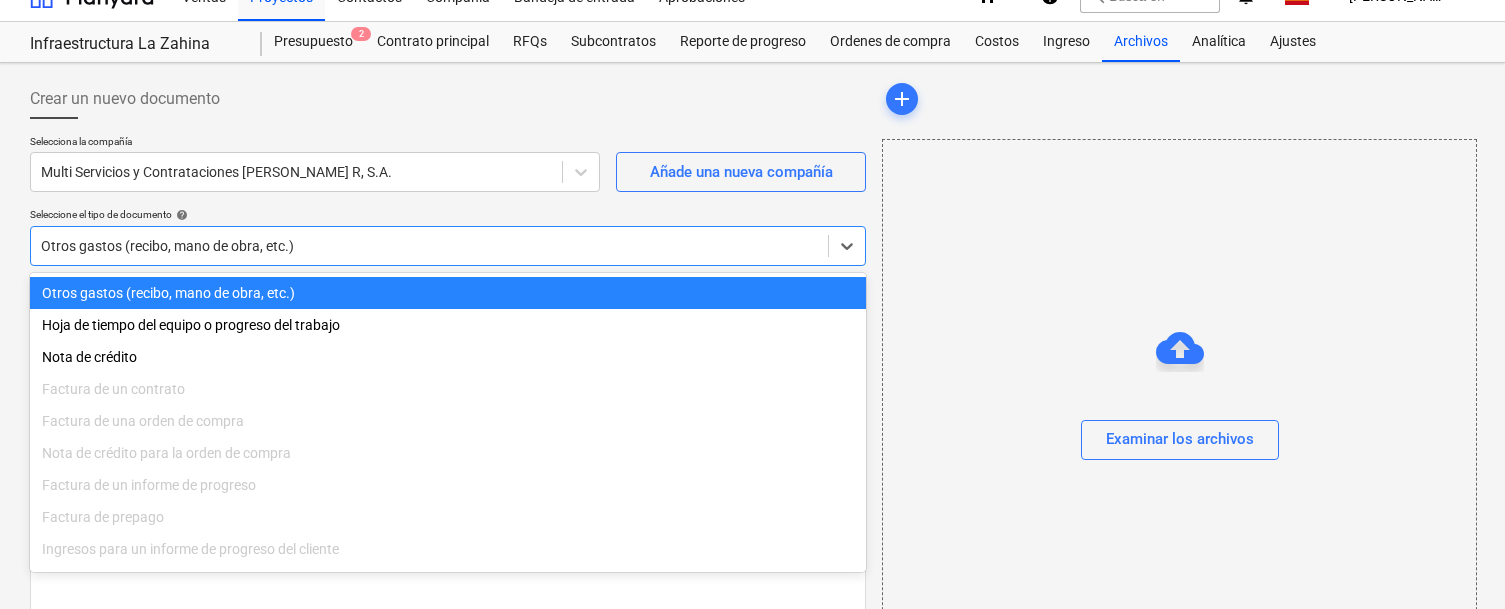 click on "Otros gastos (recibo, mano de obra, etc.)" at bounding box center [448, 293] 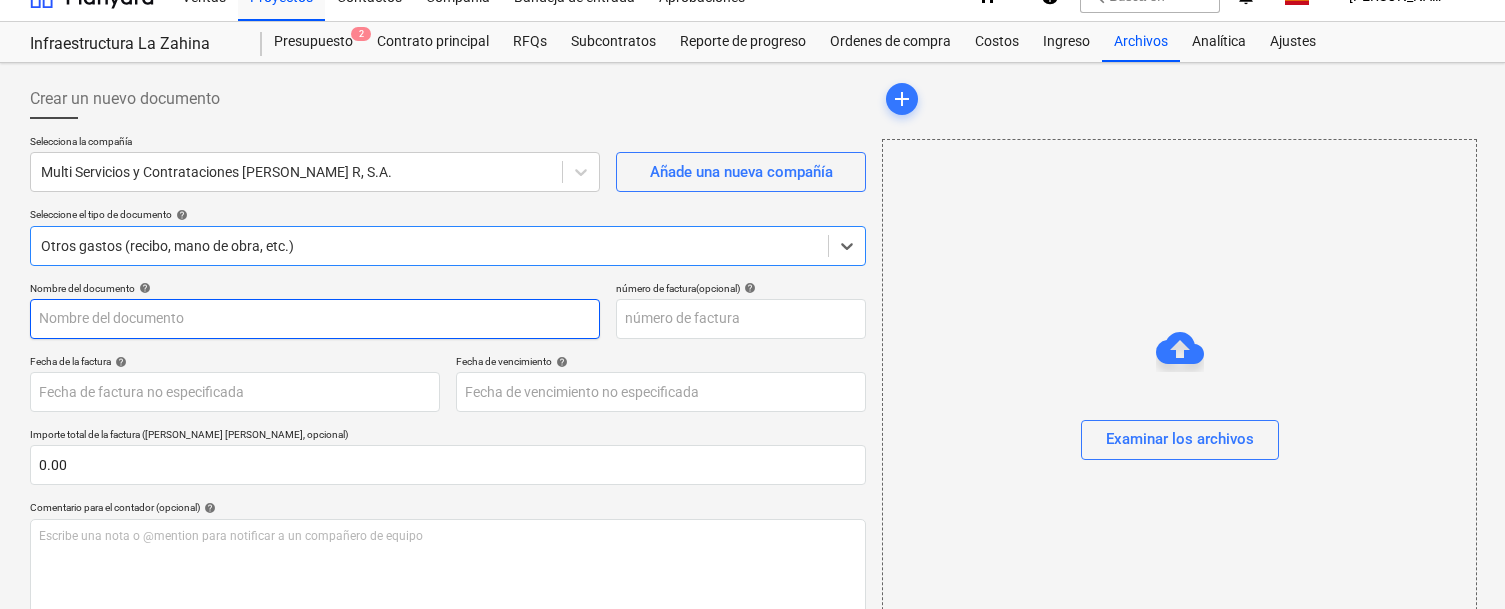 click at bounding box center [315, 319] 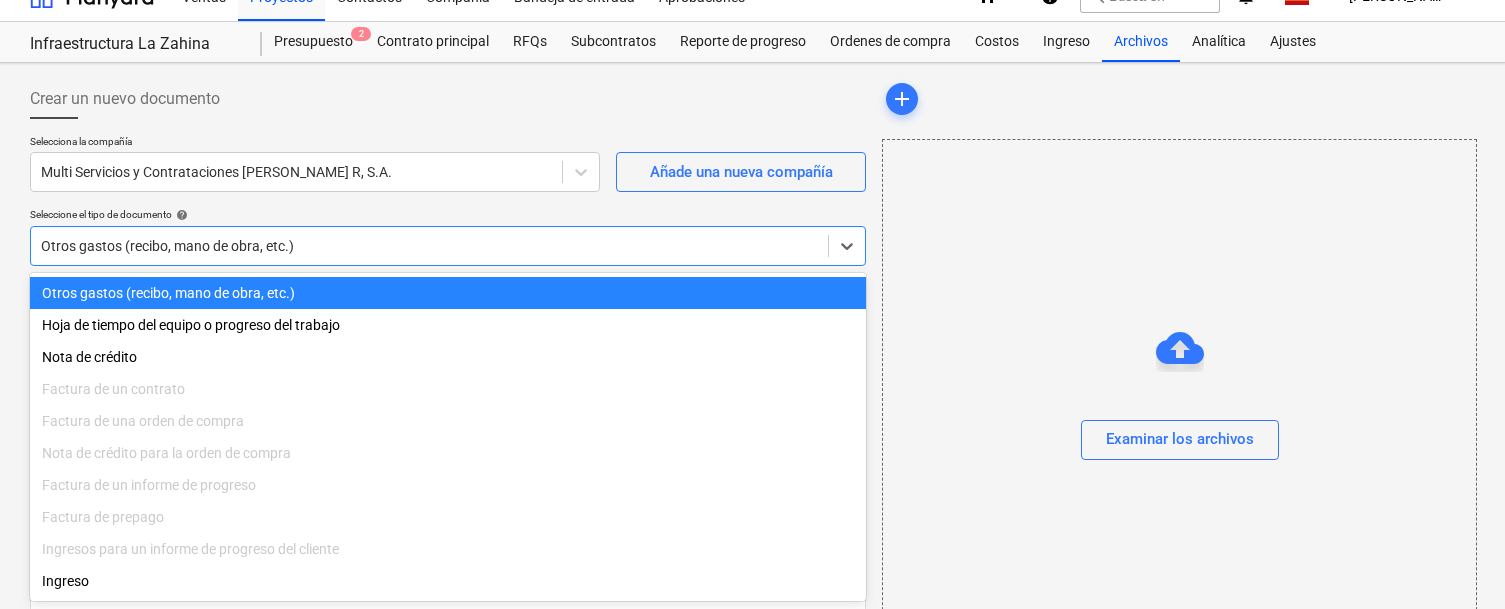 click on "Otros gastos (recibo, mano de obra, etc.)" at bounding box center [429, 246] 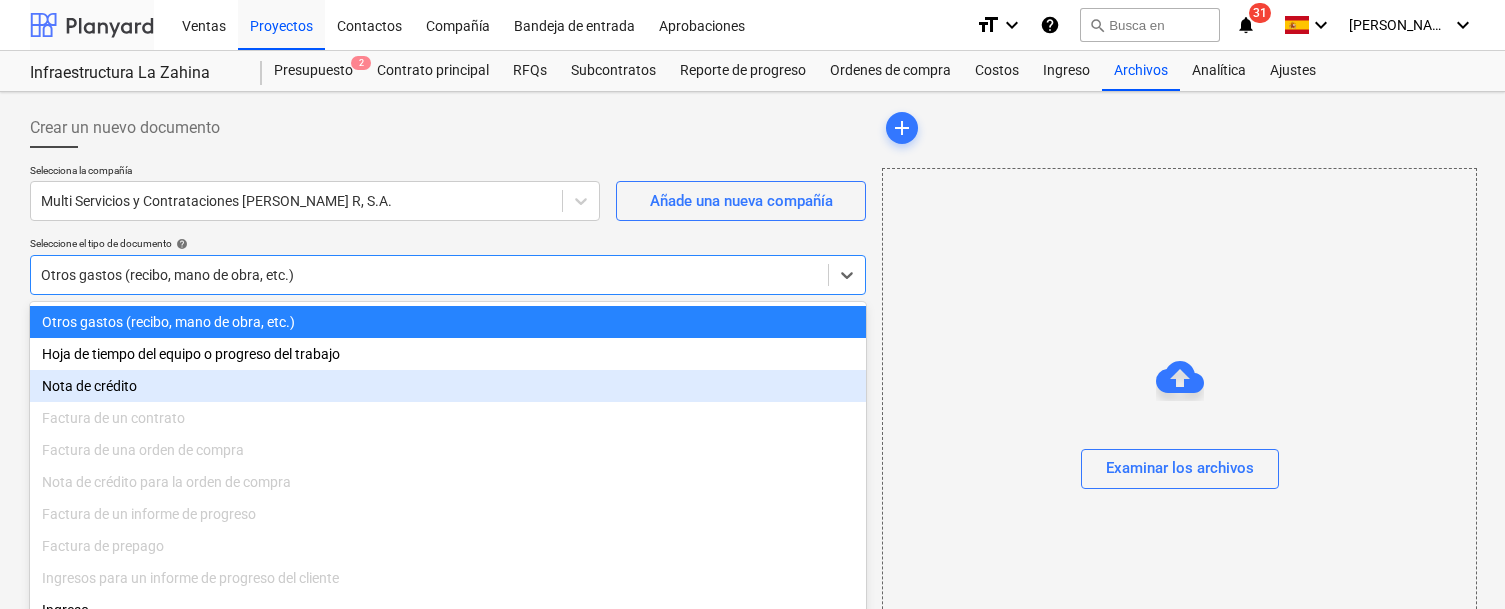 scroll, scrollTop: 0, scrollLeft: 0, axis: both 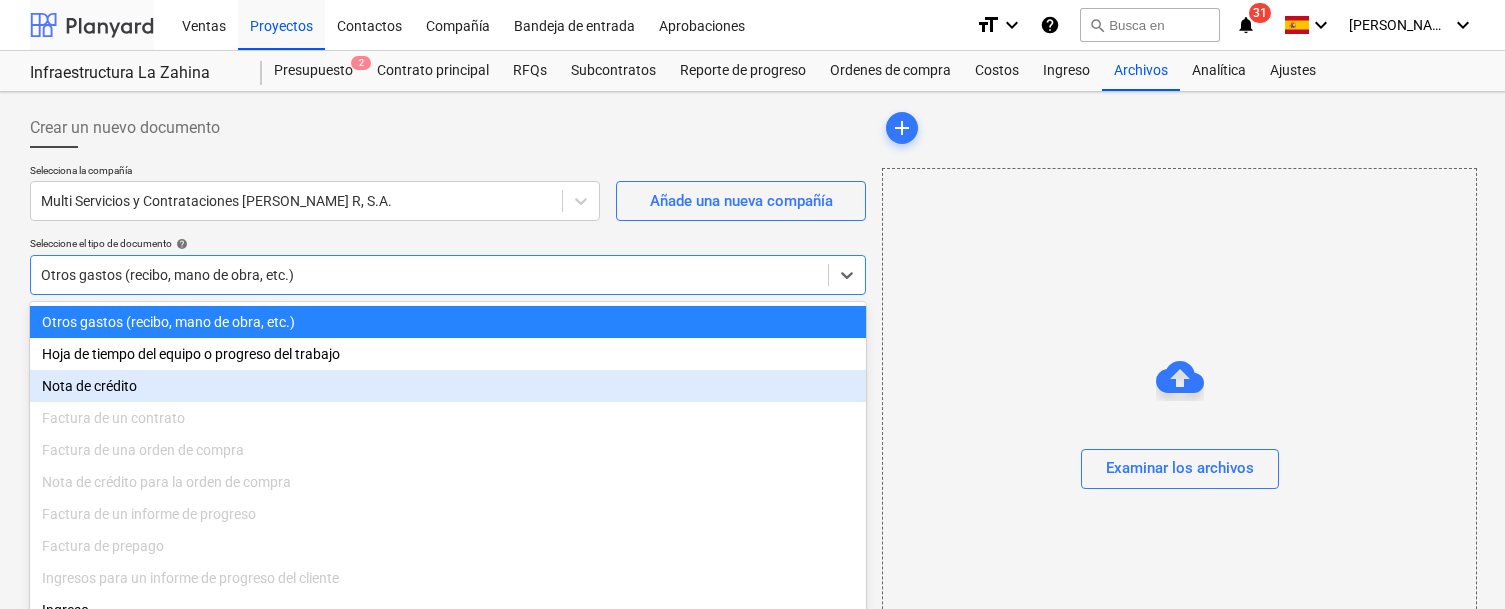 click at bounding box center (92, 25) 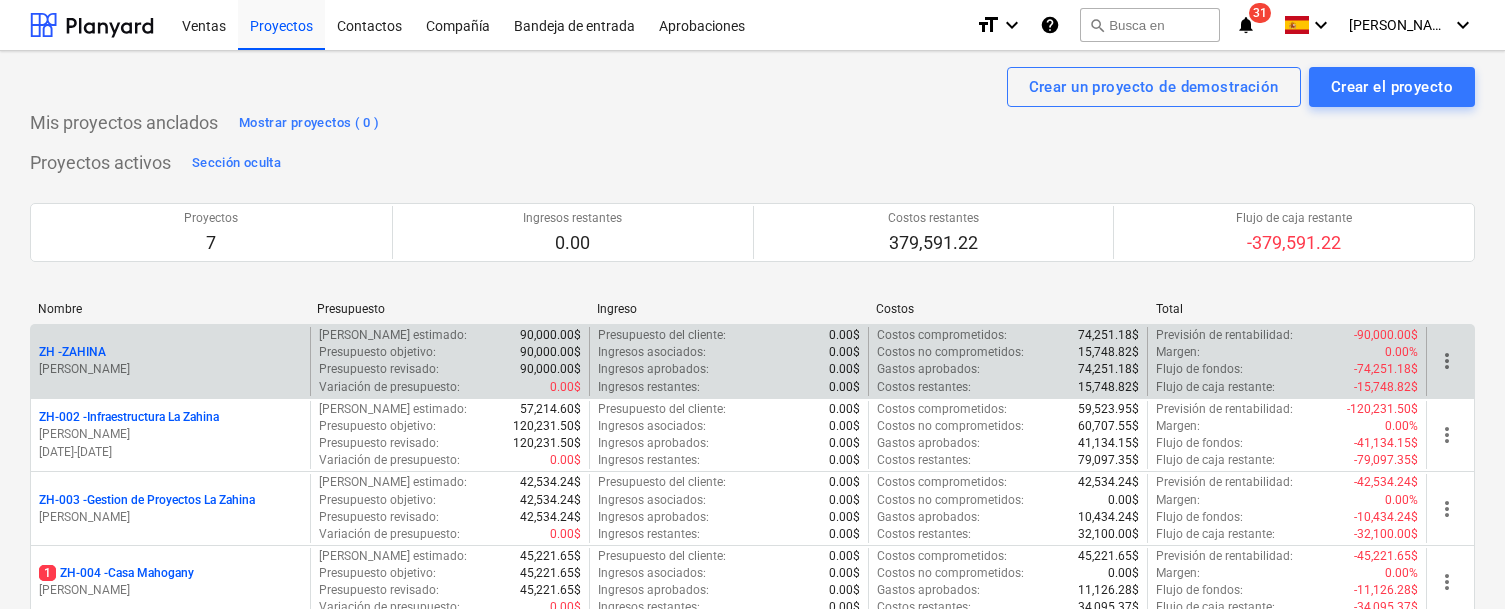 click on "ZH -  ZAHINA" at bounding box center (72, 352) 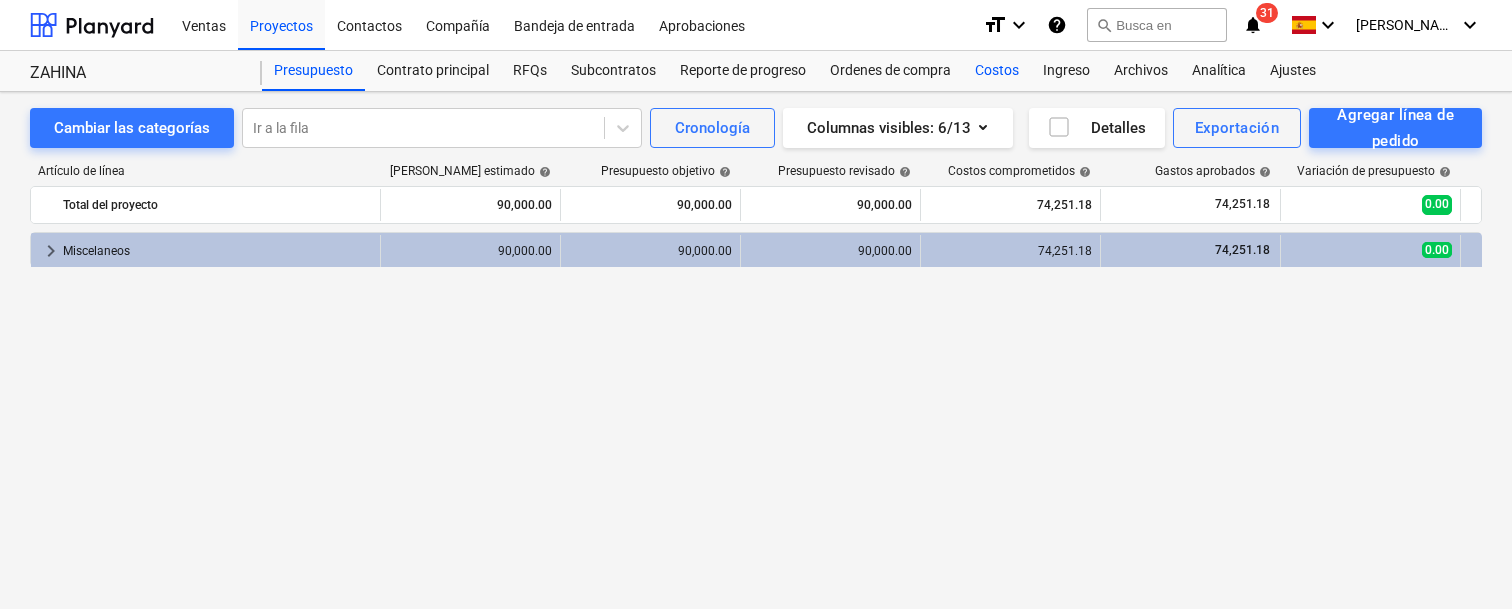 click on "Costos" at bounding box center [997, 71] 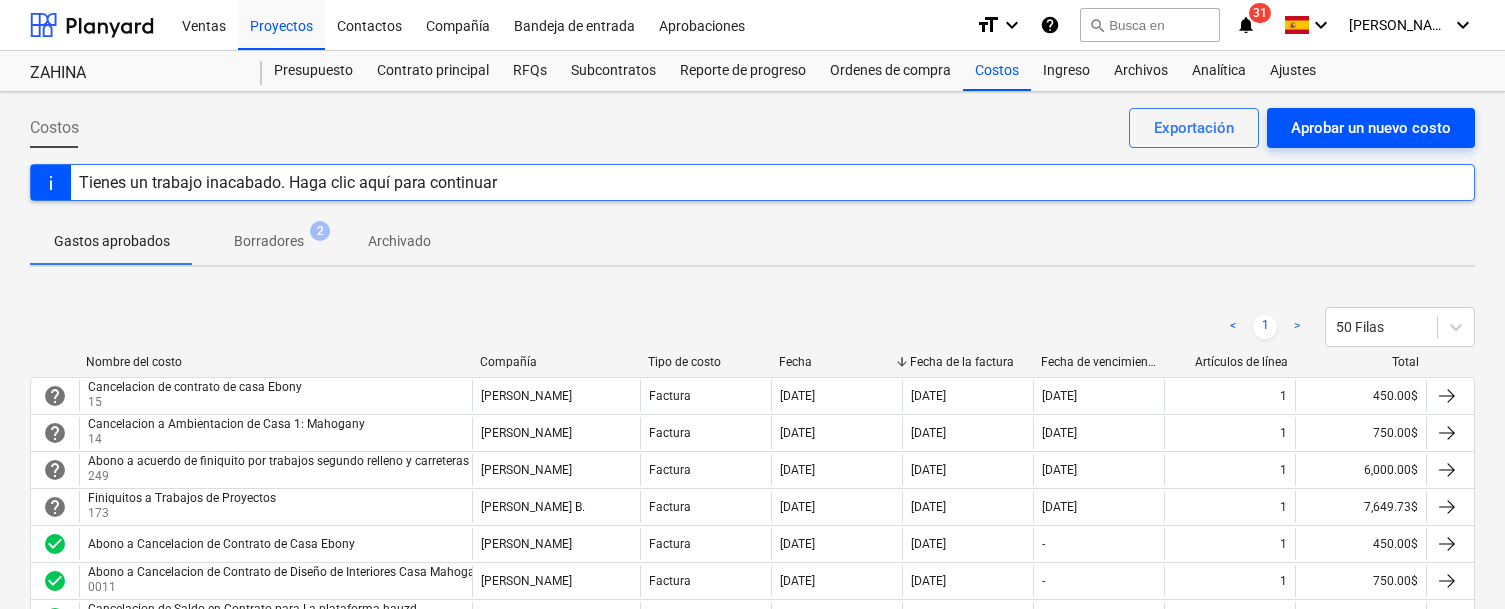 click on "Aprobar un nuevo costo" at bounding box center [1371, 128] 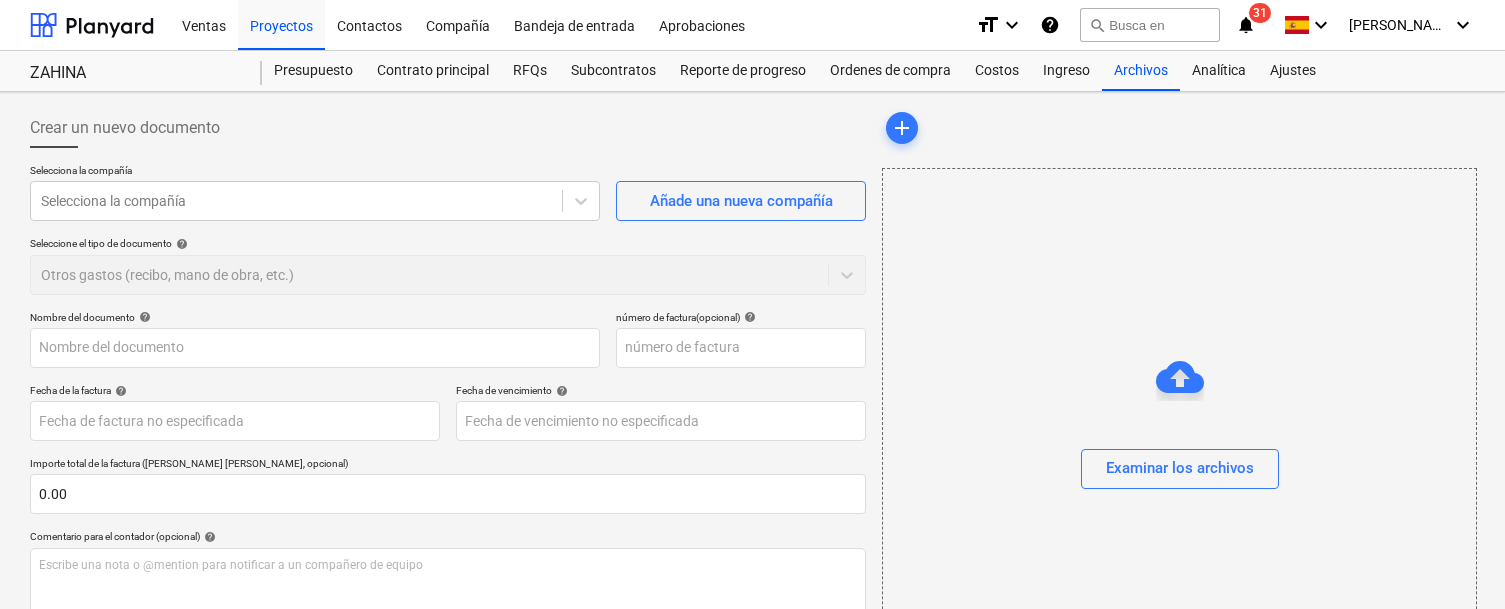 click on "Selecciona la compañía Selecciona la compañía Añade una nueva compañía Seleccione el tipo de documento help Otros gastos (recibo, mano de obra, etc.)" at bounding box center [448, 237] 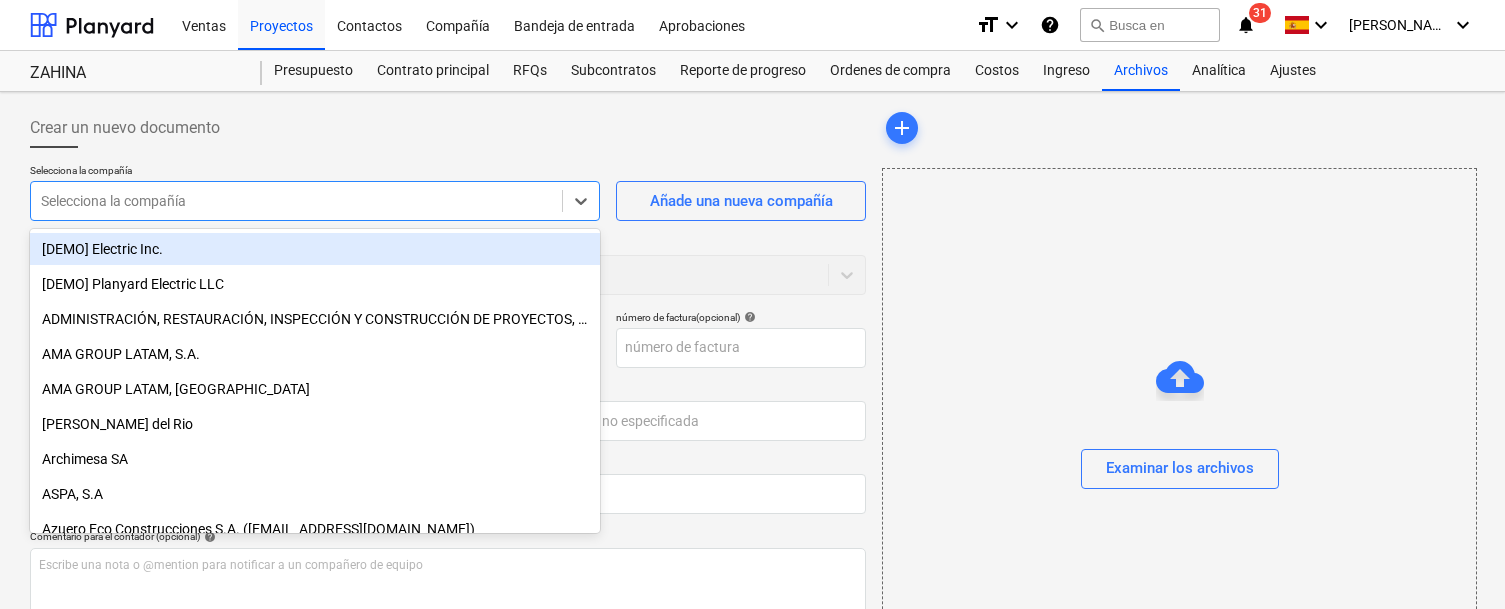 click on "Selecciona la compañía" at bounding box center (296, 201) 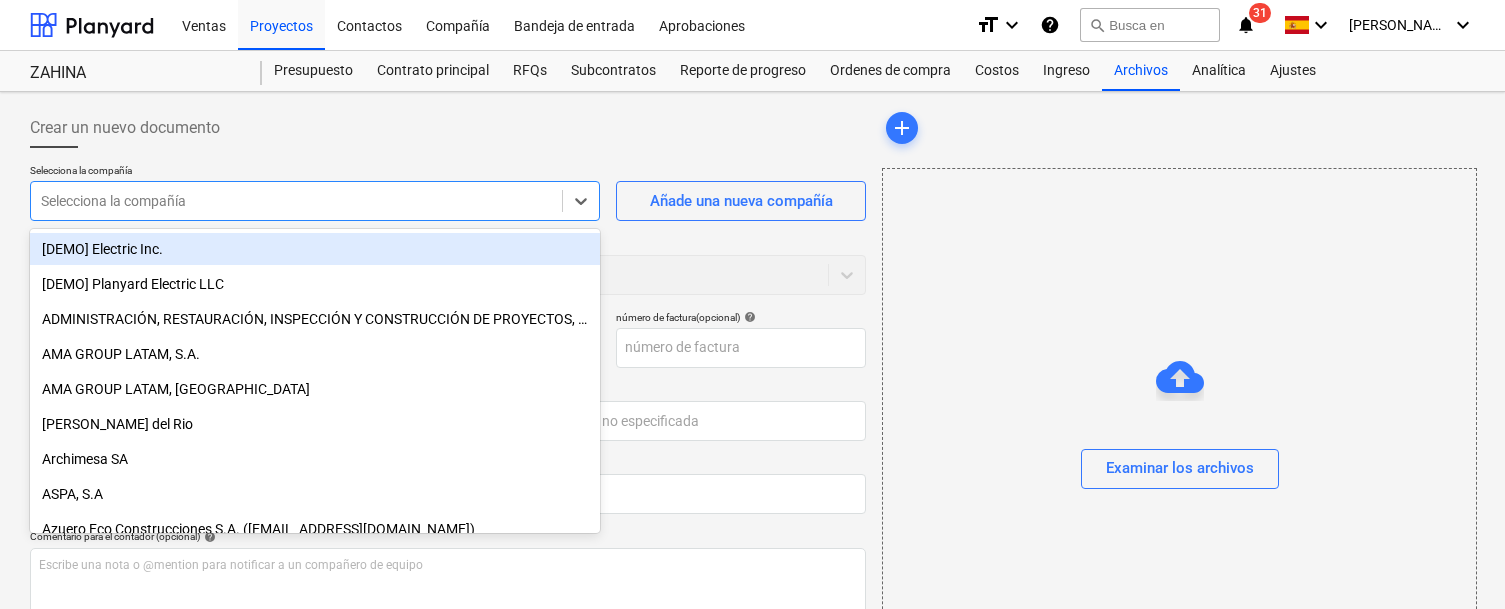 paste on "Multi Servicios y Contrataciones [PERSON_NAME] R, S.A." 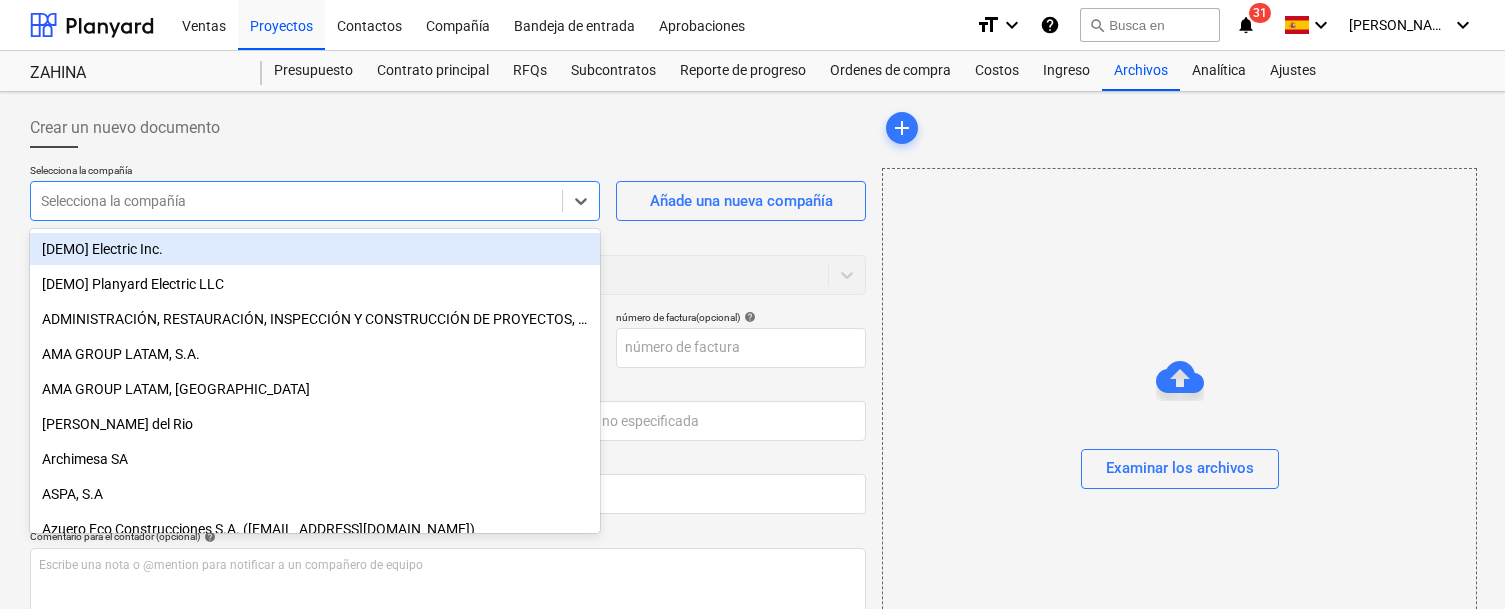 type on "Multi Servicios y Contrataciones [PERSON_NAME] R, S.A." 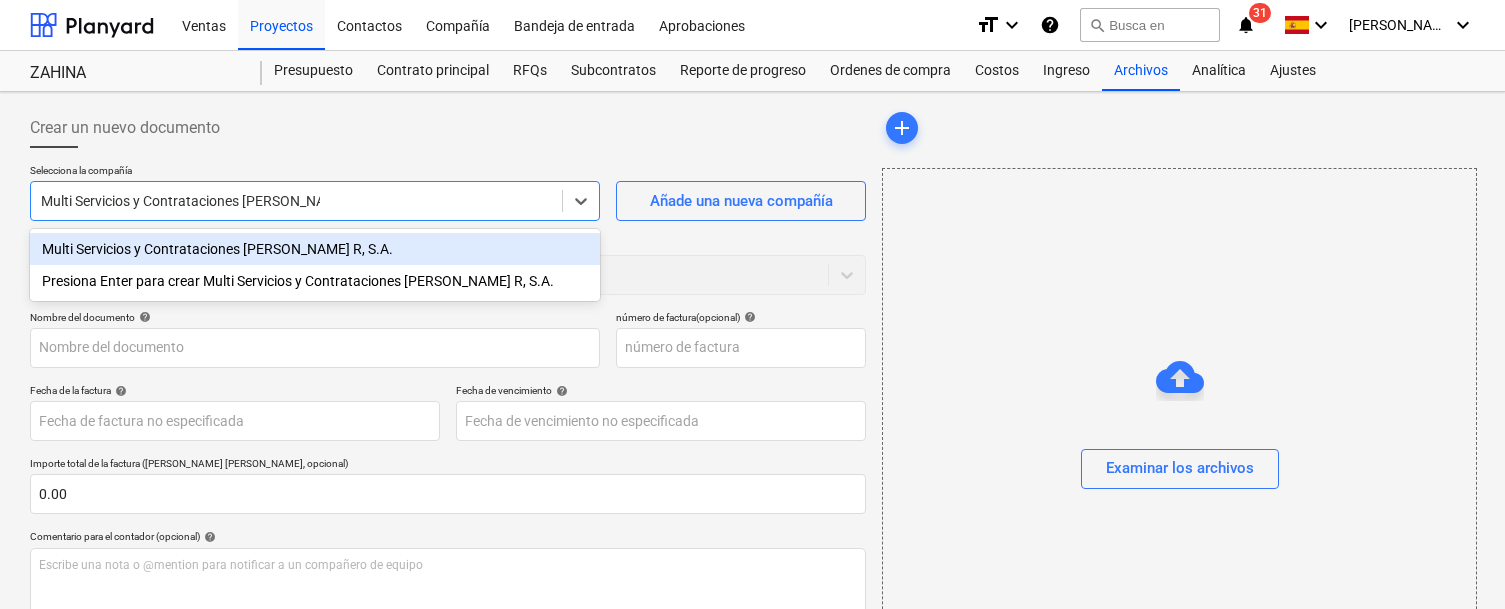 click on "Multi Servicios y Contrataciones [PERSON_NAME] R, S.A." at bounding box center (315, 249) 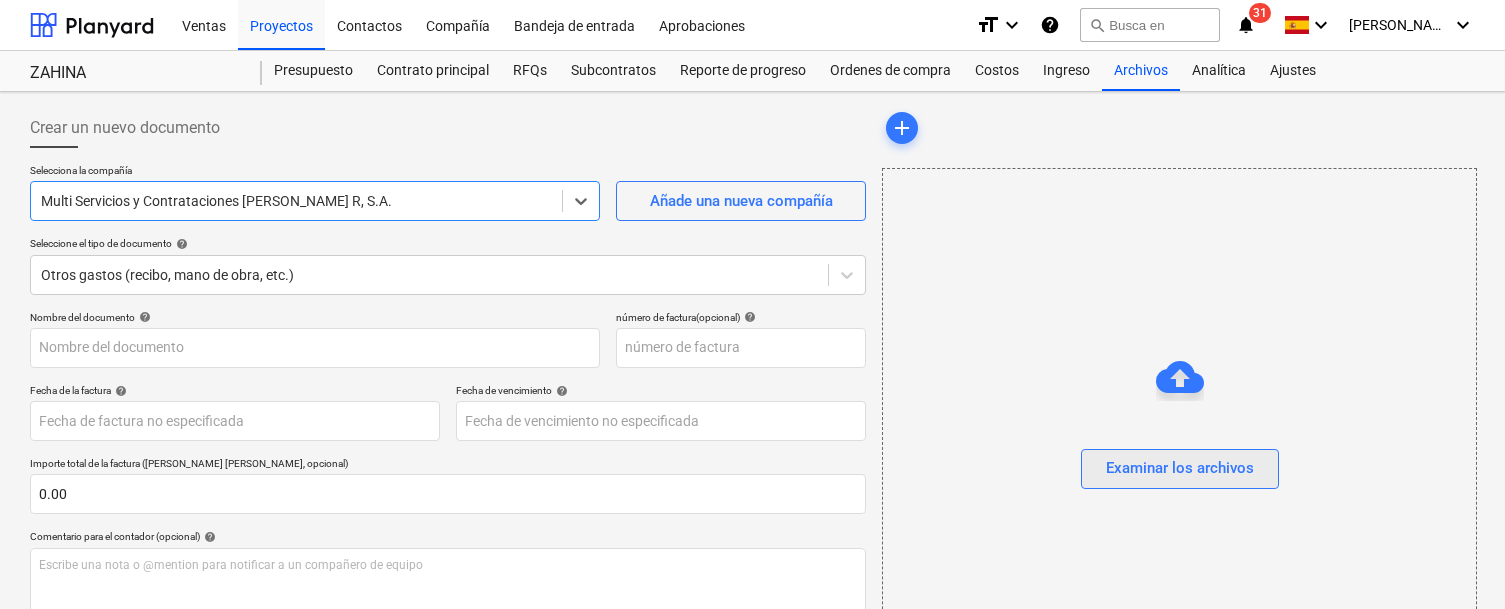 click on "Examinar los archivos" at bounding box center [1180, 468] 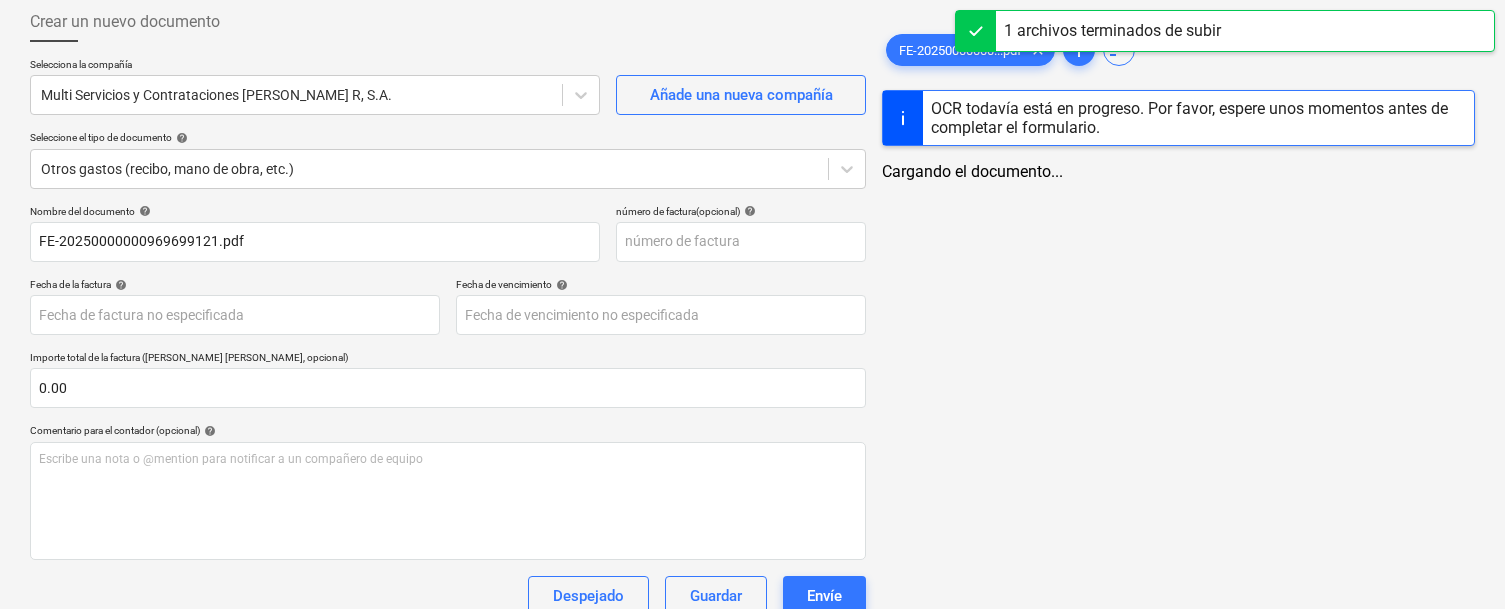 scroll, scrollTop: 113, scrollLeft: 0, axis: vertical 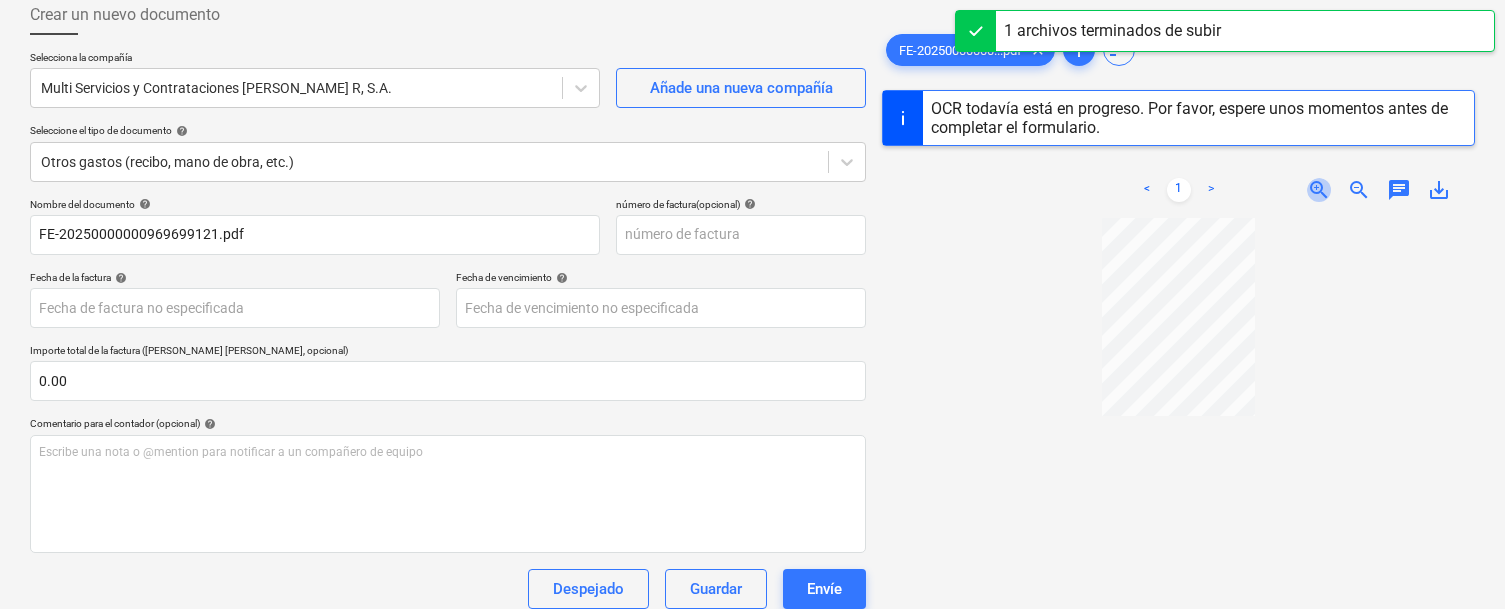 click on "zoom_in" at bounding box center (1319, 190) 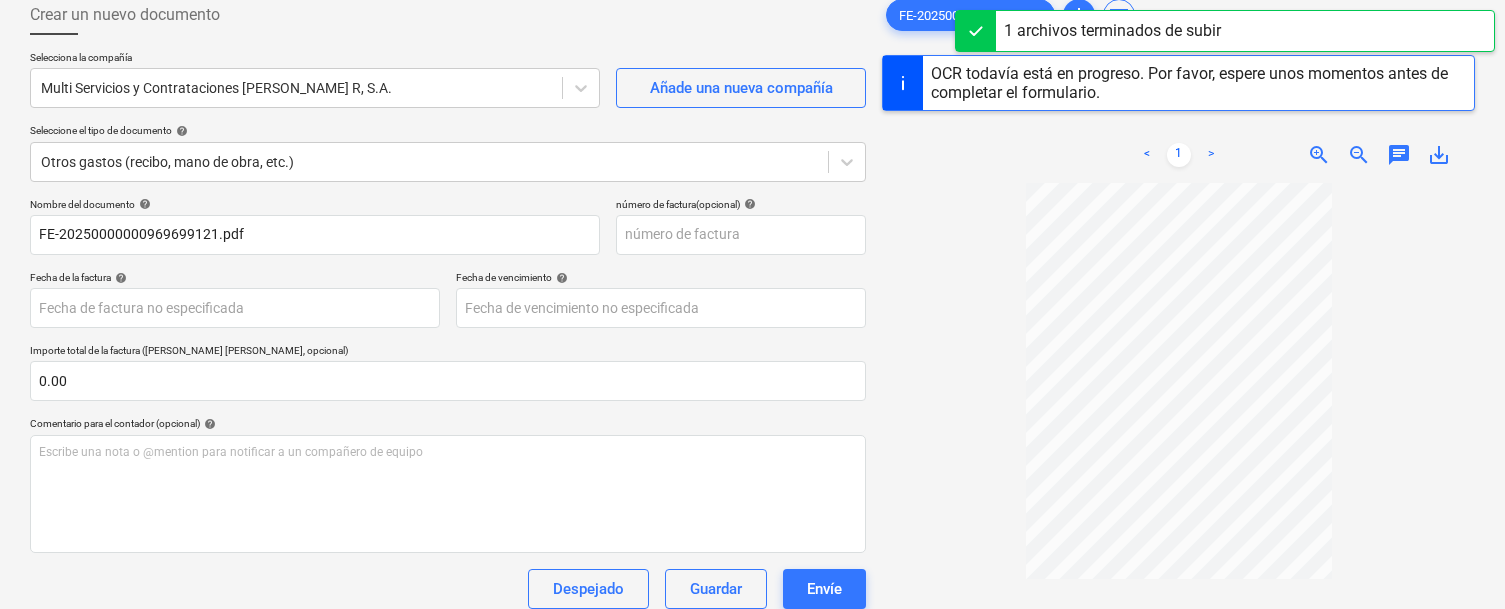 click on "zoom_in" at bounding box center [1319, 155] 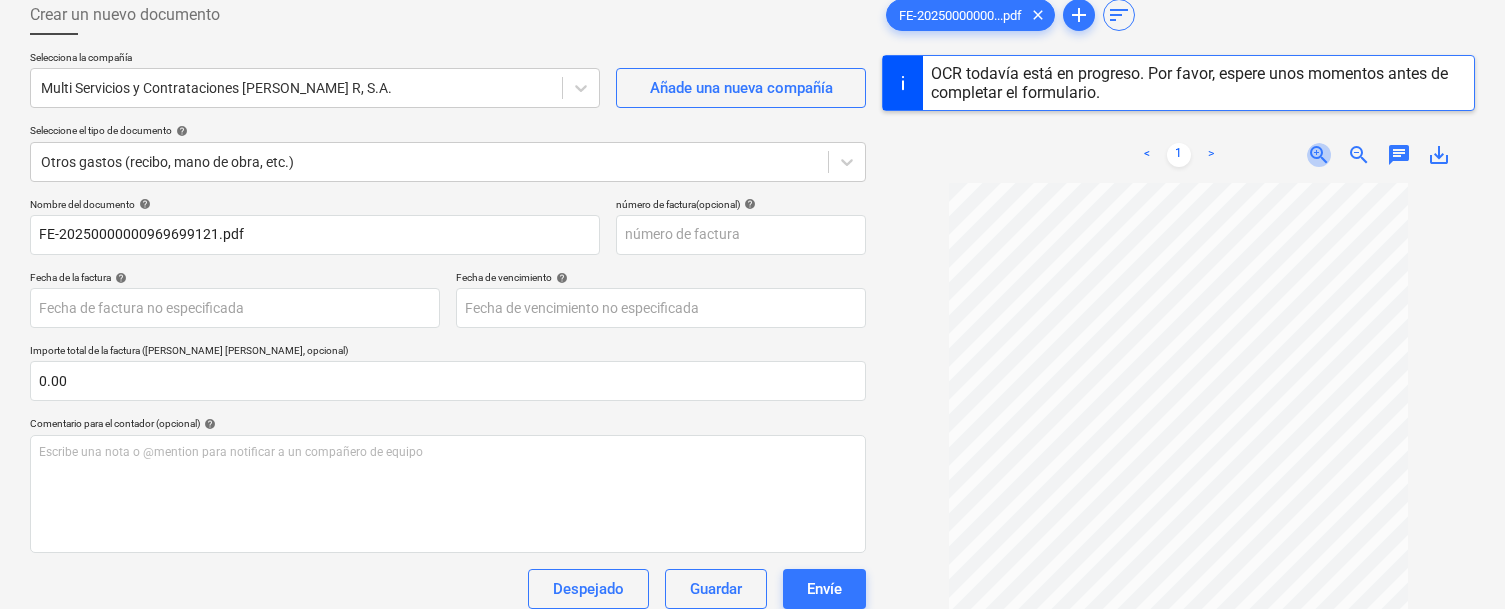 click on "zoom_in" at bounding box center (1319, 155) 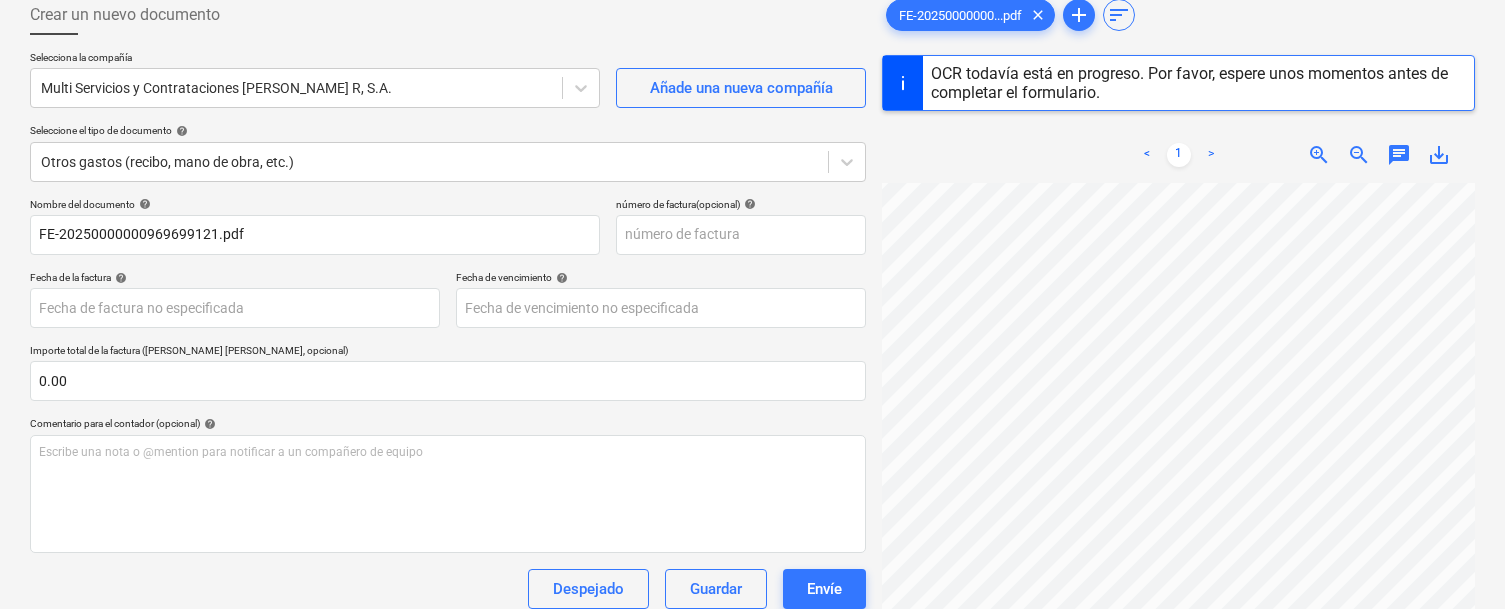 scroll, scrollTop: 8, scrollLeft: 30, axis: both 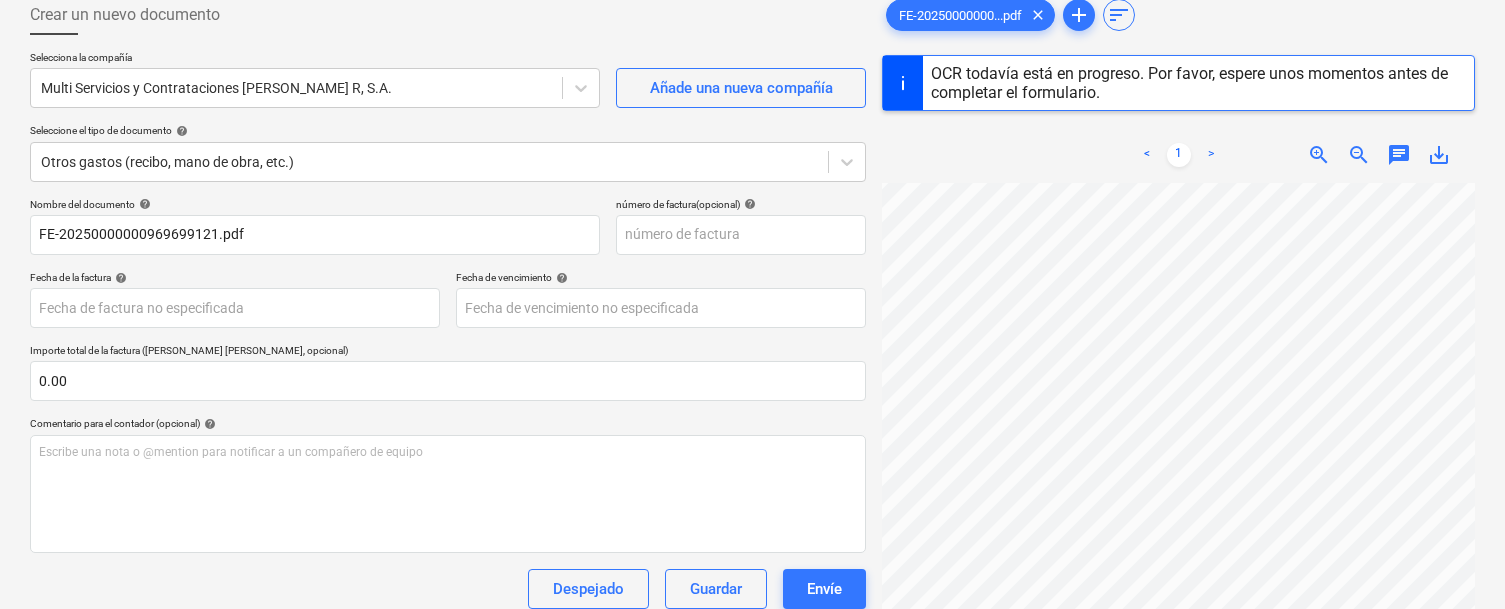 click on "Nombre del documento help FE-20250000000969699121.pdf número de factura  (opcional) help Fecha de la factura help Press the down arrow key to interact with the calendar and
select a date. Press the question mark key to get the keyboard shortcuts for changing dates. Fecha de vencimiento help Press the down arrow key to interact with the calendar and
select a date. Press the question mark key to get the keyboard shortcuts for changing dates. Importe total de la factura (coste neto, opcional) 0.00 Comentario para el contador (opcional) help Escribe una nota o @mention para notificar a un compañero de equipo ﻿ Despejado Guardar Envíe Costos asignados (netos) 0.00$ Seleccione los elementos de la línea para agregar help Busque o seleccione una línea de pedido Seleccionar a granel" at bounding box center (448, 459) 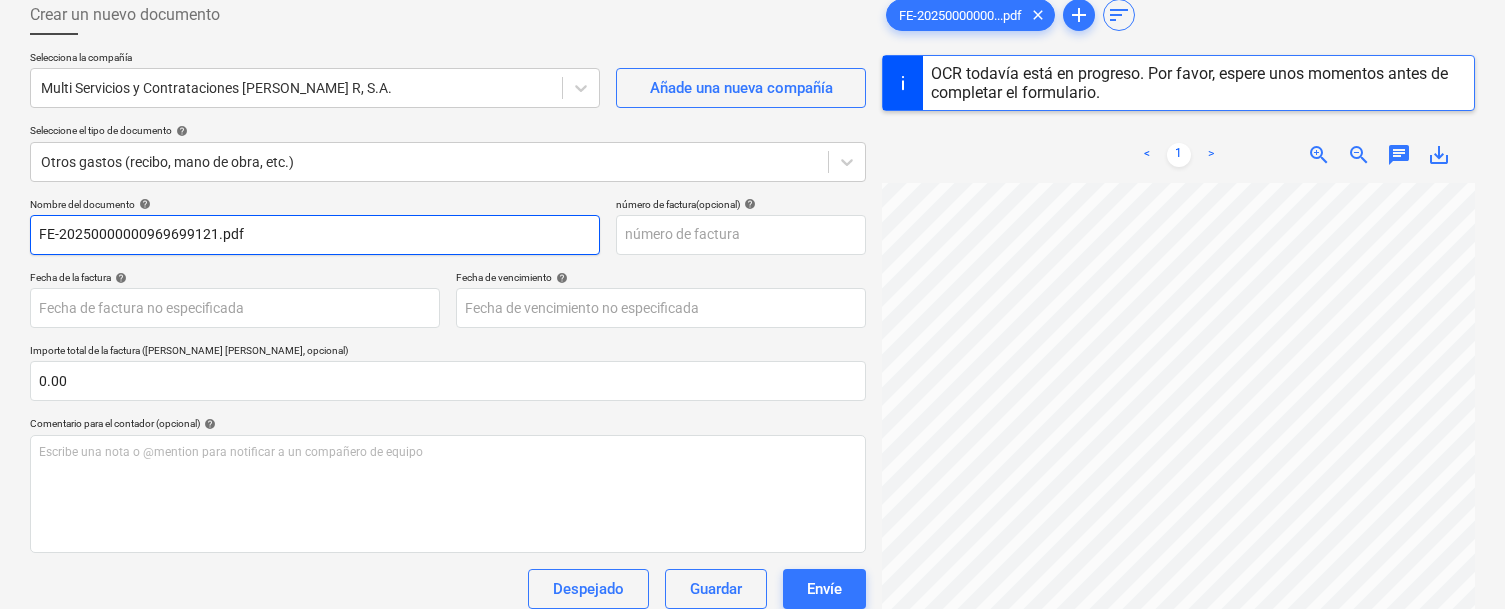 click on "FE-20250000000969699121.pdf" at bounding box center [315, 235] 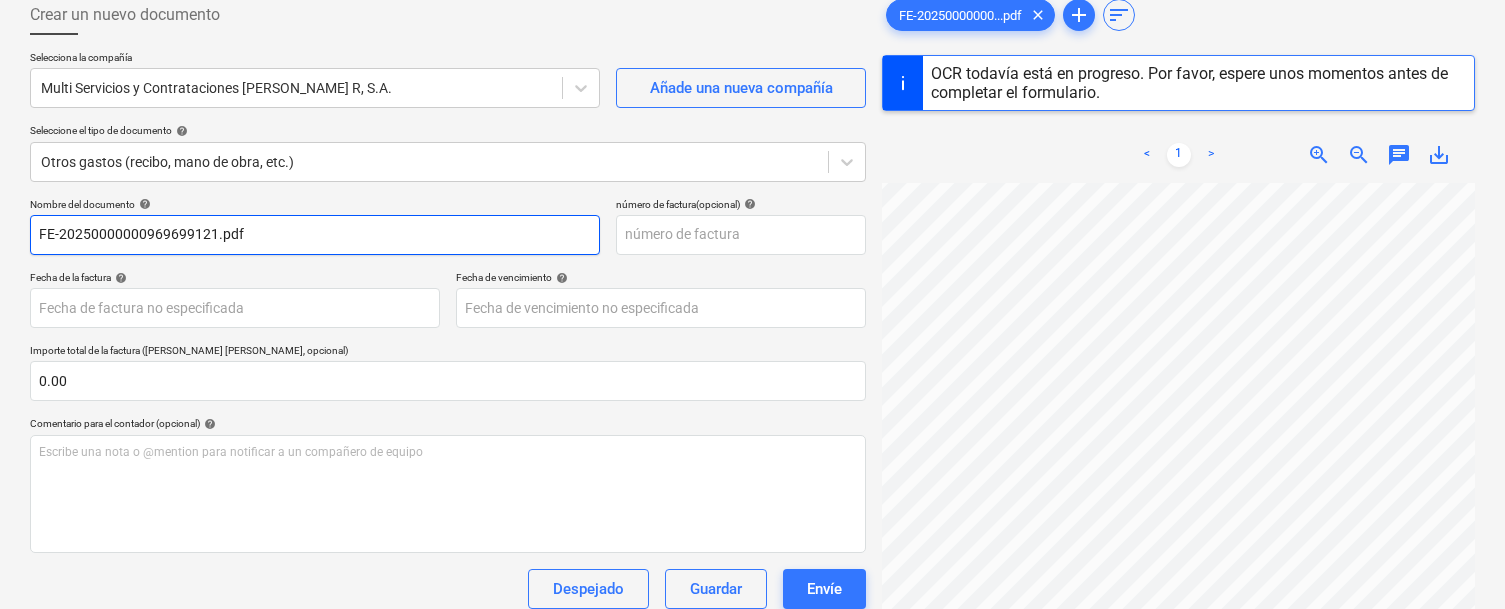paste on "Multi Servicios y Contrataciones [PERSON_NAME] R, S.A." 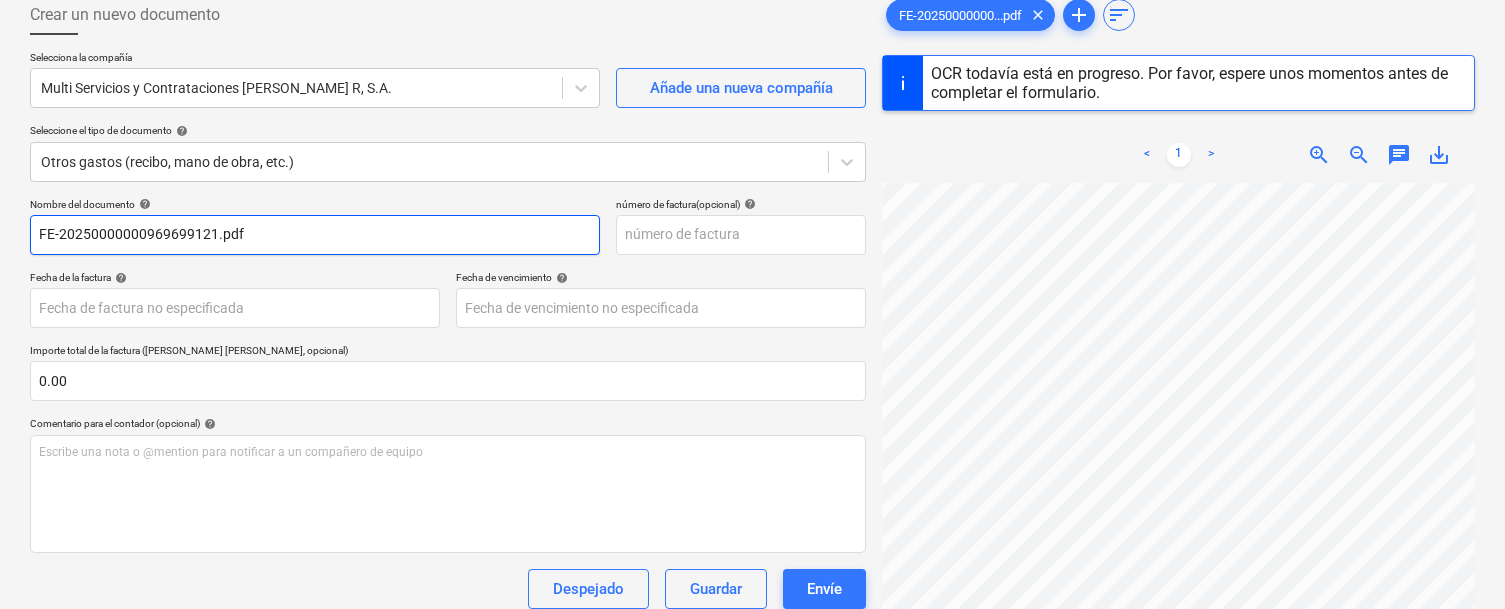 type on "Multi Servicios y Contrataciones [PERSON_NAME] R, S.A." 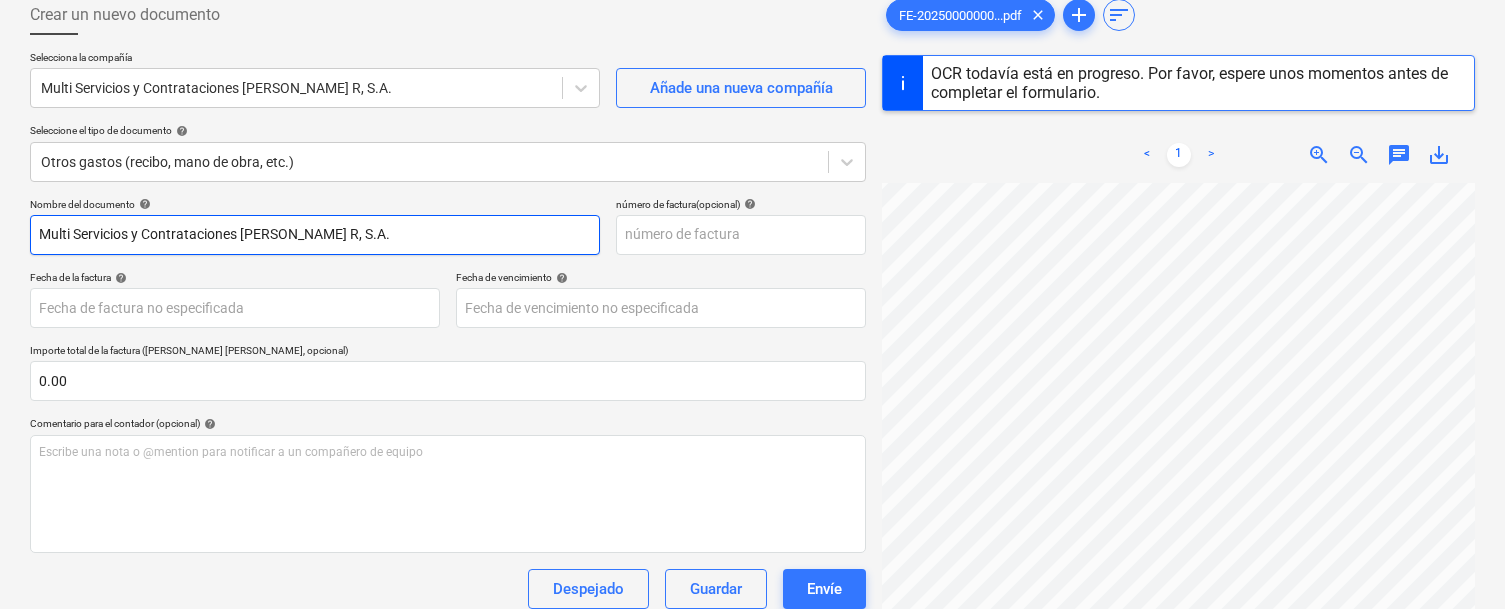 click on "Multi Servicios y Contrataciones [PERSON_NAME] R, S.A." at bounding box center [315, 235] 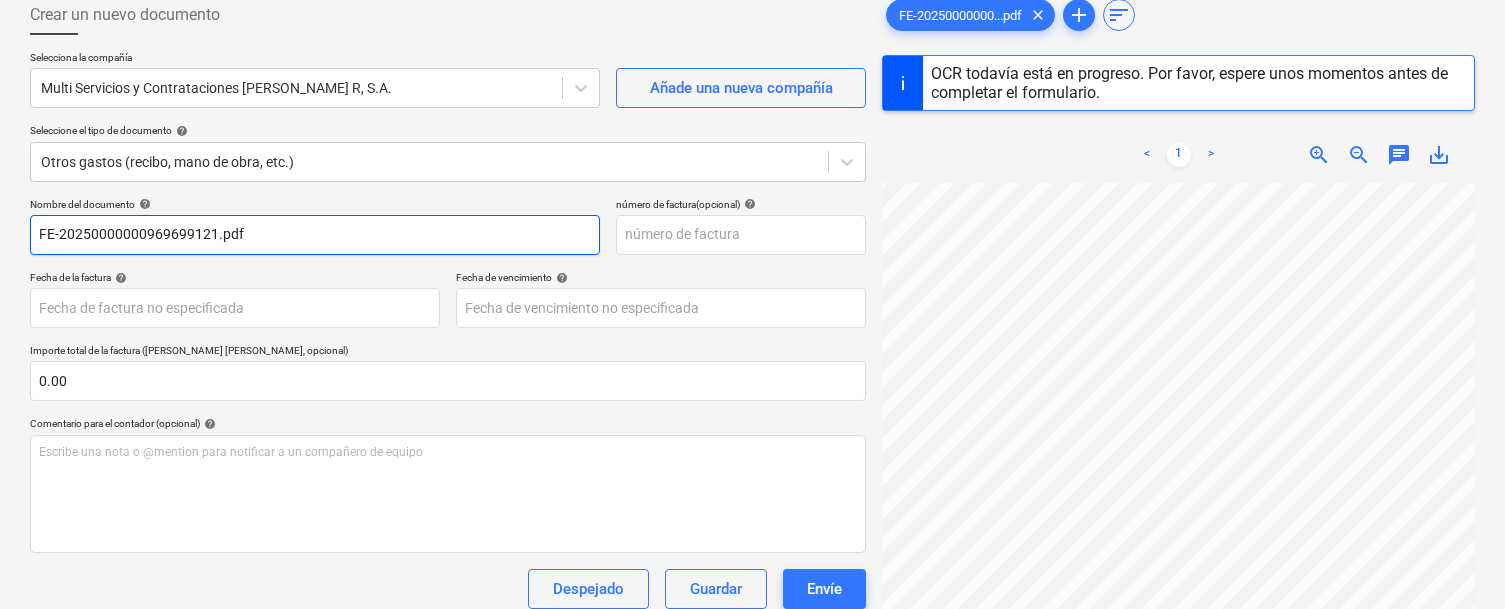 click on "FE-20250000000969699121.pdf" at bounding box center [315, 235] 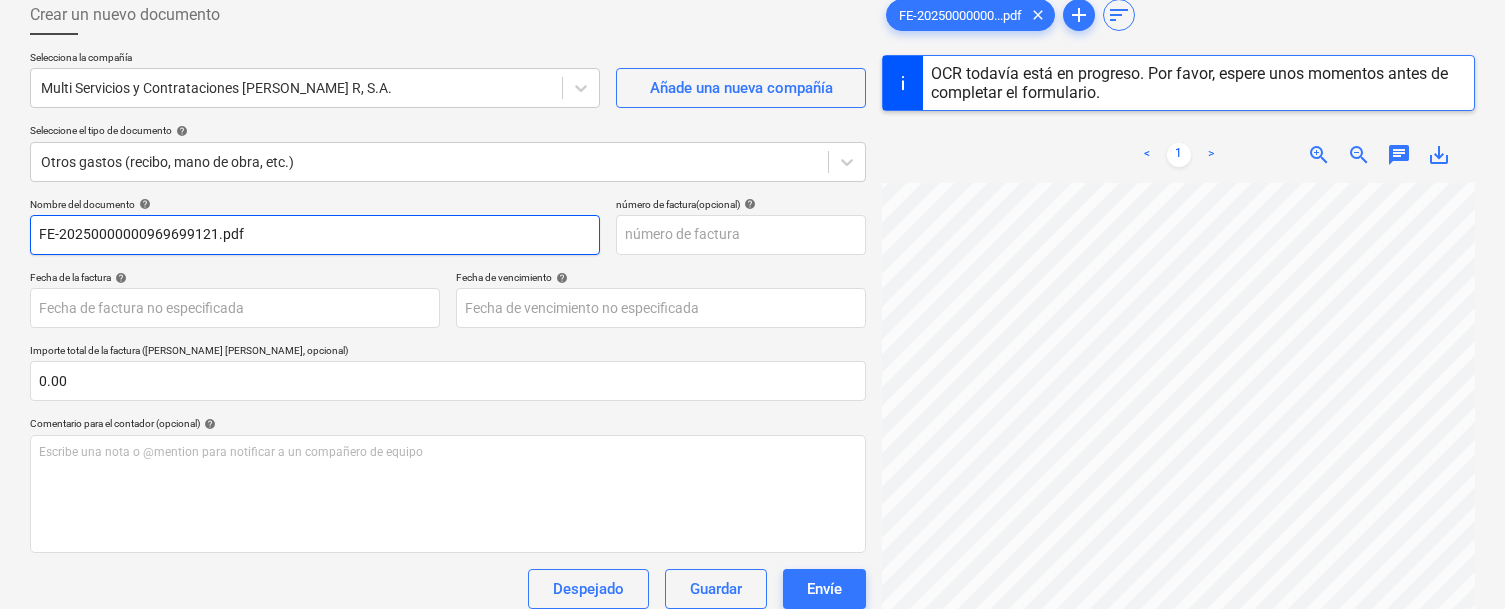 click on "FE-20250000000969699121.pdf" at bounding box center (315, 235) 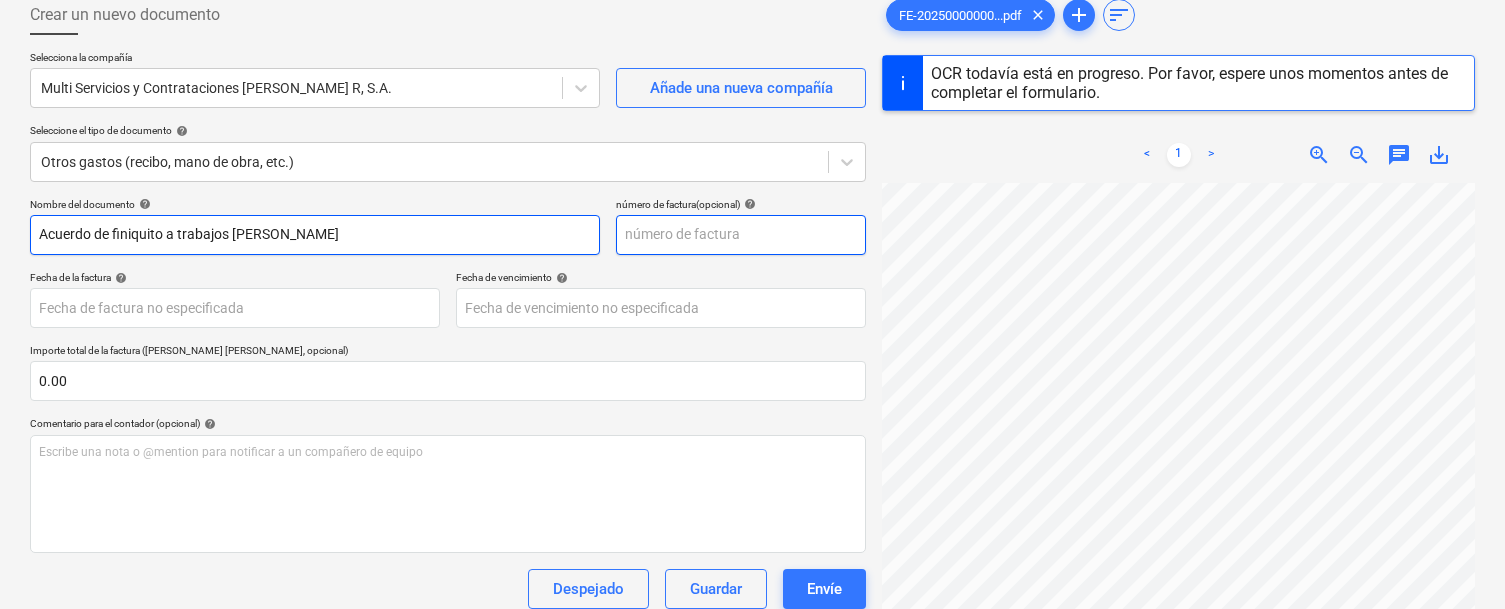 type on "Acuerdo de finiquito a trabajos [PERSON_NAME]" 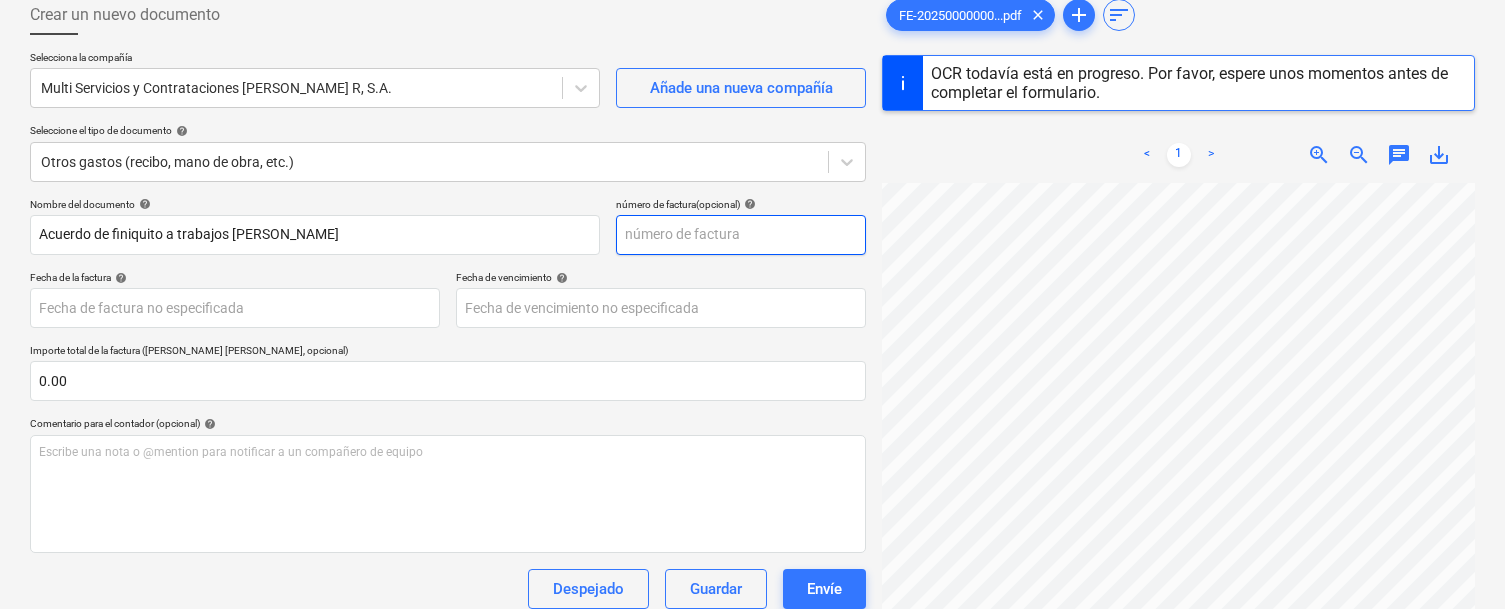 click at bounding box center (741, 235) 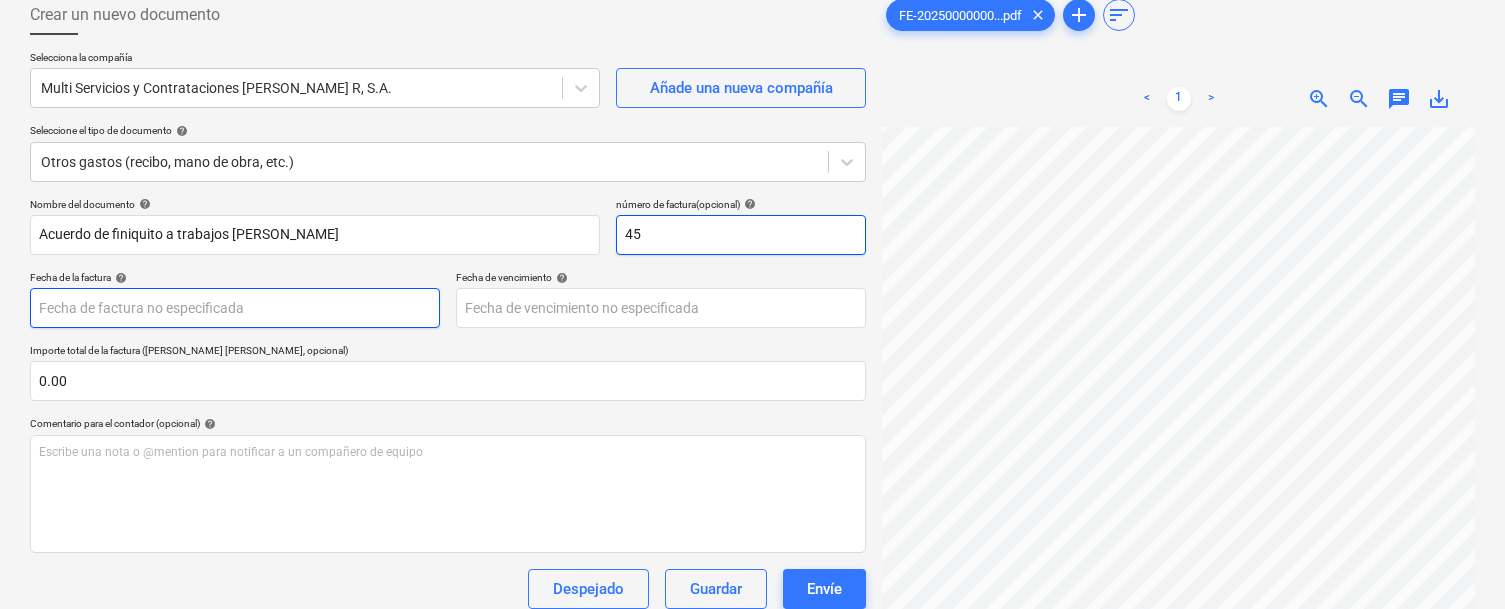 type on "45" 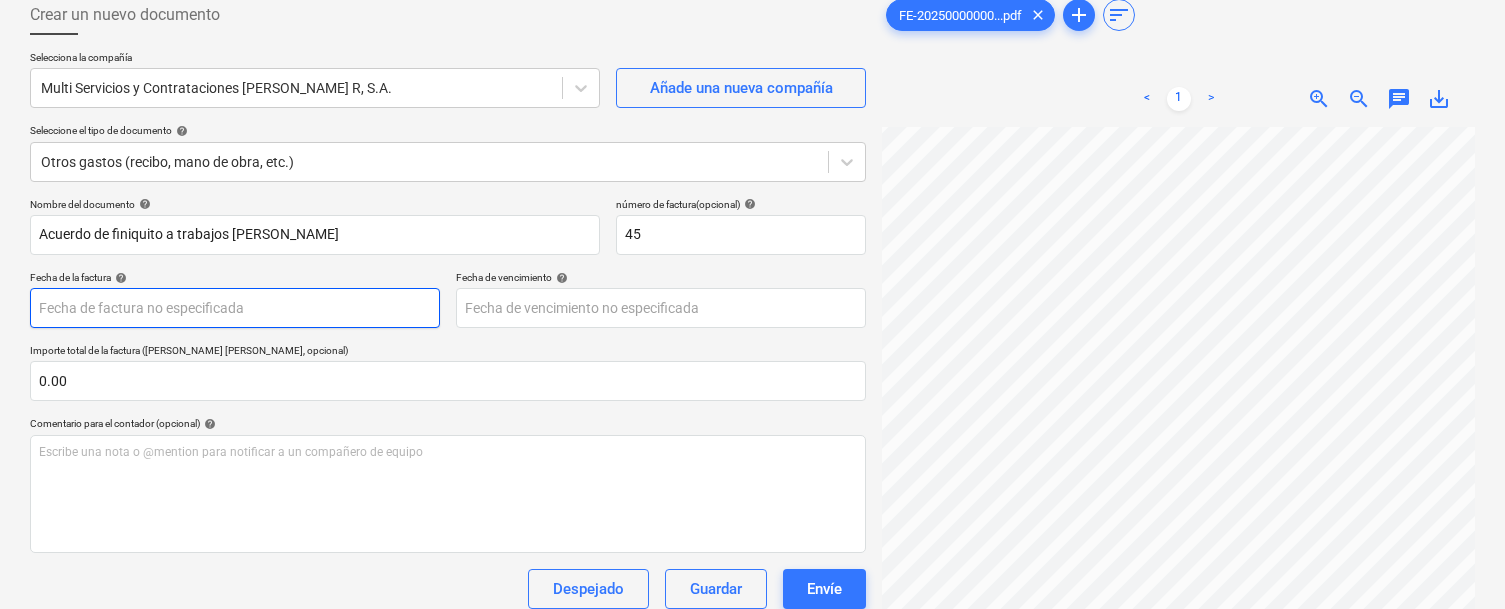 click on "Ventas Proyectos Contactos Compañía Bandeja de entrada Aprobaciones format_size keyboard_arrow_down help search Busca en notifications 31 keyboard_arrow_down [PERSON_NAME] keyboard_arrow_down ZAHINA  Presupuesto Contrato principal RFQs Subcontratos Reporte de progreso Ordenes de compra Costos Ingreso Archivos 1 Analítica Ajustes Crear un nuevo documento Selecciona la compañía Multi Servicios y Contrataciones [PERSON_NAME] R, [PERSON_NAME] una nueva compañía Seleccione el tipo de documento help Otros gastos (recibo, mano de obra, etc.) Nombre del documento help Acuerdo de finiquito a trabajos [PERSON_NAME] número de factura  (opcional) help 45 Fecha de la factura help Press the down arrow key to interact with the calendar and
select a date. Press the question mark key to get the keyboard shortcuts for changing dates. Fecha de vencimiento help Press the down arrow key to interact with the calendar and
select a date. Press the question mark key to get the keyboard shortcuts for changing dates. 0.00 help ﻿ help" at bounding box center (752, 191) 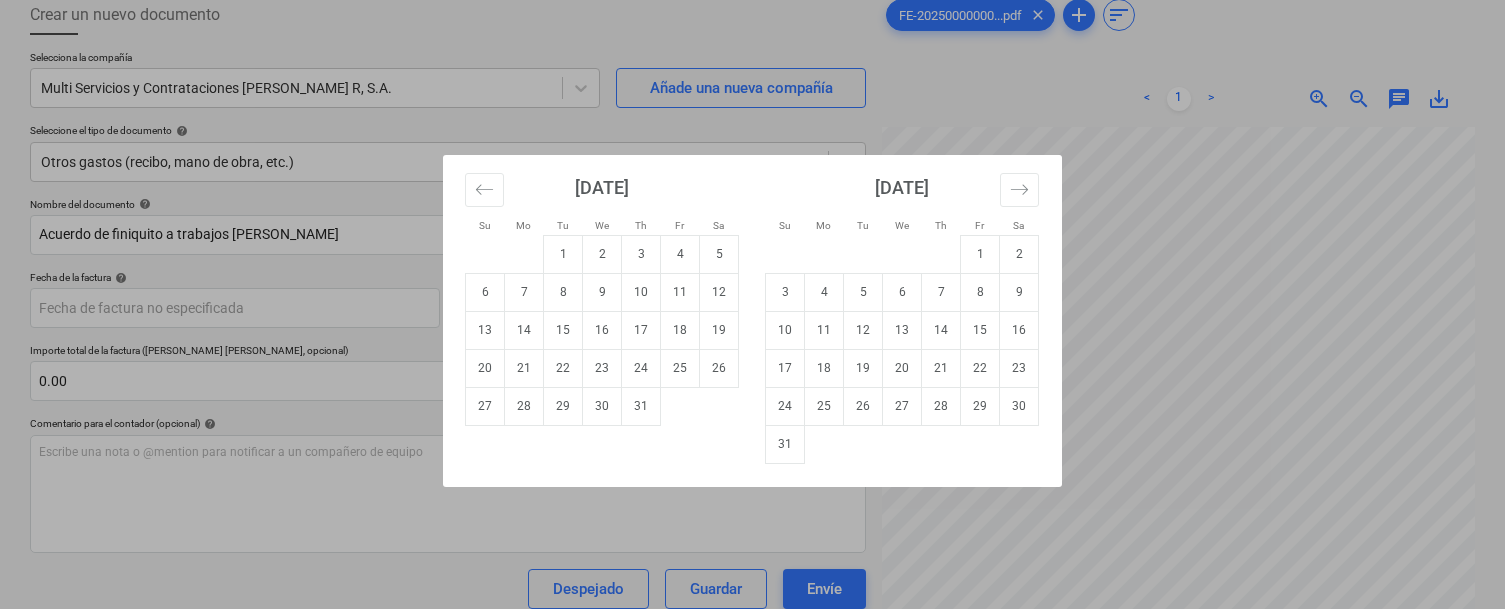 click on "Su Mo Tu We Th Fr Sa Su Mo Tu We Th Fr Sa [DATE] 1 2 3 4 5 6 7 8 9 10 11 12 13 14 15 16 17 18 19 20 21 22 23 24 25 26 27 28 29 [DATE] 1 2 3 4 5 6 7 8 9 10 11 12 13 14 15 16 17 18 19 20 21 22 23 24 25 26 27 28 29 30 [DATE] 1 2 3 4 5 6 7 8 9 10 11 12 13 14 15 16 17 18 19 20 21 22 23 24 25 26 27 28 29 30 31 [DATE] 1 2 3 4 5 6 7 8 9 10 11 12 13 14 15 16 17 18 19 20 21 22 23 24 25 26 27 28 29 30" at bounding box center [752, 304] 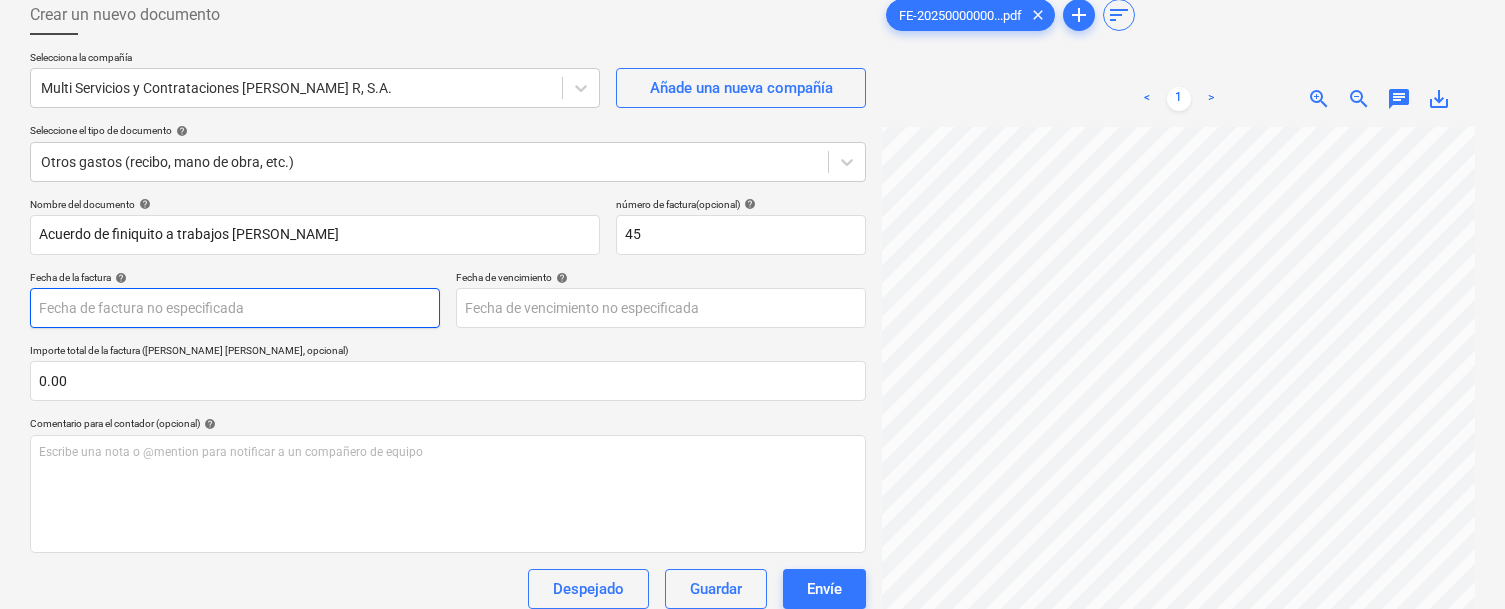 click on "Ventas Proyectos Contactos Compañía Bandeja de entrada Aprobaciones format_size keyboard_arrow_down help search Busca en notifications 31 keyboard_arrow_down [PERSON_NAME] keyboard_arrow_down ZAHINA  Presupuesto Contrato principal RFQs Subcontratos Reporte de progreso Ordenes de compra Costos Ingreso Archivos 1 Analítica Ajustes Crear un nuevo documento Selecciona la compañía Multi Servicios y Contrataciones [PERSON_NAME] R, [PERSON_NAME] una nueva compañía Seleccione el tipo de documento help Otros gastos (recibo, mano de obra, etc.) Nombre del documento help Acuerdo de finiquito a trabajos [PERSON_NAME] número de factura  (opcional) help 45 Fecha de la factura help Press the down arrow key to interact with the calendar and
select a date. Press the question mark key to get the keyboard shortcuts for changing dates. Fecha de vencimiento help Press the down arrow key to interact with the calendar and
select a date. Press the question mark key to get the keyboard shortcuts for changing dates. 0.00 help ﻿ help" at bounding box center [752, 191] 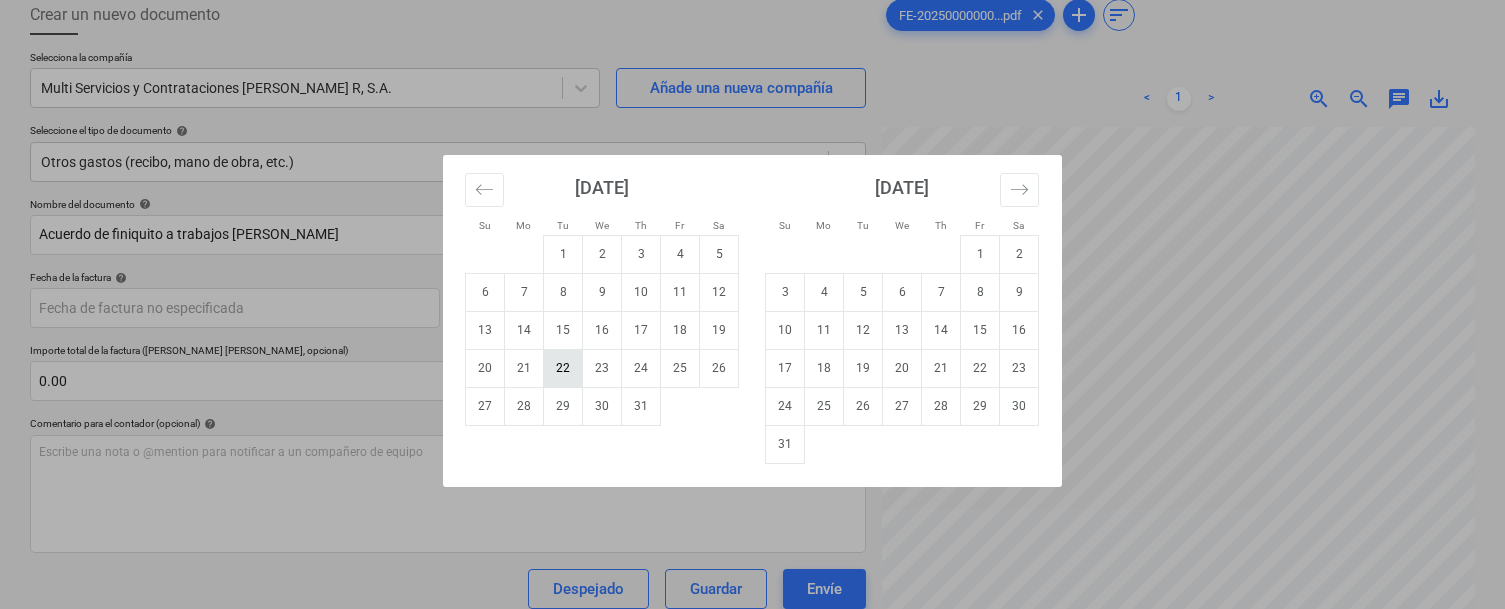 click on "22" at bounding box center [563, 368] 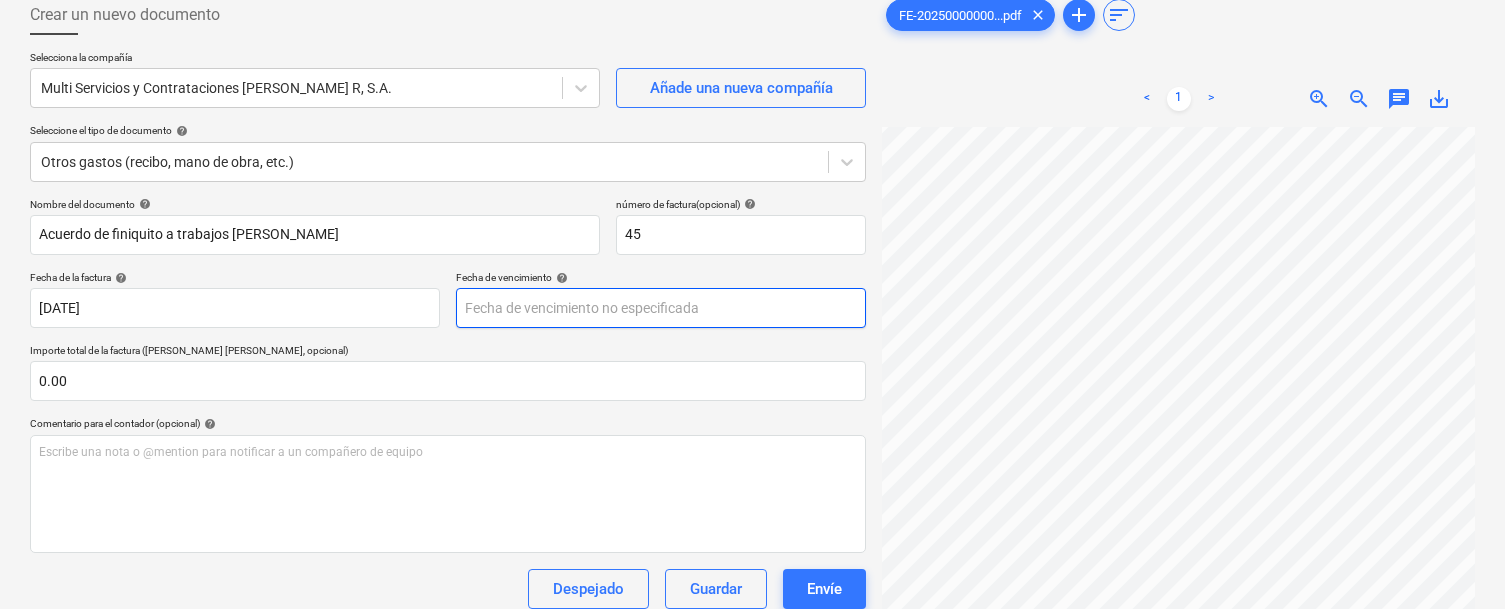 click on "Ventas Proyectos Contactos Compañía Bandeja de entrada Aprobaciones format_size keyboard_arrow_down help search Busca en notifications 31 keyboard_arrow_down [PERSON_NAME] keyboard_arrow_down ZAHINA  Presupuesto Contrato principal RFQs Subcontratos Reporte de progreso Ordenes de compra Costos Ingreso Archivos 1 Analítica Ajustes Crear un nuevo documento Selecciona la compañía Multi Servicios y Contrataciones [PERSON_NAME] R, [PERSON_NAME] una nueva compañía Seleccione el tipo de documento help Otros gastos (recibo, mano de obra, etc.) Nombre del documento help Acuerdo de finiquito a trabajos [PERSON_NAME] número de factura  (opcional) help 45 Fecha de la factura help [DATE] 22.07.2025 Press the down arrow key to interact with the calendar and
select a date. Press the question mark key to get the keyboard shortcuts for changing dates. Fecha de vencimiento help Importe total de la factura (coste neto, opcional) 0.00 Comentario para el contador (opcional) help ﻿ Despejado Guardar Envíe 0.00$ help clear add" at bounding box center (752, 191) 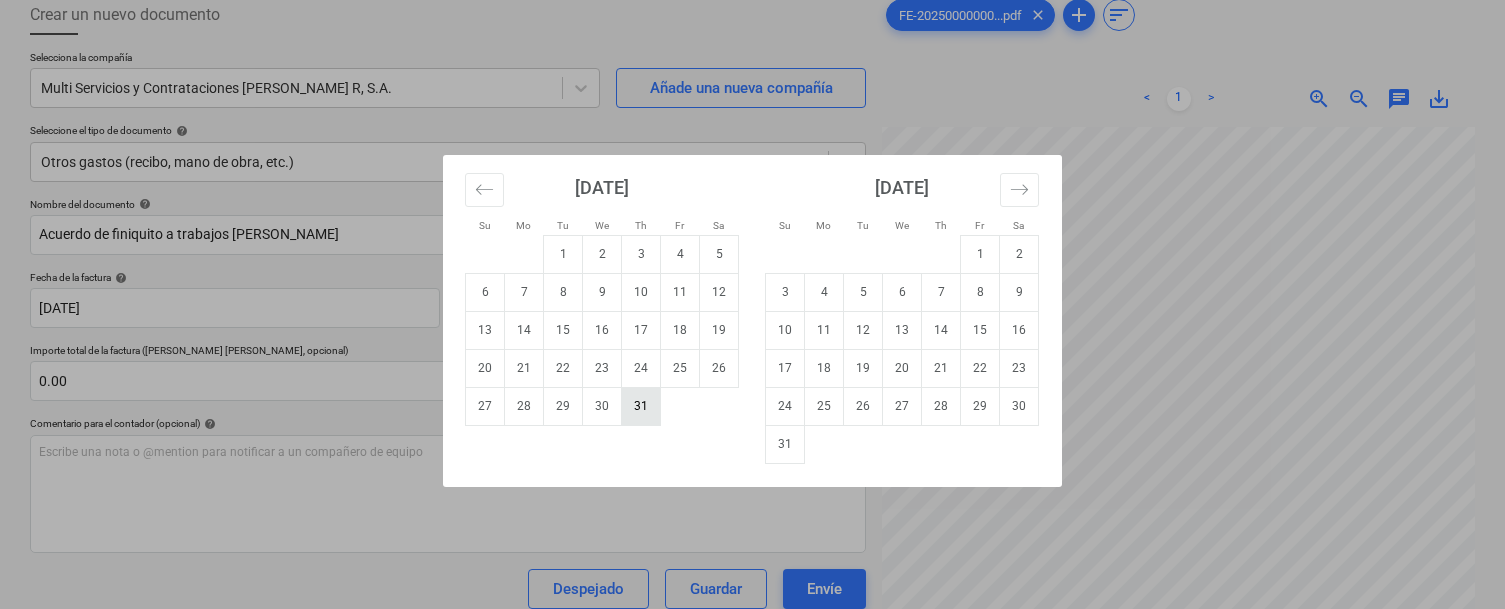 click on "31" at bounding box center [641, 406] 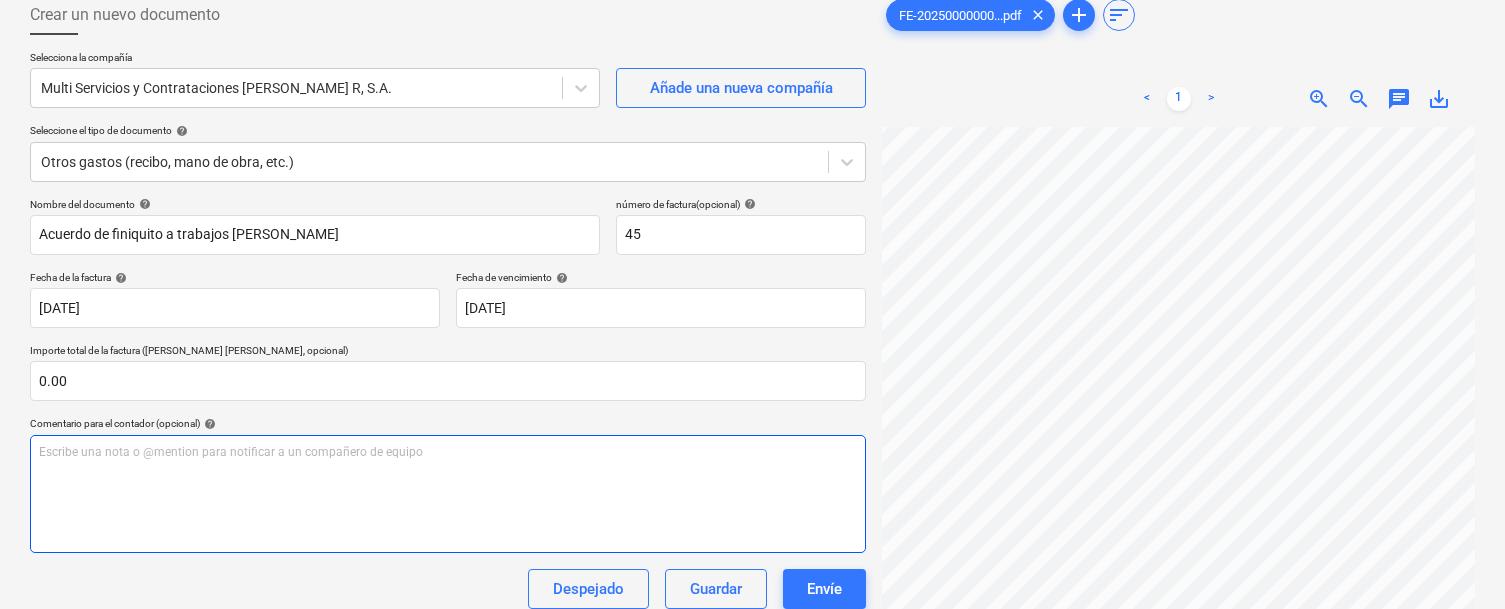 click on "Escribe una nota o @mention para notificar a un compañero de equipo ﻿" at bounding box center (448, 452) 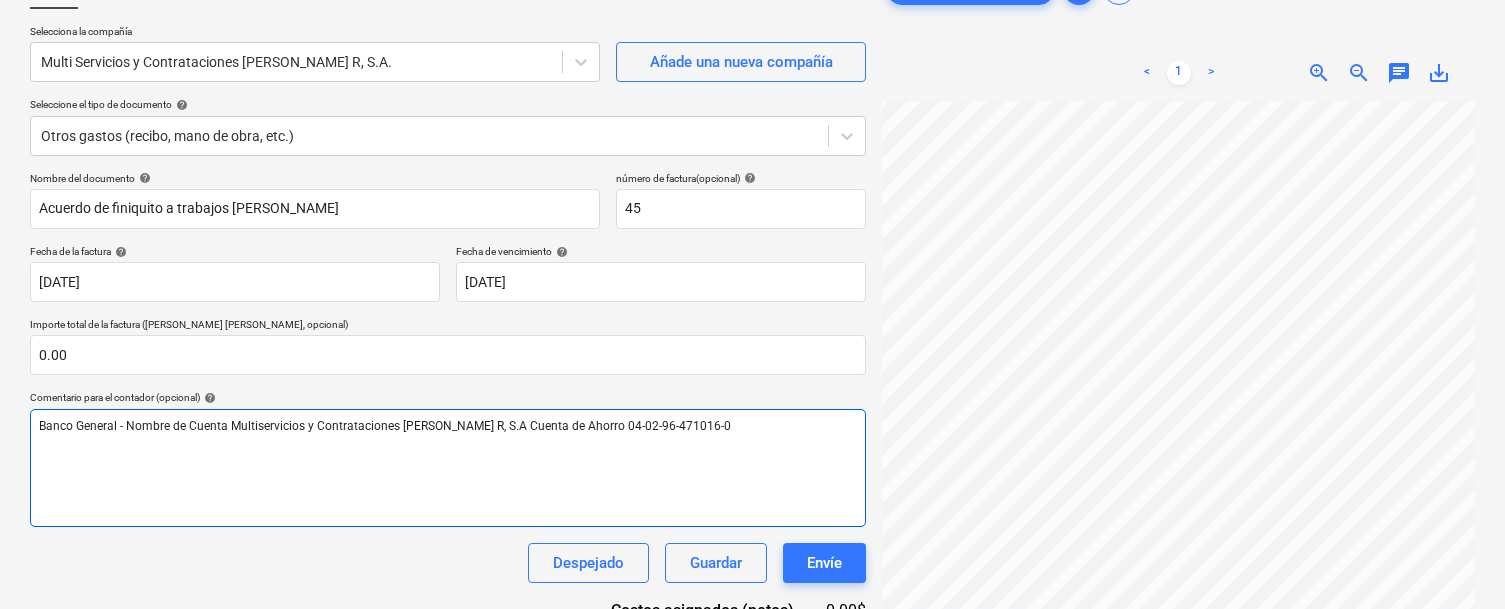 scroll, scrollTop: 148, scrollLeft: 0, axis: vertical 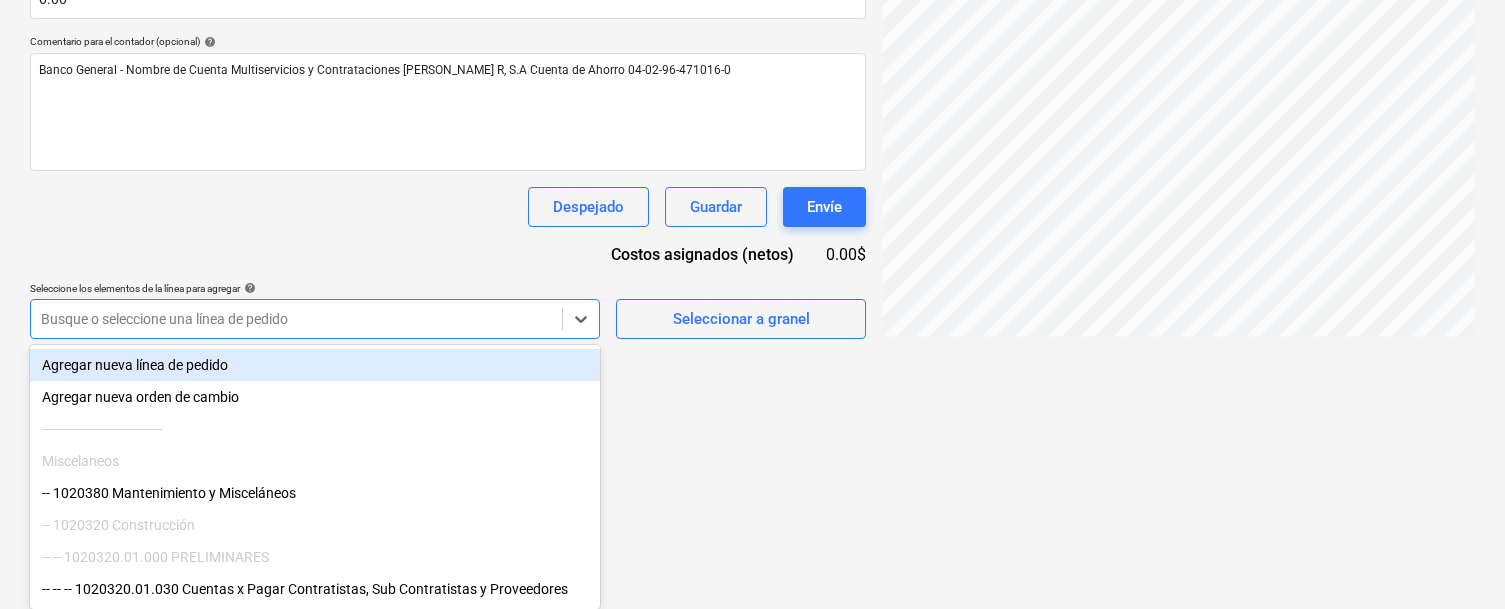 click on "Ventas Proyectos Contactos Compañía Bandeja de entrada Aprobaciones format_size keyboard_arrow_down help search Busca en notifications 31 keyboard_arrow_down [PERSON_NAME] keyboard_arrow_down ZAHINA  Presupuesto Contrato principal RFQs Subcontratos Reporte de progreso Ordenes de compra Costos Ingreso Archivos 1 Analítica Ajustes Crear un nuevo documento Selecciona la compañía Multi Servicios y Contrataciones [PERSON_NAME] R, [PERSON_NAME] una nueva compañía Seleccione el tipo de documento help Otros gastos (recibo, mano de obra, etc.) Nombre del documento help Acuerdo de finiquito a trabajos [PERSON_NAME] número de factura  (opcional) help 45 Fecha de la factura help [DATE] 22.07.2025 Press the down arrow key to interact with the calendar and
select a date. Press the question mark key to get the keyboard shortcuts for changing dates. Fecha de vencimiento help [DATE] [DATE] Importe total de la factura (coste neto, opcional) 0.00 Comentario para el contador (opcional) help Despejado Guardar Envíe <" at bounding box center (752, -191) 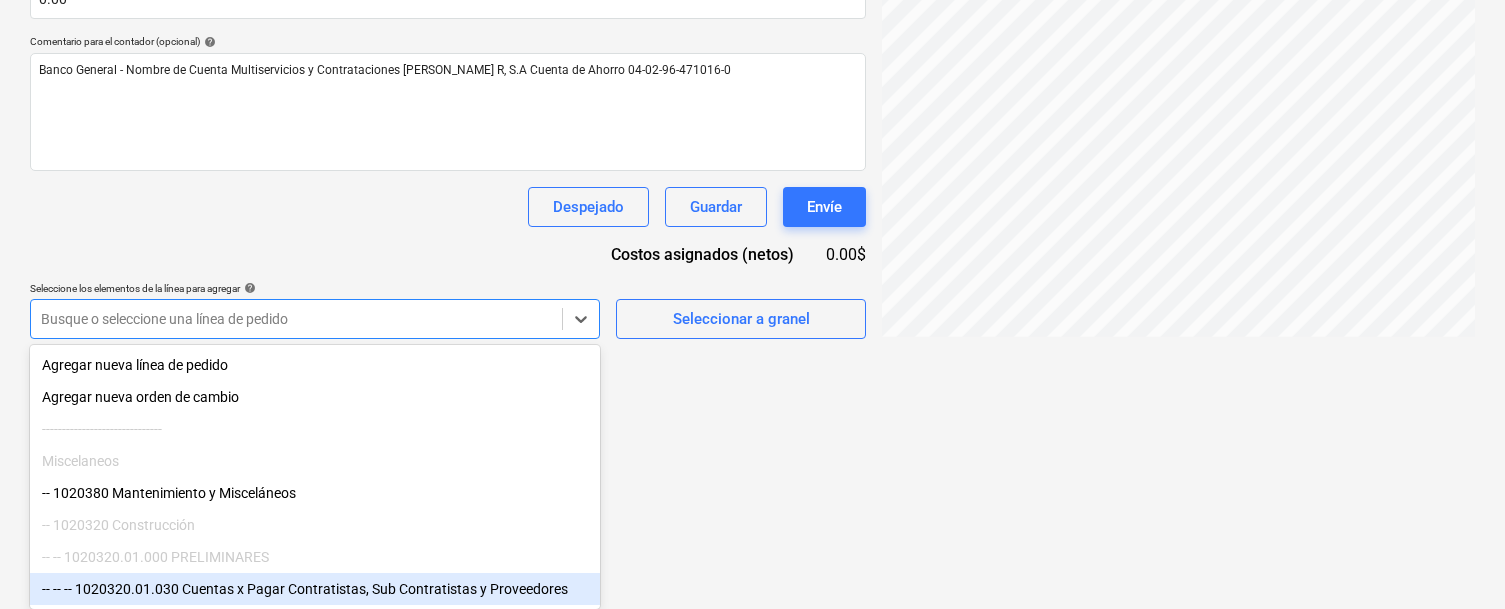 click on "-- -- --  1020320.01.030 Cuentas x Pagar Contratistas, Sub Contratistas y Proveedores" at bounding box center (315, 589) 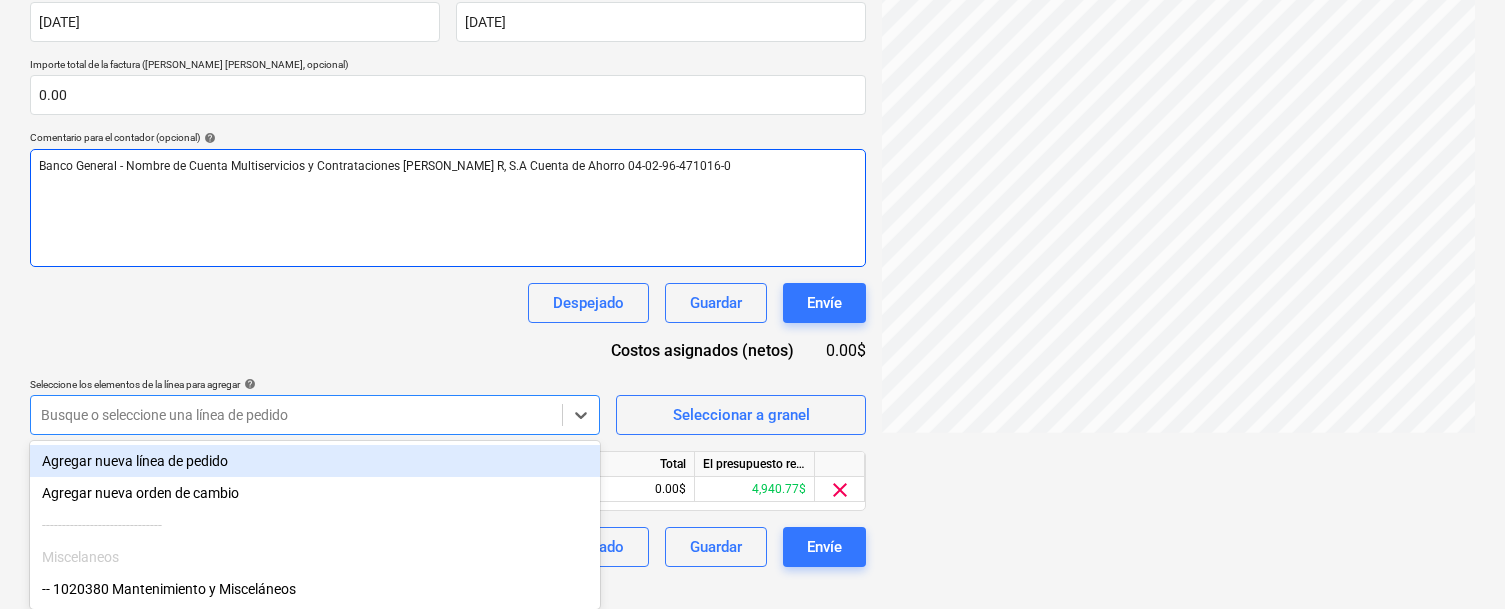 scroll, scrollTop: 371, scrollLeft: 0, axis: vertical 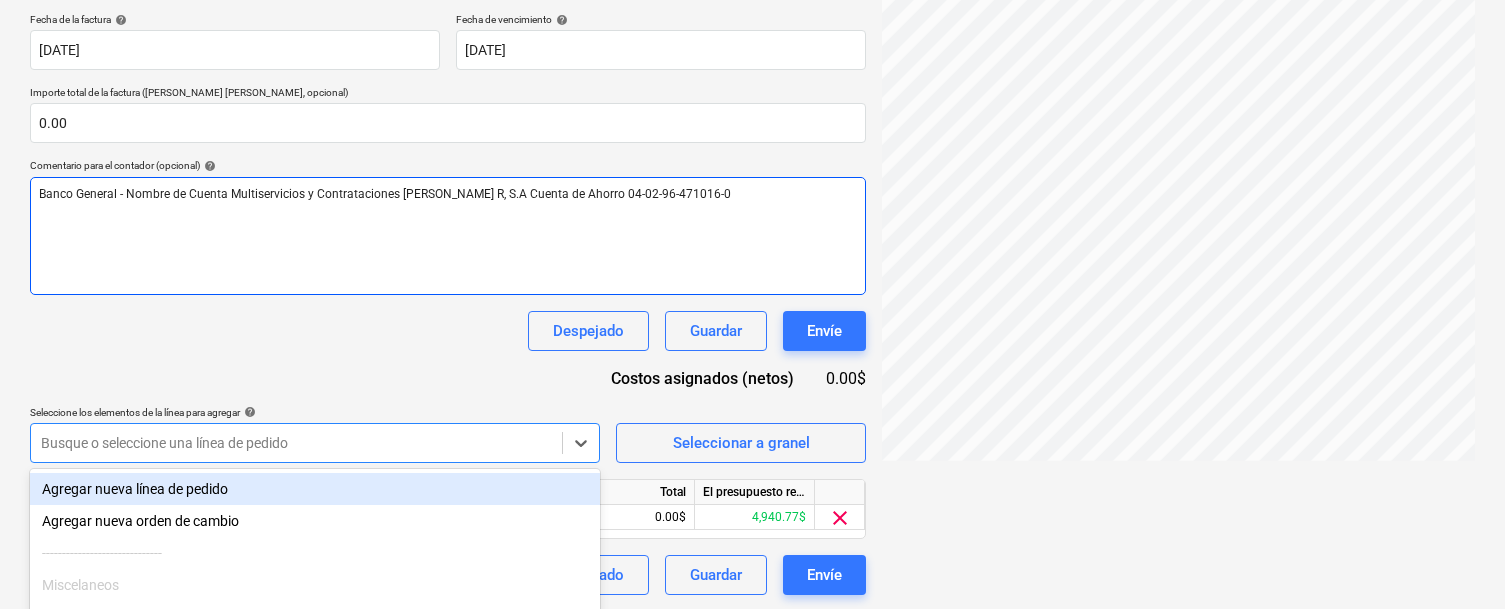 click on "Nombre del documento help Acuerdo de finiquito a trabajos [PERSON_NAME] número de factura  (opcional) help 45 Fecha de la factura help [DATE] 22.07.2025 Press the down arrow key to interact with the calendar and
select a date. Press the question mark key to get the keyboard shortcuts for changing dates. Fecha de vencimiento help [DATE] [DATE] Press the down arrow key to interact with the calendar and
select a date. Press the question mark key to get the keyboard shortcuts for changing dates. Importe total de la factura ([PERSON_NAME] [PERSON_NAME], opcional) 0.00 Comentario para el contador (opcional) help Banco General - Nombre de Cuenta Multiservicios y Contrataciones [PERSON_NAME] R, S.A Cuenta de Ahorro 04-02-96-471016-0  Despejado Guardar Envíe Costos asignados (netos) 0.00$ Seleccione los elementos de la línea para agregar help option -- -- --  1020320.01.030 Cuentas x Pagar Contratistas, Sub Contratistas y Proveedores, selected. Busque o seleccione una línea de pedido Seleccionar a granel Unidad Cantidad Total" at bounding box center [448, 267] 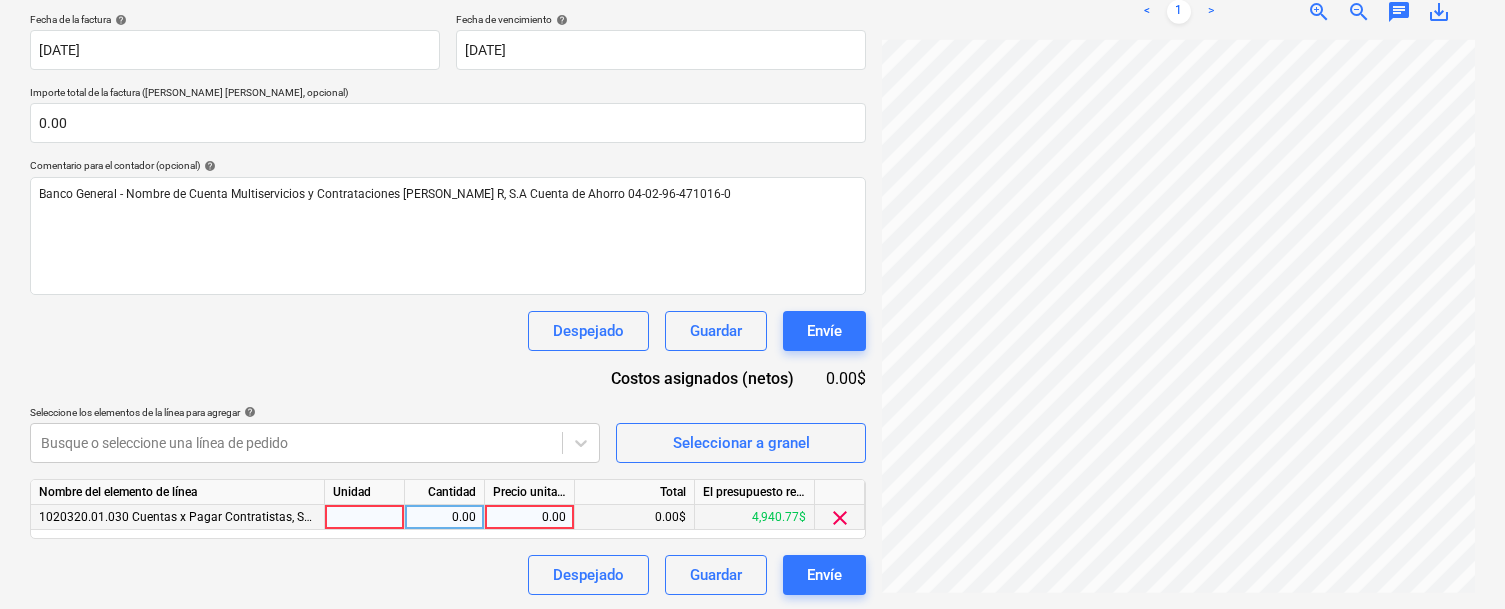 click on "0.00" at bounding box center (529, 517) 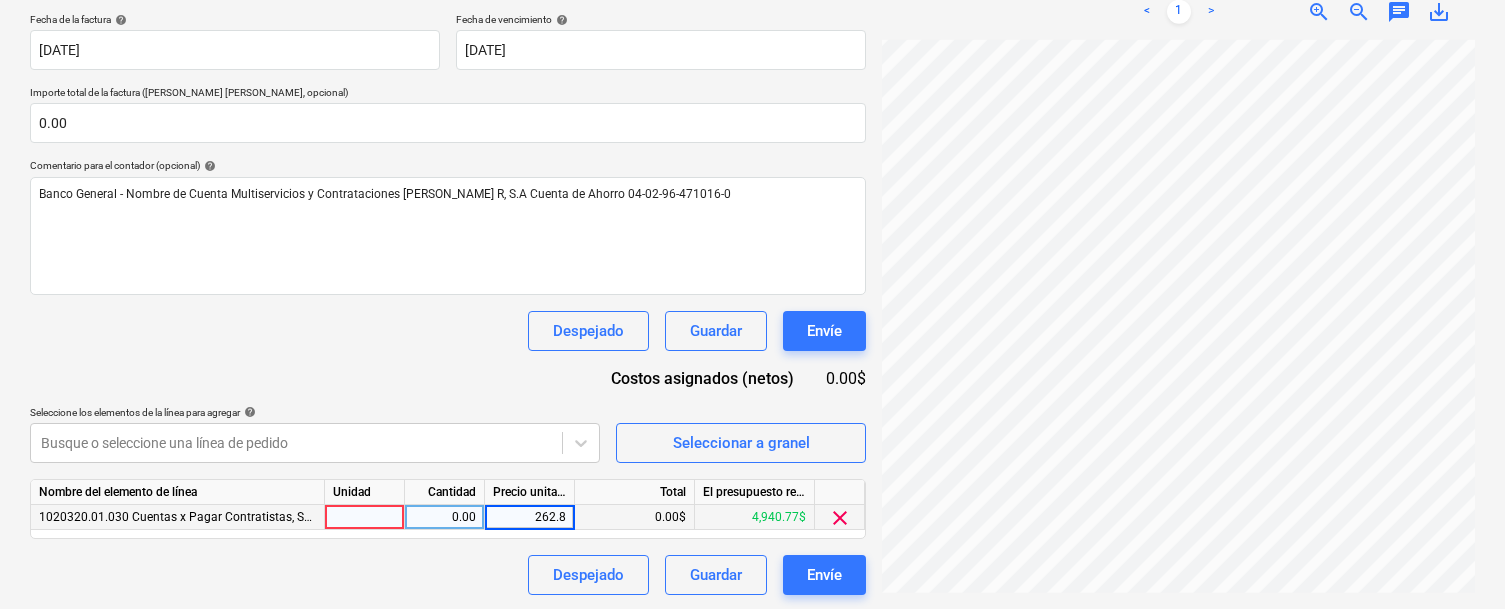 type on "262.84" 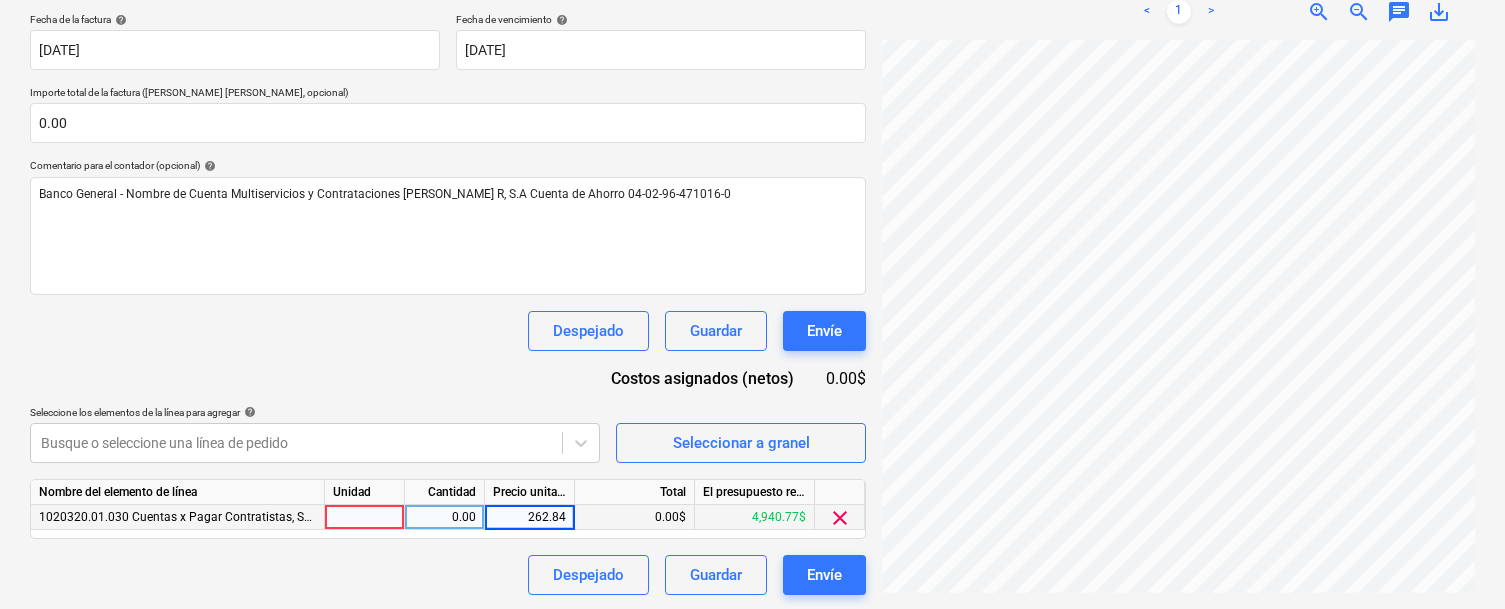 click on "Despejado Guardar Envíe" at bounding box center [448, 575] 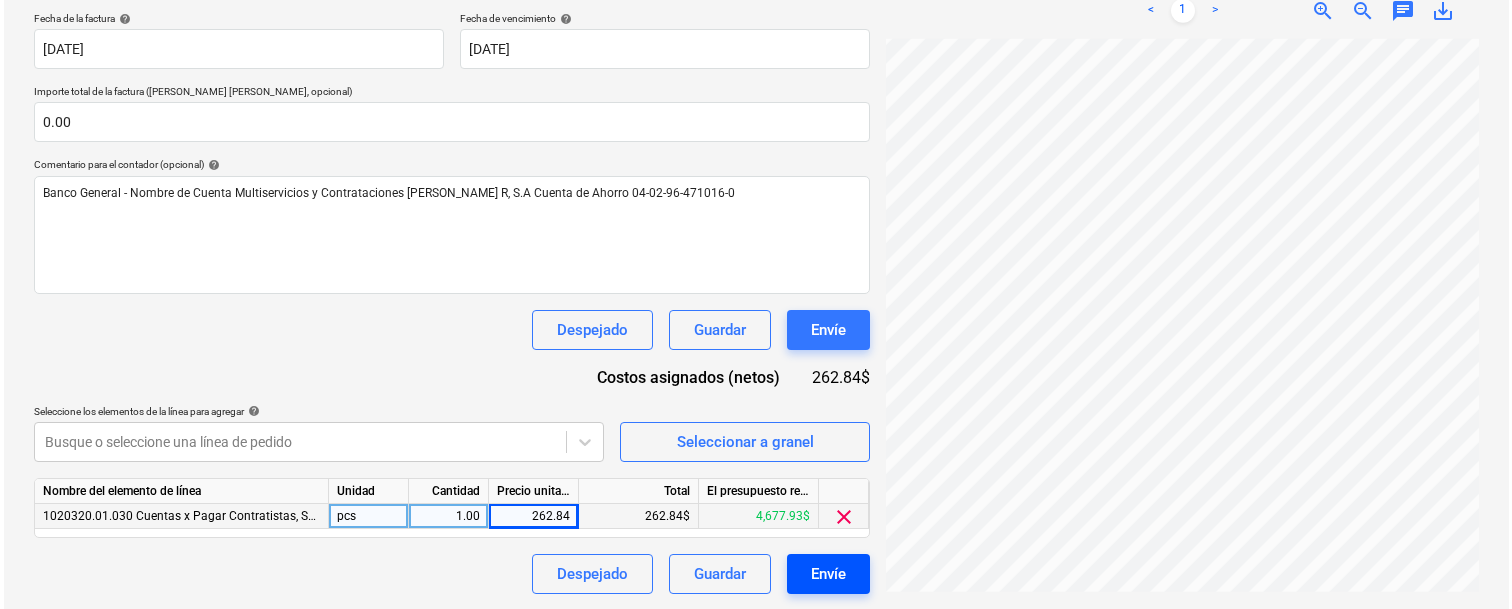 scroll, scrollTop: 371, scrollLeft: 0, axis: vertical 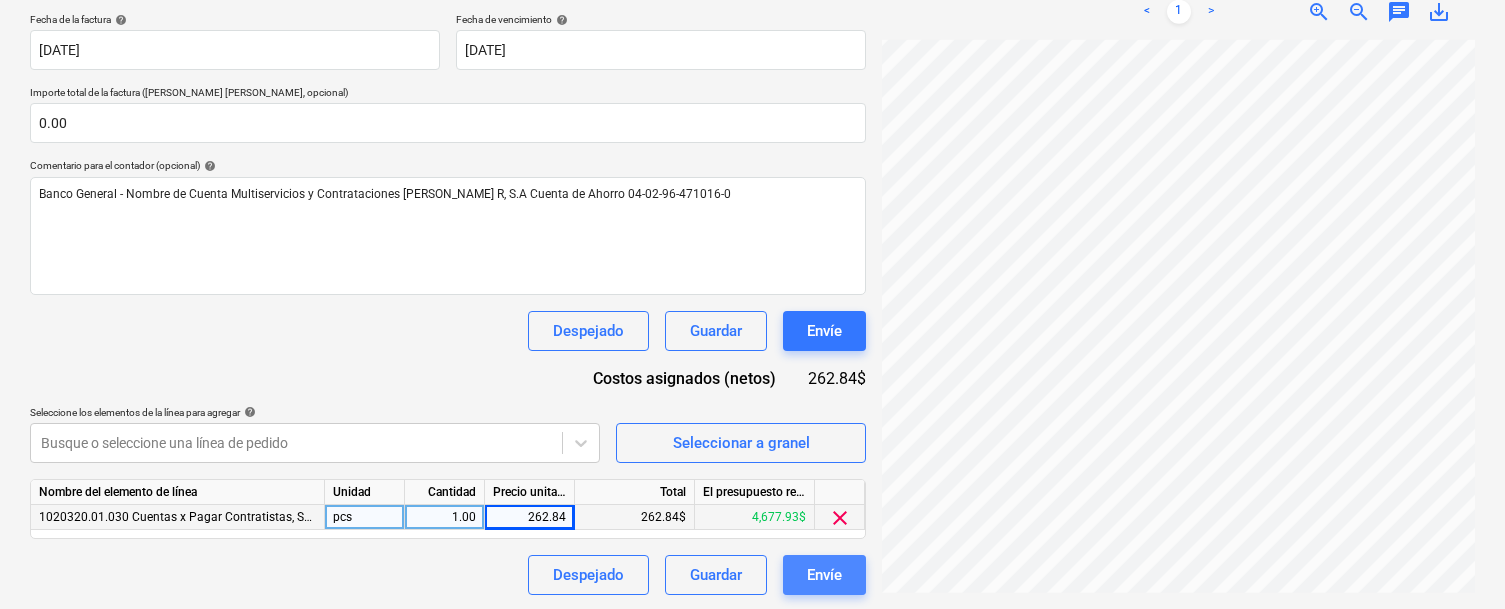 click on "Envíe" at bounding box center (824, 575) 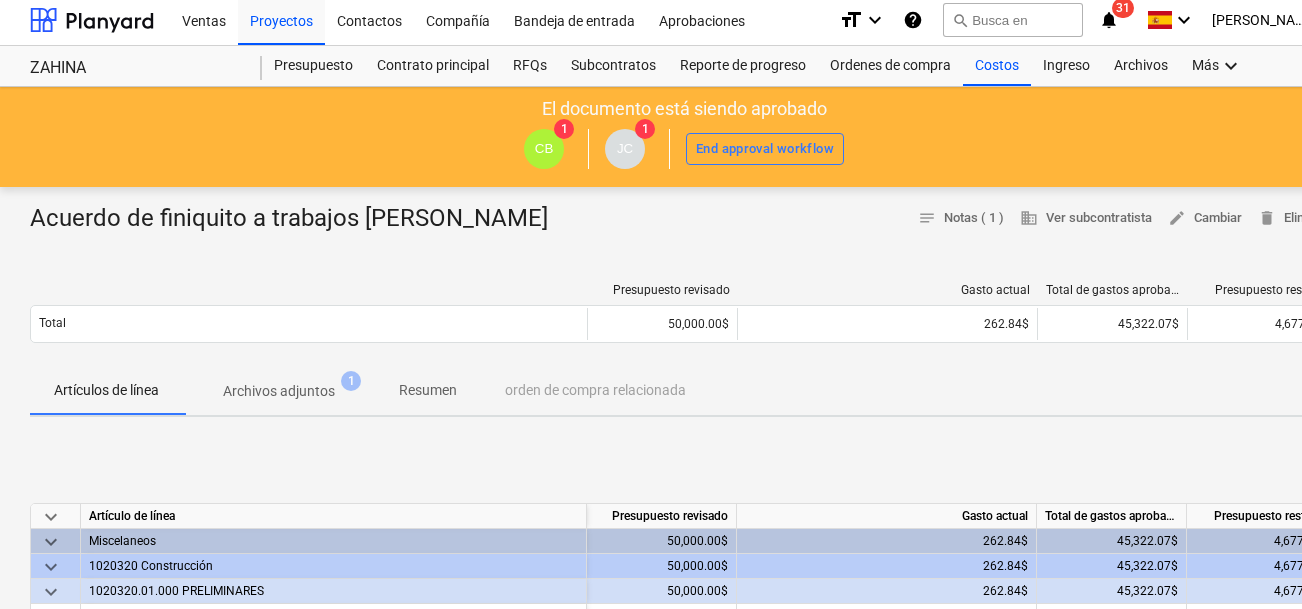 scroll, scrollTop: 0, scrollLeft: 0, axis: both 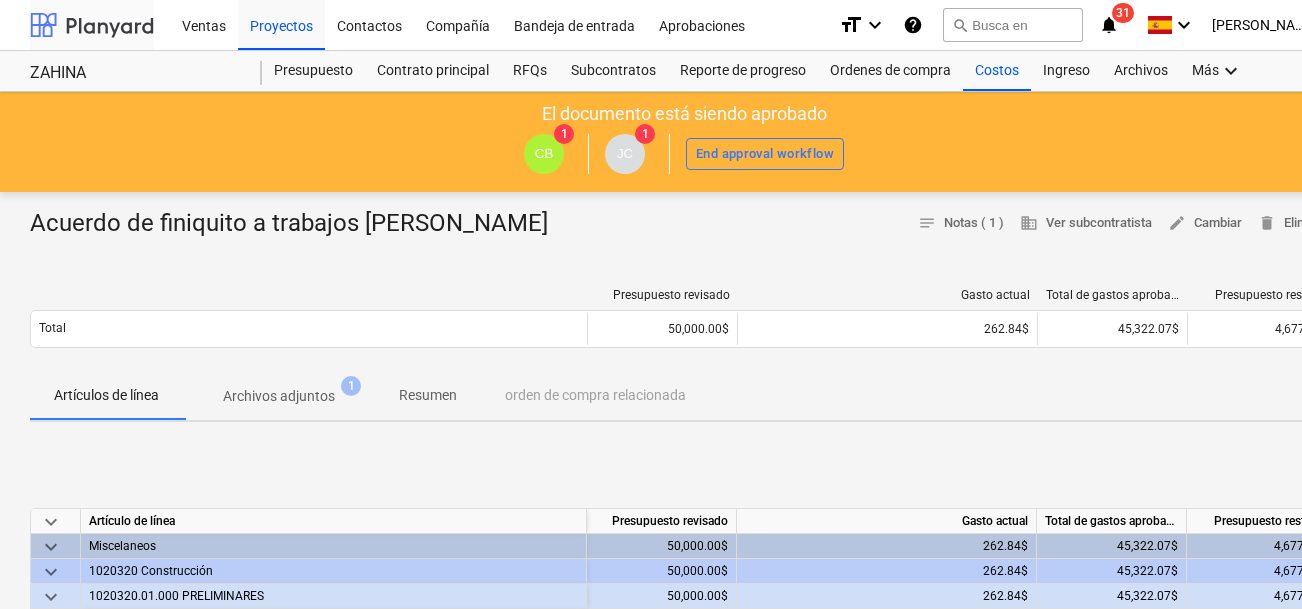click at bounding box center [92, 25] 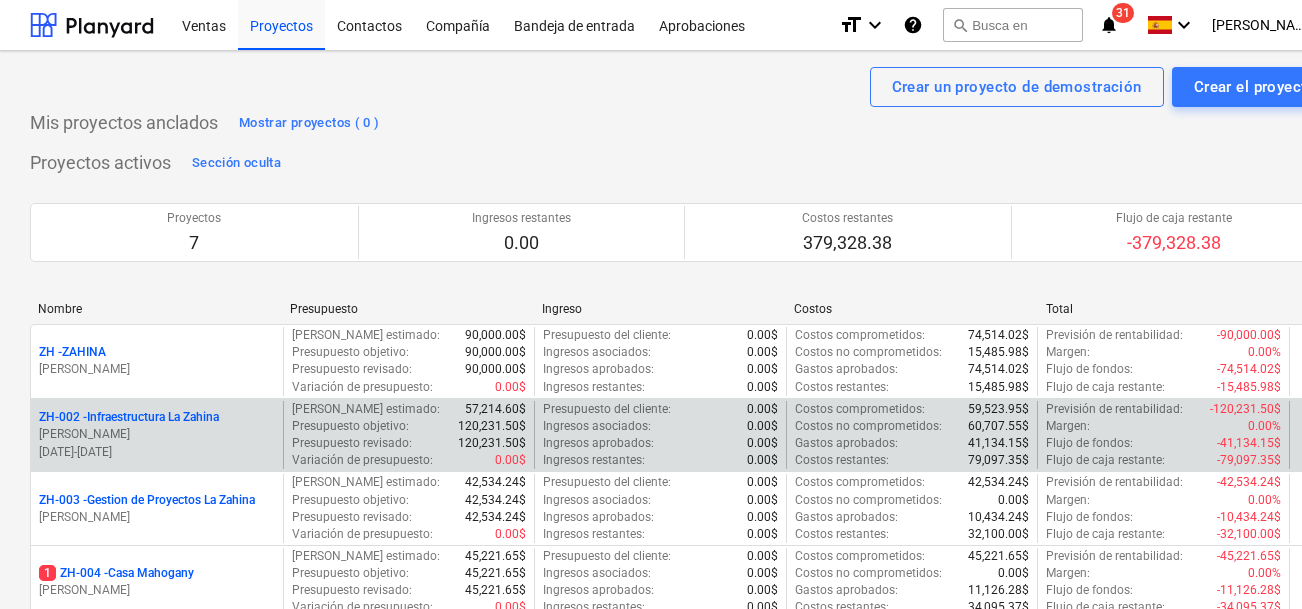 click on "ZH-002 -  Infraestructura La Zahina" at bounding box center [129, 417] 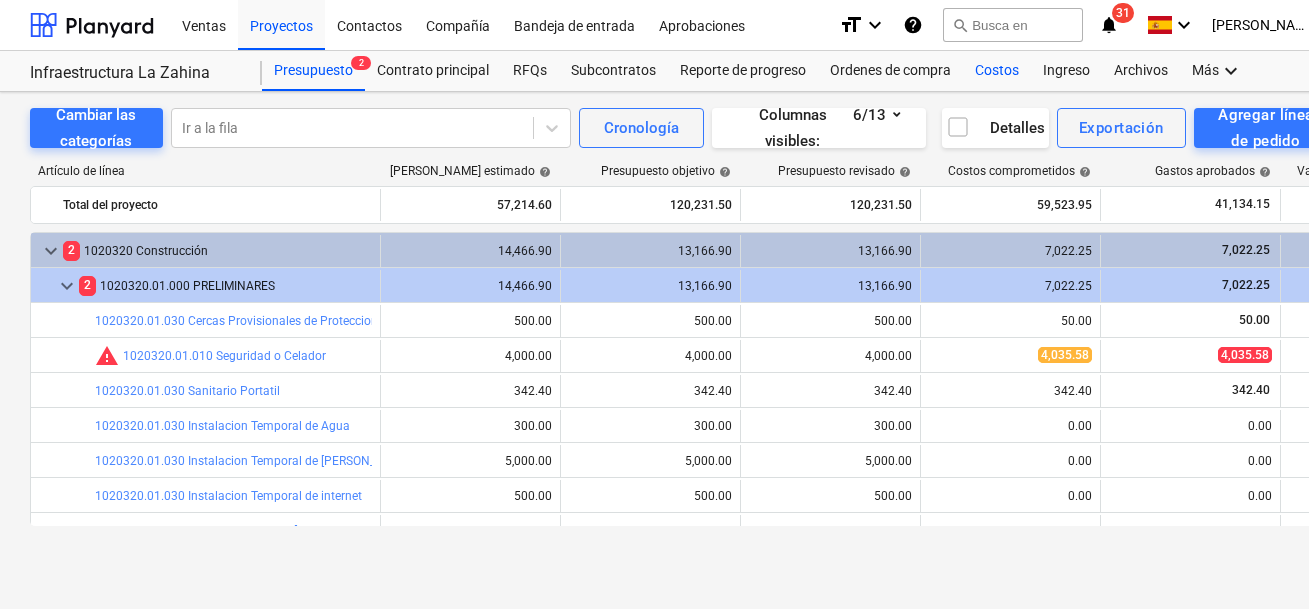 click on "Costos" at bounding box center [997, 71] 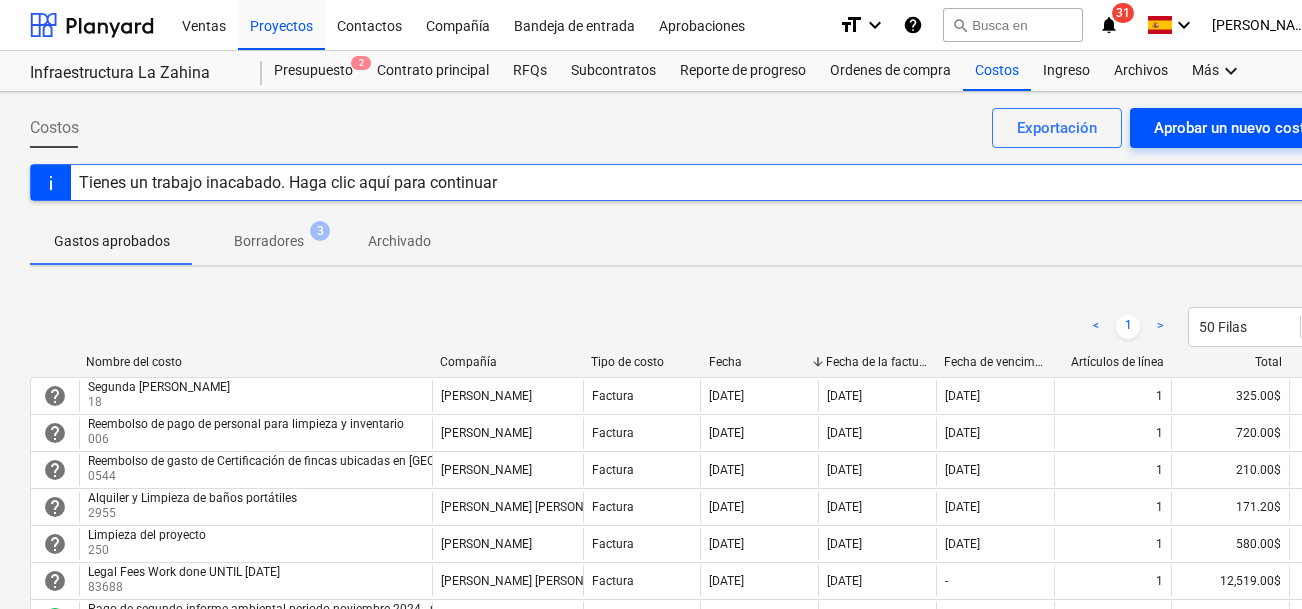 click on "Aprobar un nuevo costo" at bounding box center (1234, 128) 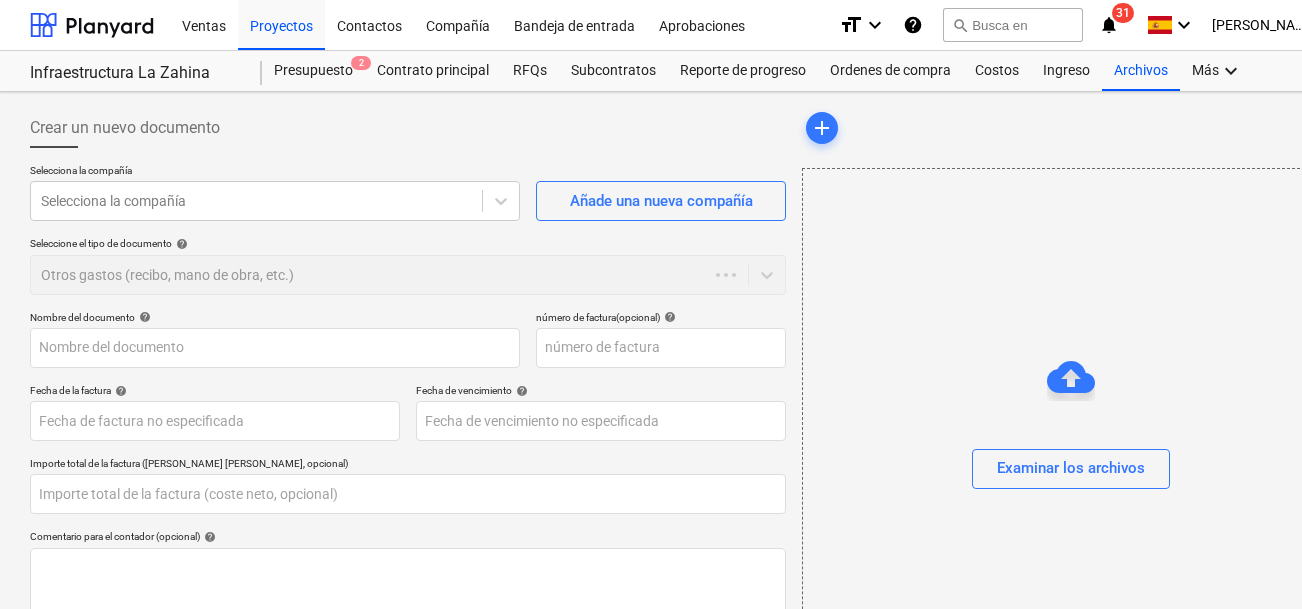 type on "0.00" 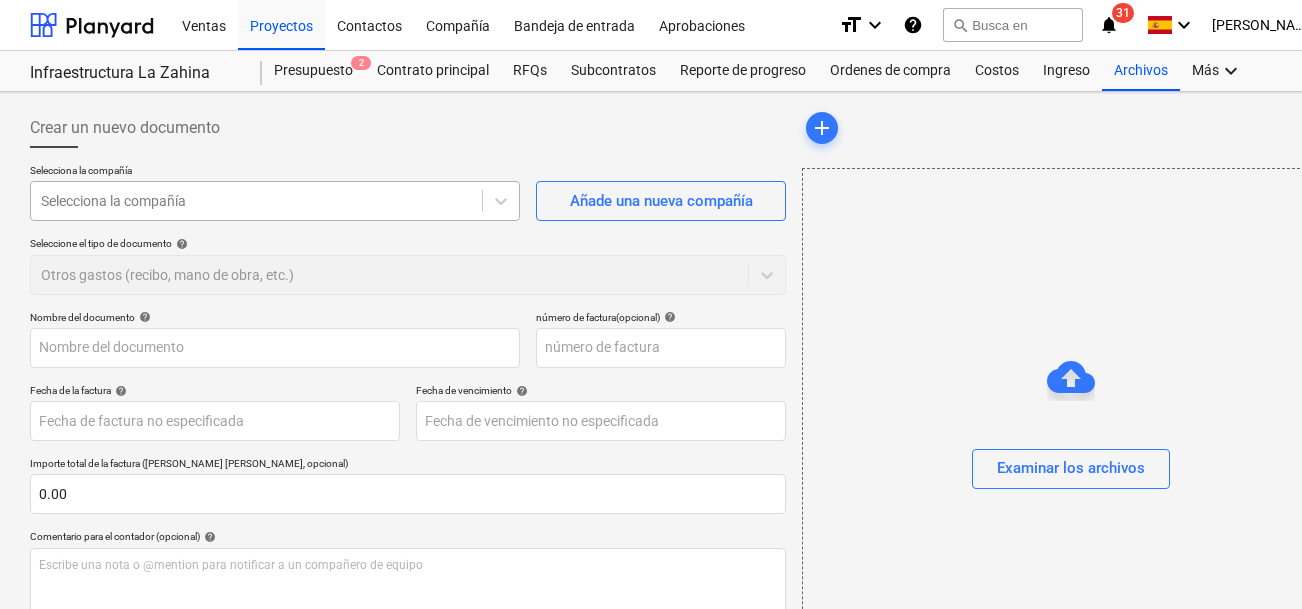 click on "Selecciona la compañía" at bounding box center (256, 201) 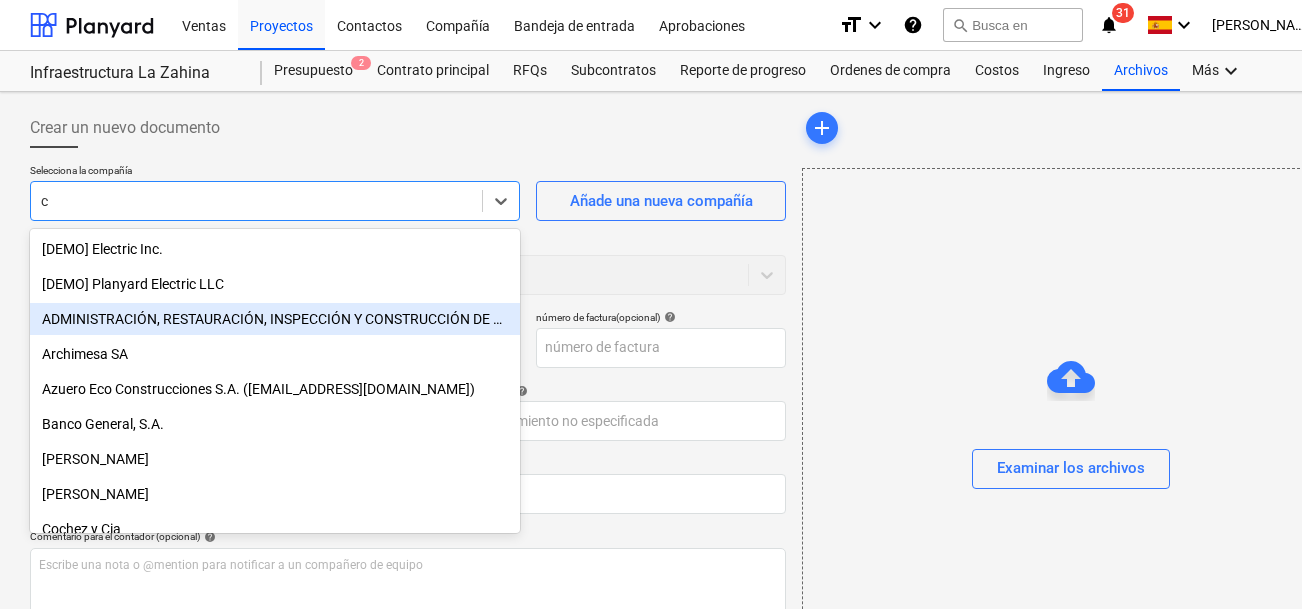 type on "ca" 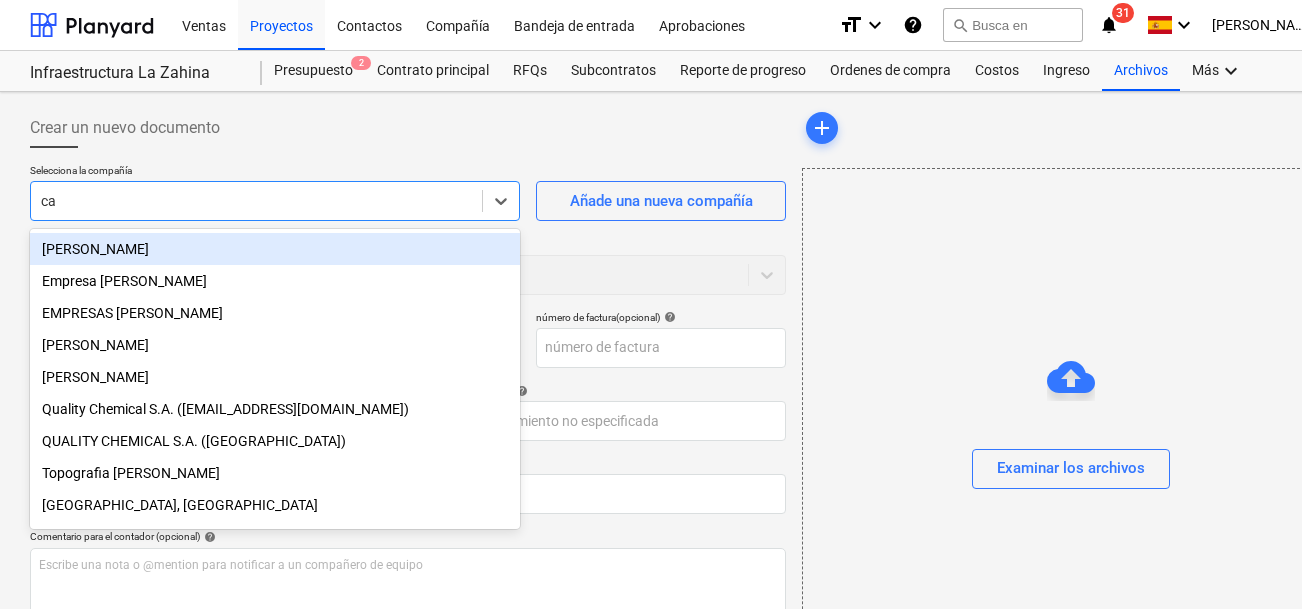 click on "[PERSON_NAME]" at bounding box center [275, 249] 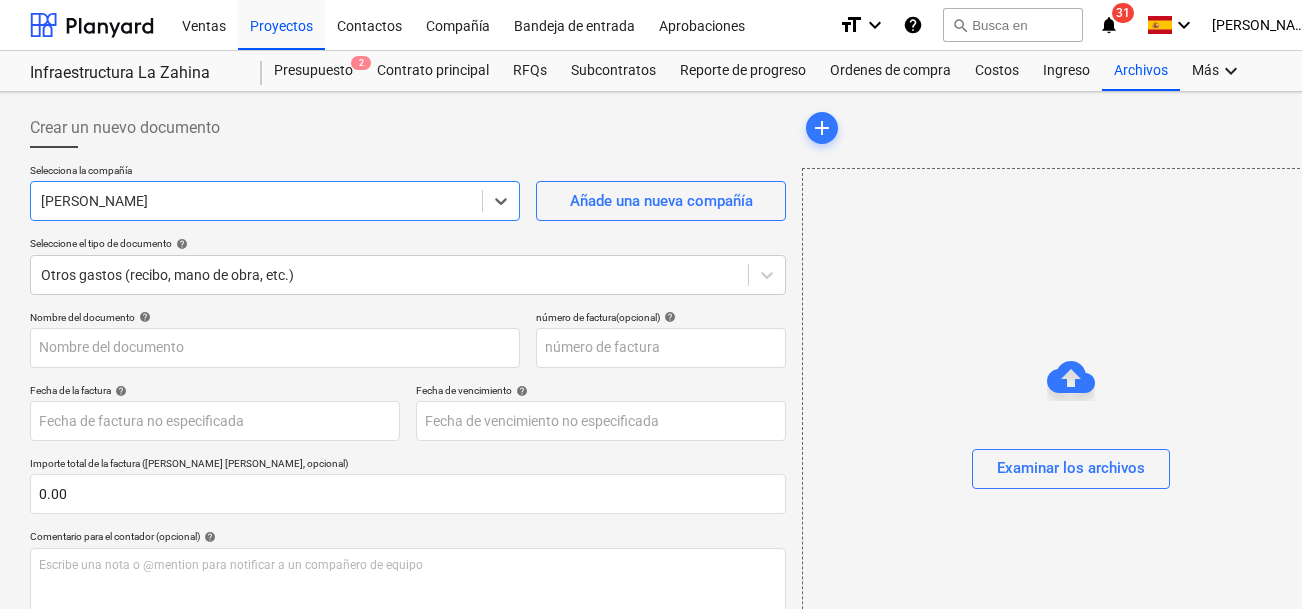 scroll, scrollTop: 94, scrollLeft: 2, axis: both 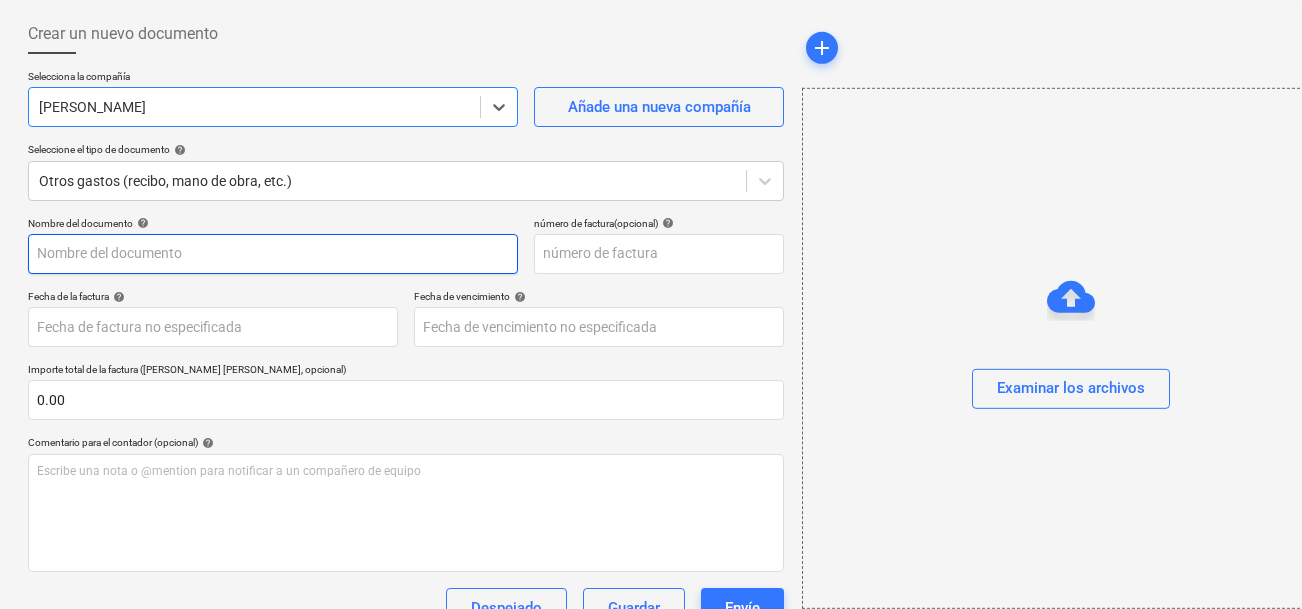 click at bounding box center [273, 254] 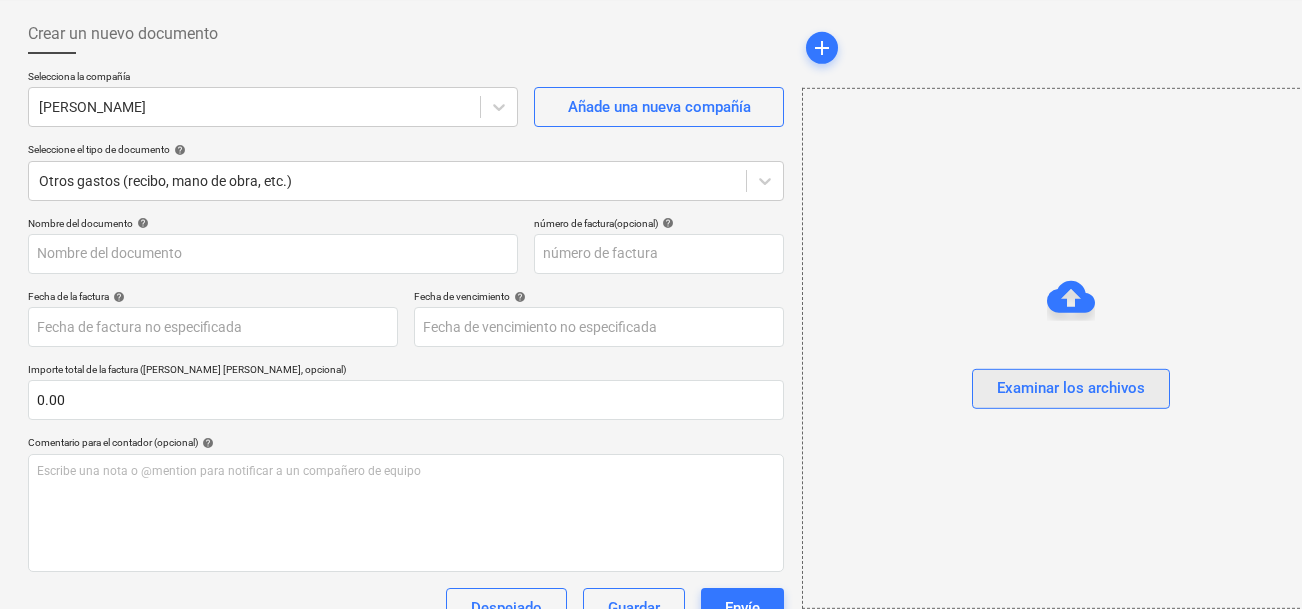 click on "Examinar los archivos" at bounding box center (1071, 388) 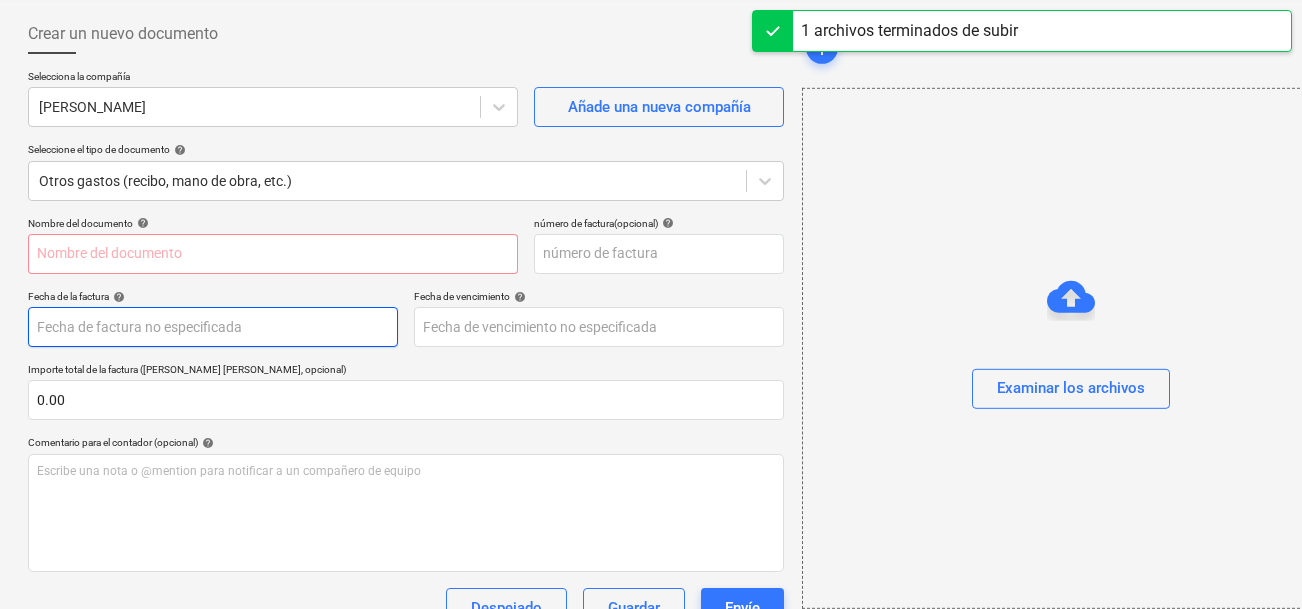 type on "PHOTO-2025-07-26-10-24-49.jpg" 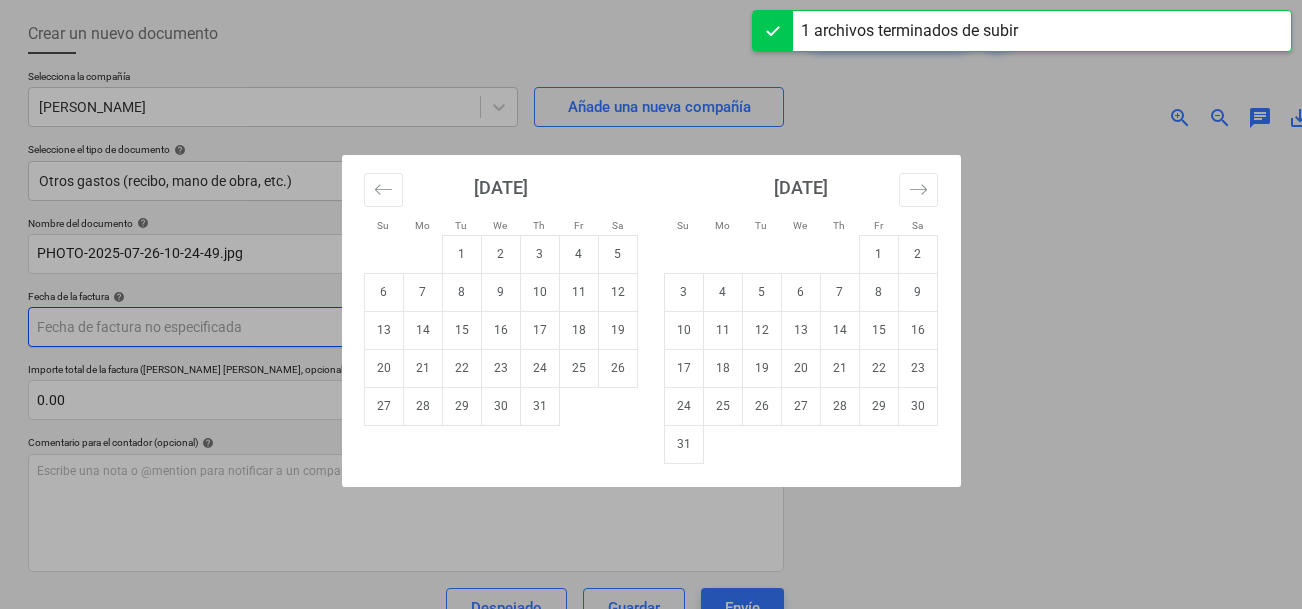 click on "Ventas Proyectos Contactos Compañía Bandeja de entrada Aprobaciones format_size keyboard_arrow_down help search Busca en notifications 31 keyboard_arrow_down [PERSON_NAME] keyboard_arrow_down Infraestructura La Zahina Presupuesto 2 Contrato principal RFQs Subcontratos Reporte de progreso Ordenes de compra Costos Ingreso Archivos 1 Más keyboard_arrow_down Crear un nuevo documento Selecciona la compañía [PERSON_NAME]   Añade una nueva compañía Seleccione el tipo de documento help Otros gastos (recibo, mano de obra, etc.) Nombre del documento help PHOTO-2025-07-26-10-24-49.jpg número de factura  (opcional) help Fecha de la factura help Press the down arrow key to interact with the calendar and
select a date. Press the question mark key to get the keyboard shortcuts for changing dates. Fecha de vencimiento help Press the down arrow key to interact with the calendar and
select a date. Press the question mark key to get the keyboard shortcuts for changing dates. 0.00 help ﻿ Despejado Guardar Envíe 0" at bounding box center (649, 210) 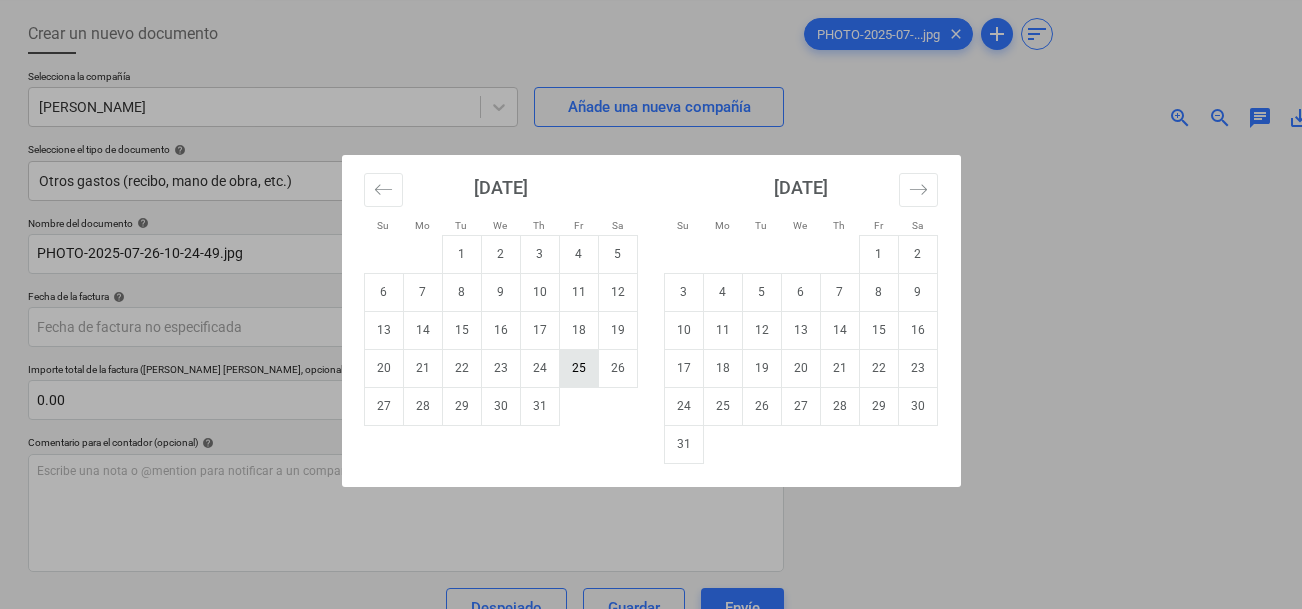 click on "25" at bounding box center (578, 368) 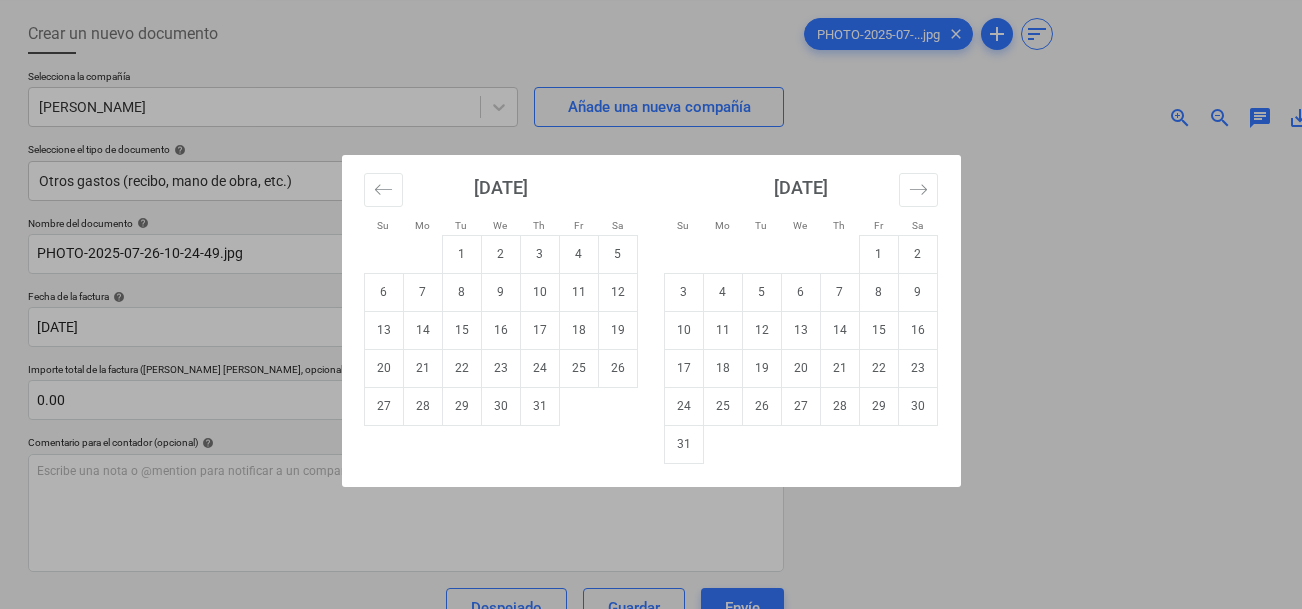 click on "Ventas Proyectos Contactos Compañía Bandeja de entrada Aprobaciones format_size keyboard_arrow_down help search Busca en notifications 31 keyboard_arrow_down [PERSON_NAME] keyboard_arrow_down Infraestructura La Zahina Presupuesto 2 Contrato principal RFQs Subcontratos Reporte de progreso Ordenes de compra Costos Ingreso Archivos 1 Más keyboard_arrow_down Crear un nuevo documento Selecciona la compañía [PERSON_NAME]   Añade una nueva compañía Seleccione el tipo de documento help Otros gastos (recibo, mano de obra, etc.) Nombre del documento help PHOTO-2025-07-26-10-24-49.jpg número de factura  (opcional) help Fecha de la factura help [DATE] [DATE] Press the down arrow key to interact with the calendar and
select a date. Press the question mark key to get the keyboard shortcuts for changing dates. Fecha de vencimiento help Press the down arrow key to interact with the calendar and
select a date. Press the question mark key to get the keyboard shortcuts for changing dates. 0.00 help ﻿ add" at bounding box center [649, 210] 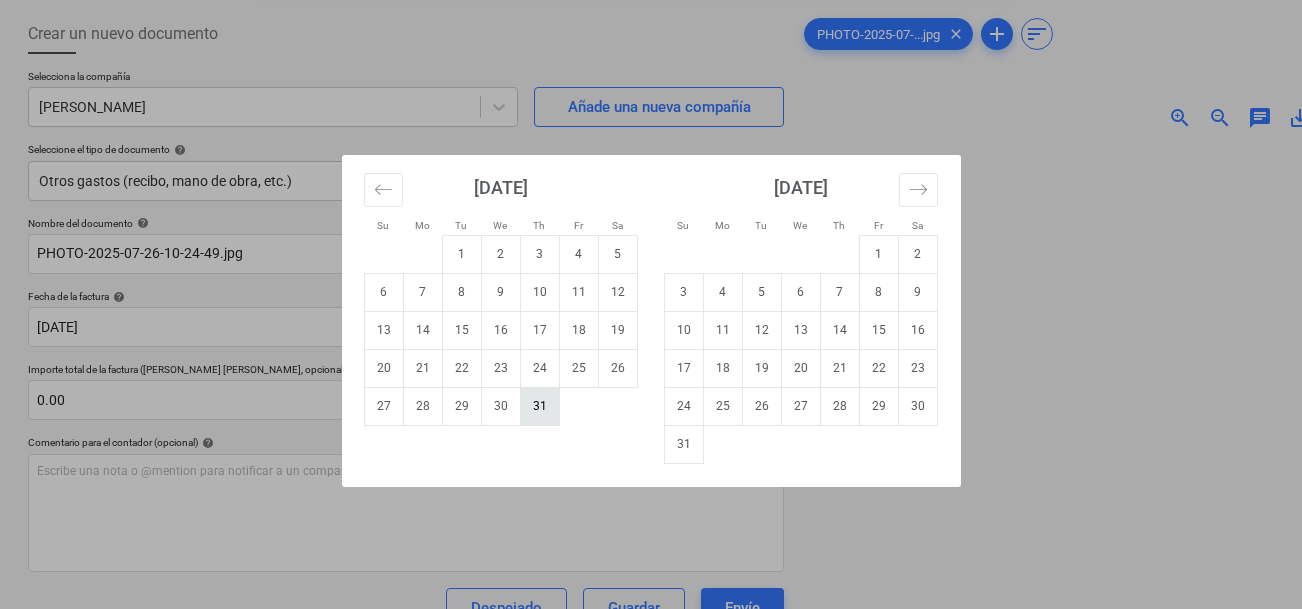 click on "31" at bounding box center (539, 406) 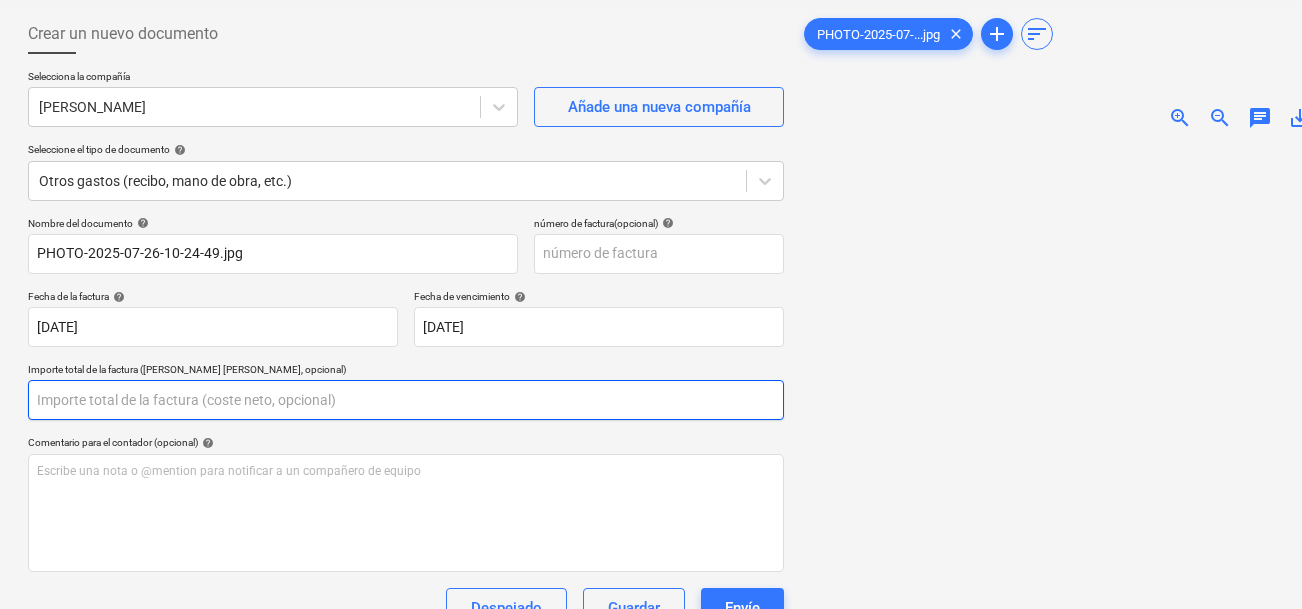click at bounding box center (406, 400) 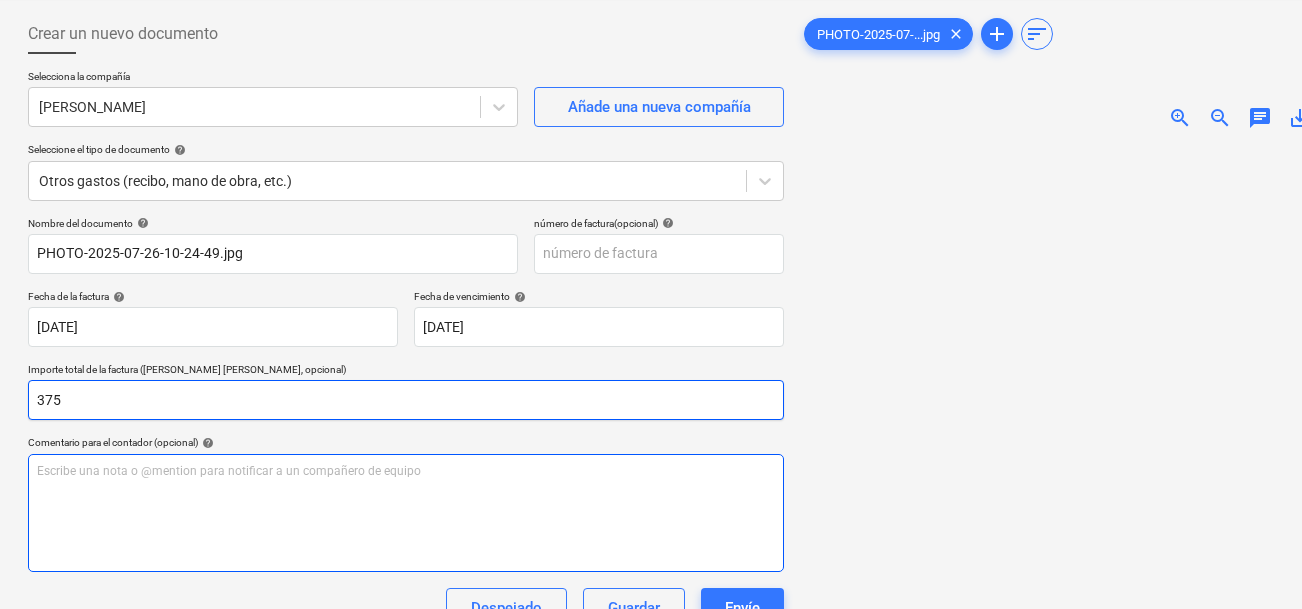 type on "375" 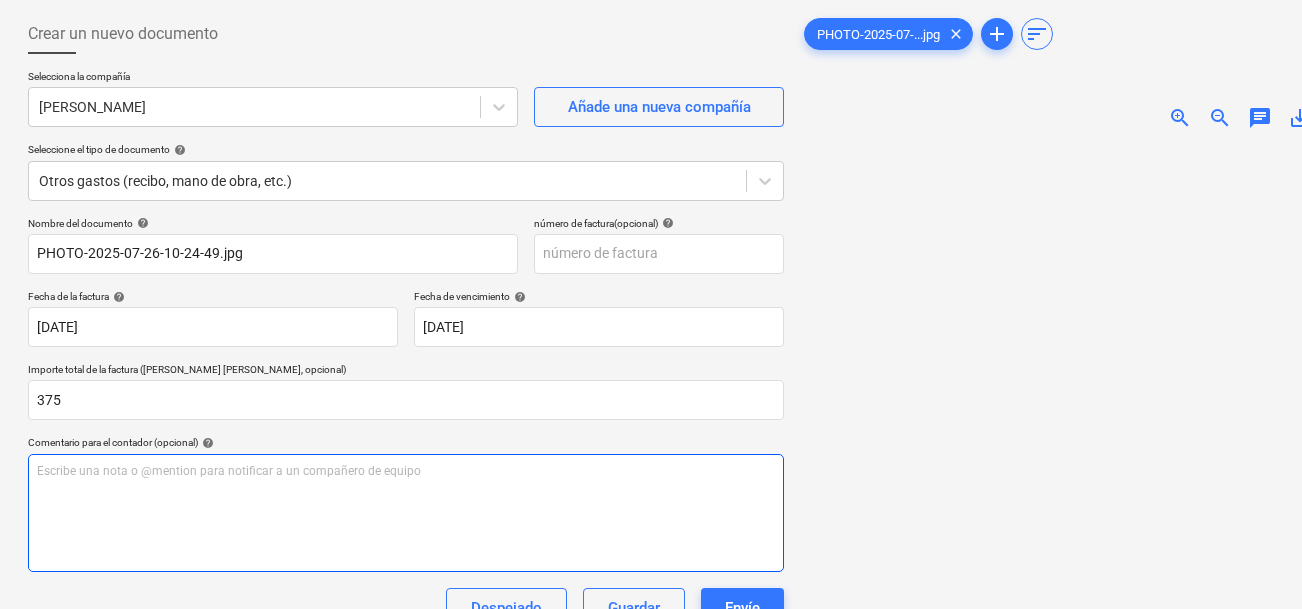 click on "Escribe una nota o @mention para notificar a un compañero de equipo ﻿" at bounding box center [406, 513] 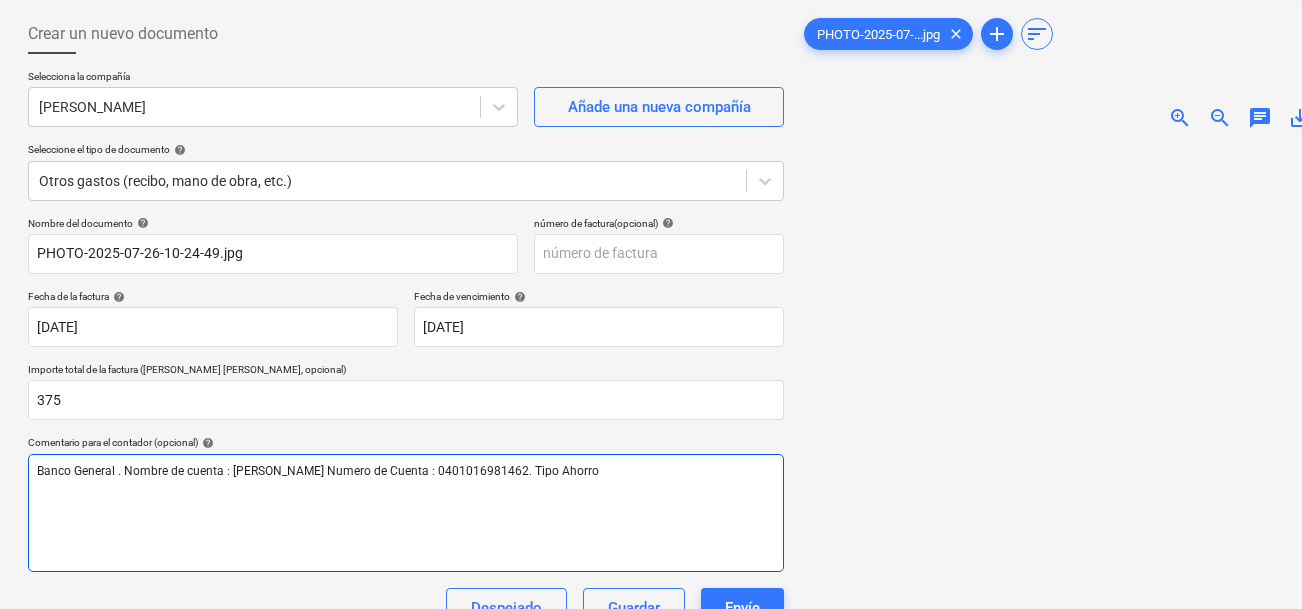 click on "Banco General . Nombre de cuenta : [PERSON_NAME] Numero de Cuenta : 0401016981462. Tipo Ahorro" at bounding box center (406, 513) 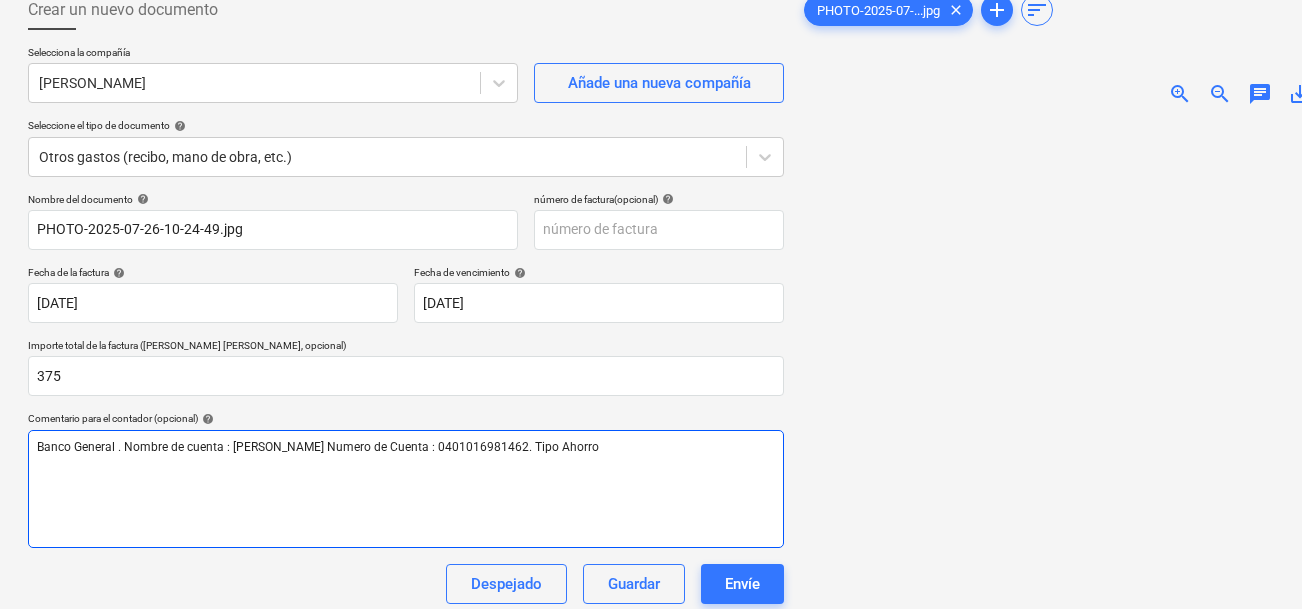 scroll, scrollTop: 127, scrollLeft: 2, axis: both 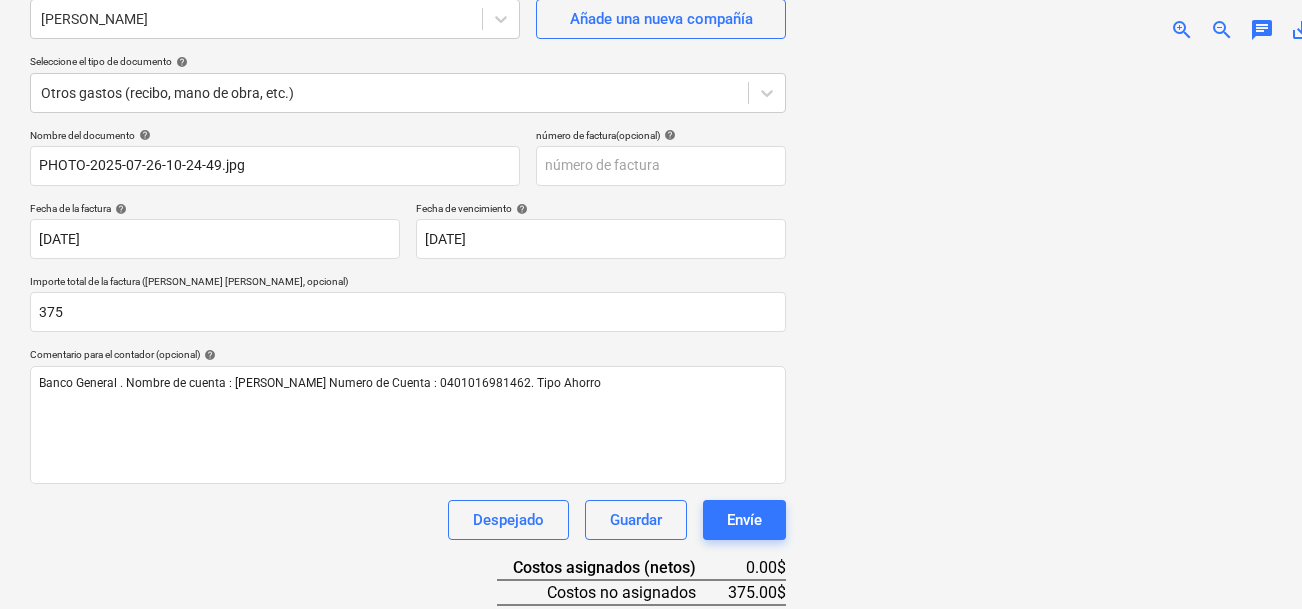 click on "Nombre del documento help PHOTO-2025-07-26-10-24-49.jpg número de factura  (opcional) help Fecha de la factura help [DATE] [DATE] Press the down arrow key to interact with the calendar and
select a date. Press the question mark key to get the keyboard shortcuts for changing dates. Fecha de vencimiento help [DATE] [DATE] Press the down arrow key to interact with the calendar and
select a date. Press the question mark key to get the keyboard shortcuts for changing dates. Importe total de la factura (coste neto, opcional) 375 Comentario para el contador (opcional) help Banco General . Nombre de cuenta : [PERSON_NAME] Numero de Cuenta : 0401016981462. Tipo Ahorro Despejado Guardar Envíe Costos asignados (netos) 0.00$ Costos no asignados 375.00$ Total 375.00$ Seleccione los elementos de la línea para agregar help Busque o seleccione una línea de pedido Seleccionar a granel" at bounding box center (408, 415) 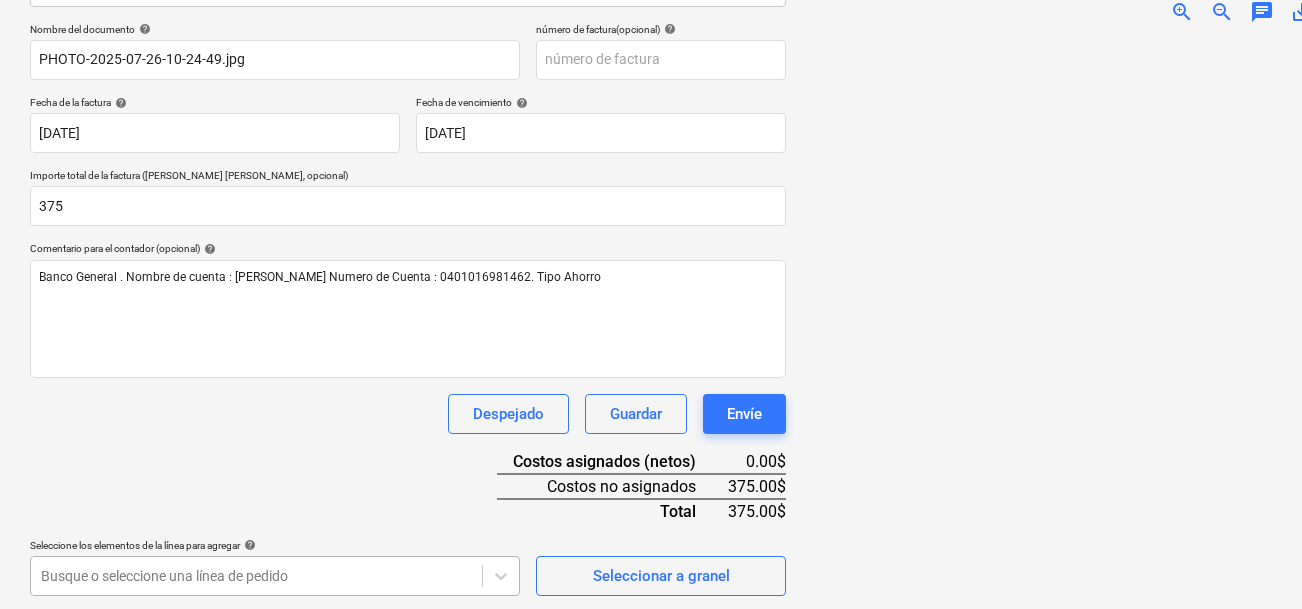 click on "Ventas Proyectos Contactos Compañía Bandeja de entrada Aprobaciones format_size keyboard_arrow_down help search Busca en notifications 31 keyboard_arrow_down [PERSON_NAME] keyboard_arrow_down Infraestructura La Zahina Presupuesto 2 Contrato principal RFQs Subcontratos Reporte de progreso Ordenes de compra Costos Ingreso Archivos 1 Más keyboard_arrow_down Crear un nuevo documento Selecciona la compañía [PERSON_NAME]   Añade una nueva compañía Seleccione el tipo de documento help Otros gastos (recibo, mano de obra, etc.) Nombre del documento help PHOTO-2025-07-26-10-24-49.jpg número de factura  (opcional) help Fecha de la factura help [DATE] [DATE] Press the down arrow key to interact with the calendar and
select a date. Press the question mark key to get the keyboard shortcuts for changing dates. Fecha de vencimiento help [DATE] [DATE] Importe total de la factura (coste neto, opcional) 375 Comentario para el contador (opcional) help Despejado Guardar Envíe Costos asignados (netos)" at bounding box center (651, 16) 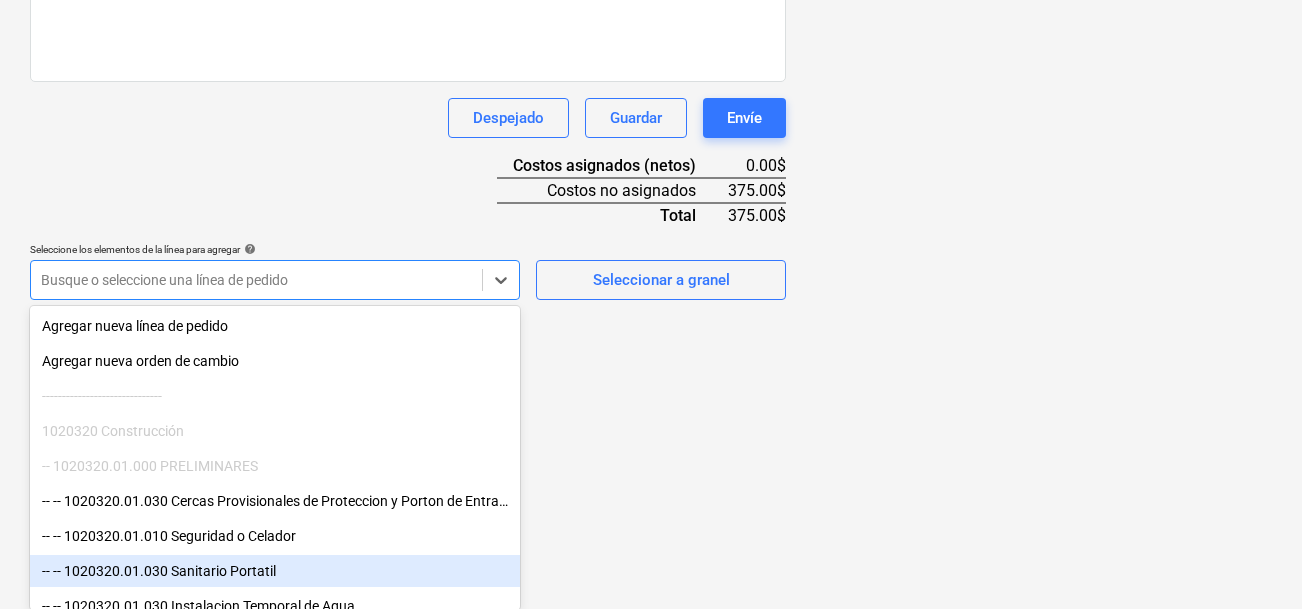 scroll, scrollTop: 39, scrollLeft: 0, axis: vertical 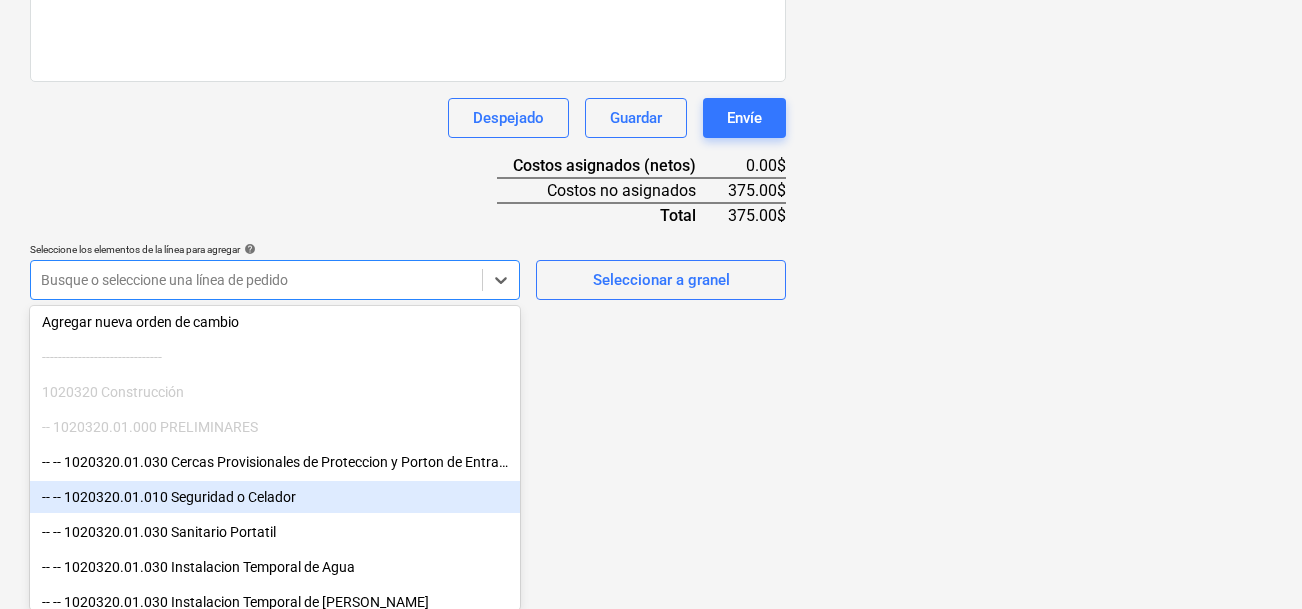 click on "-- --  1020320.01.010 Seguridad o Celador" at bounding box center (275, 497) 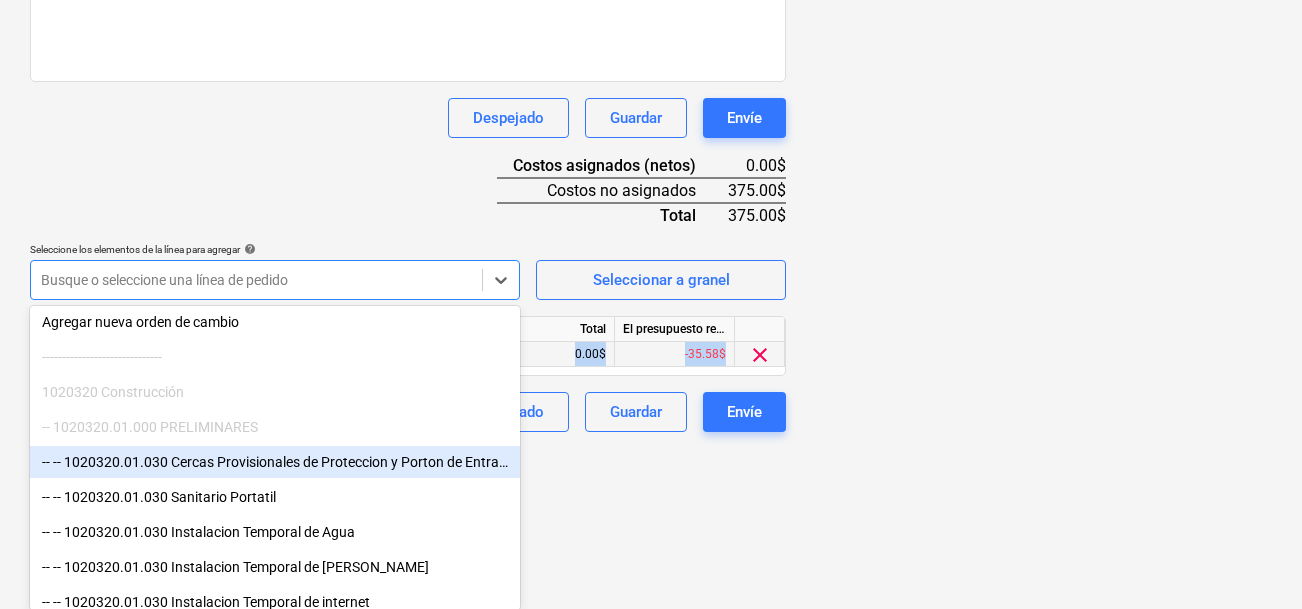 drag, startPoint x: 516, startPoint y: 466, endPoint x: 575, endPoint y: 510, distance: 73.60027 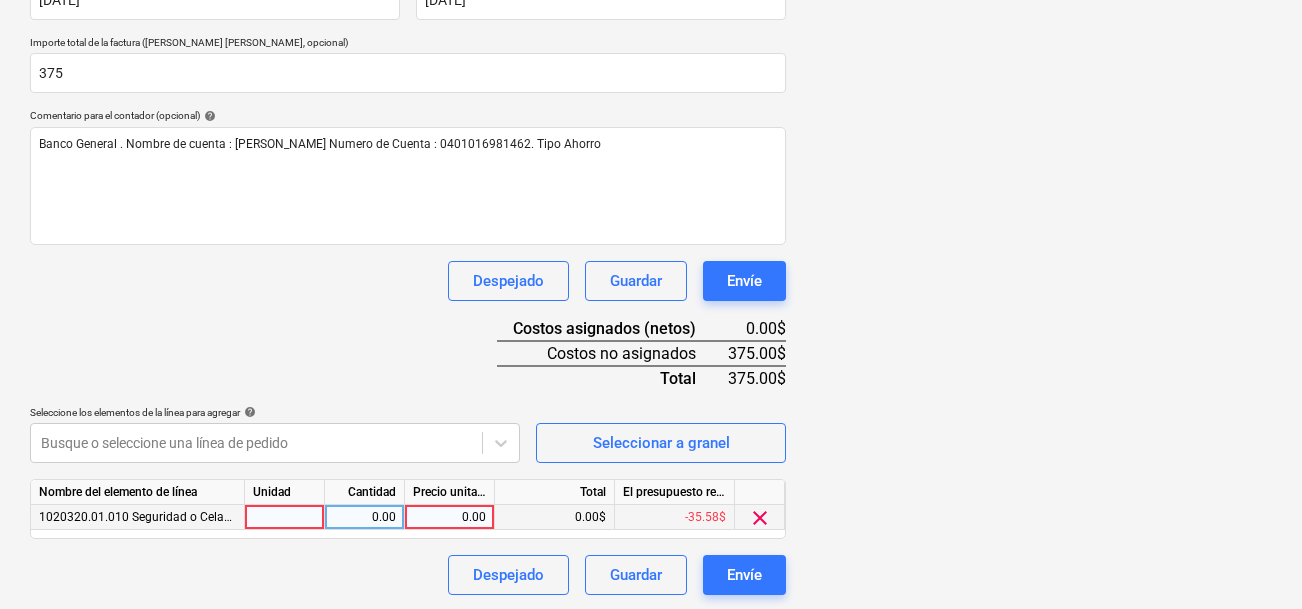 click on "0.00" at bounding box center (449, 517) 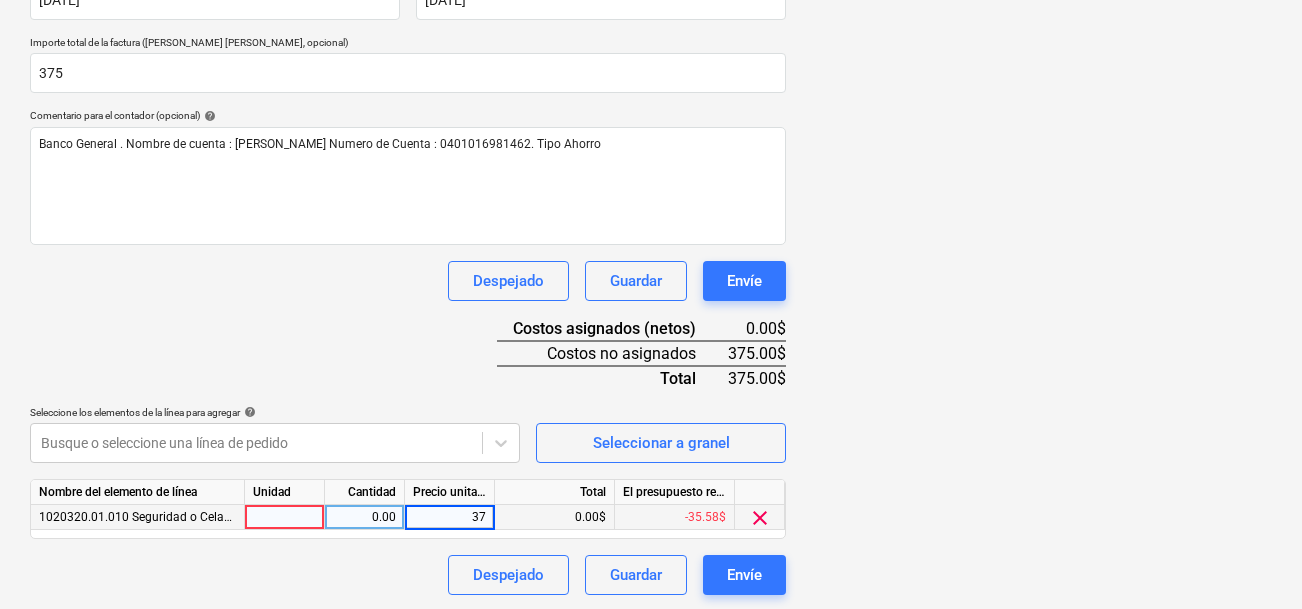 type on "375" 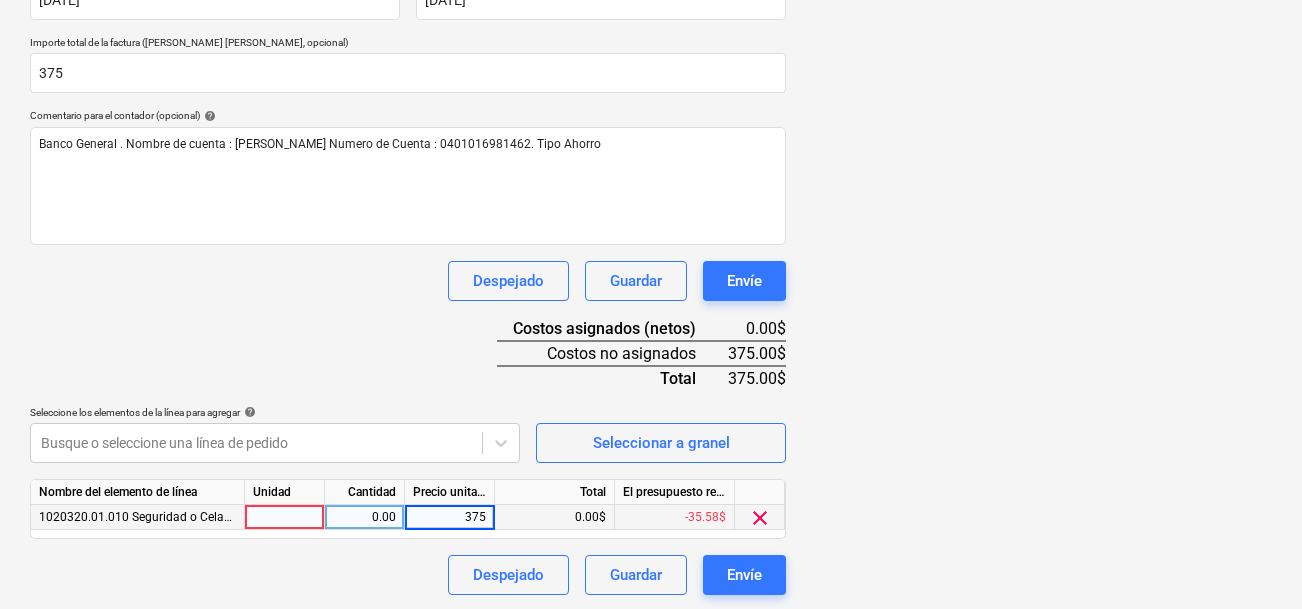 click on "Despejado Guardar Envíe" at bounding box center (408, 575) 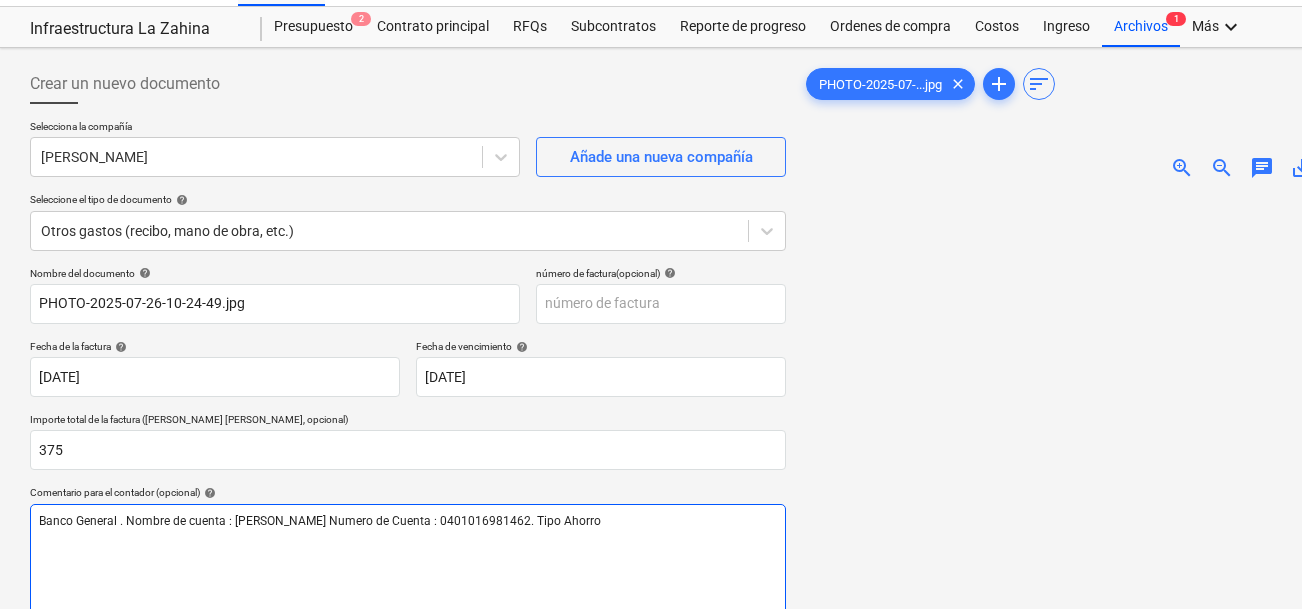 scroll, scrollTop: 39, scrollLeft: 0, axis: vertical 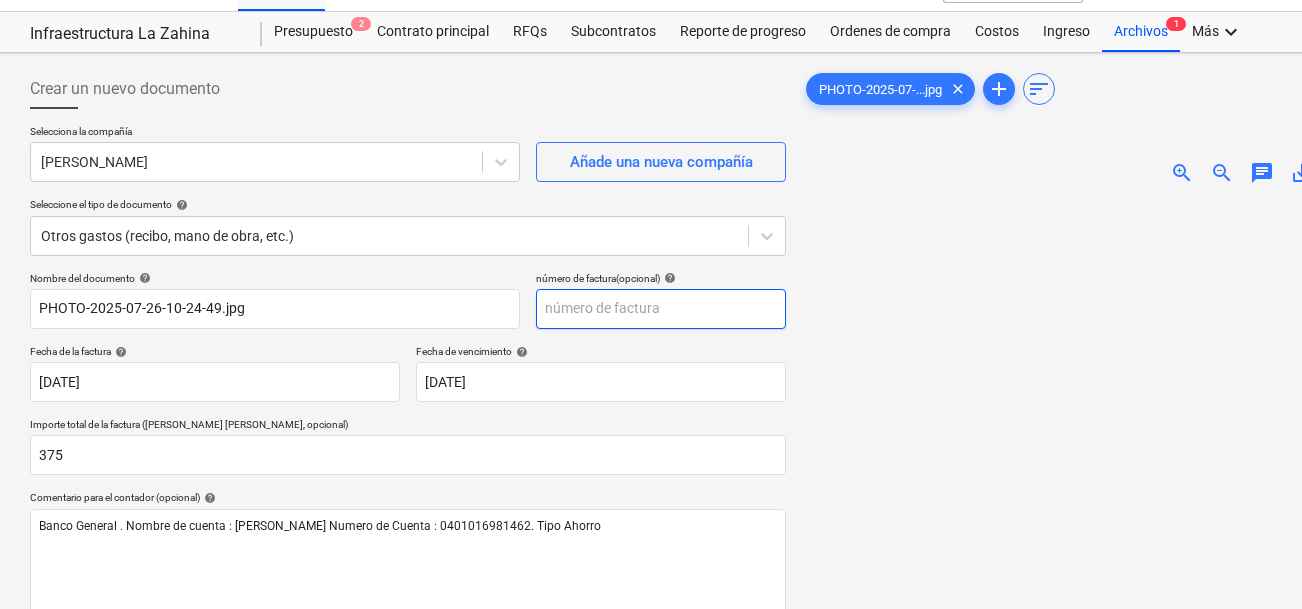click at bounding box center (661, 309) 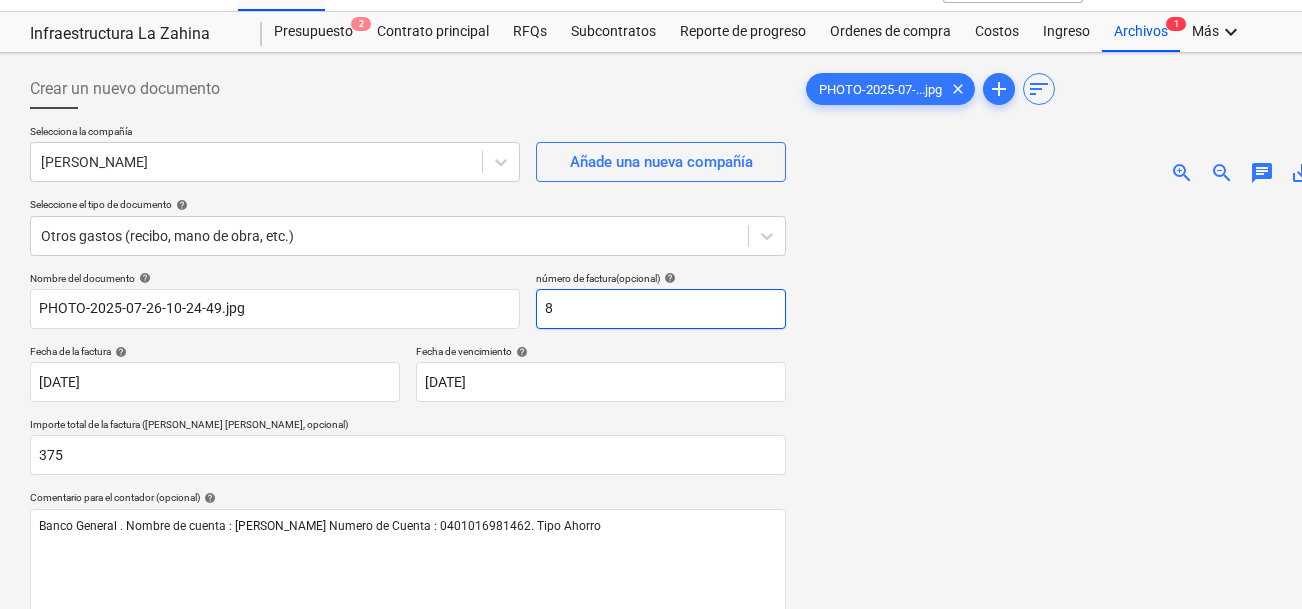 type on "8" 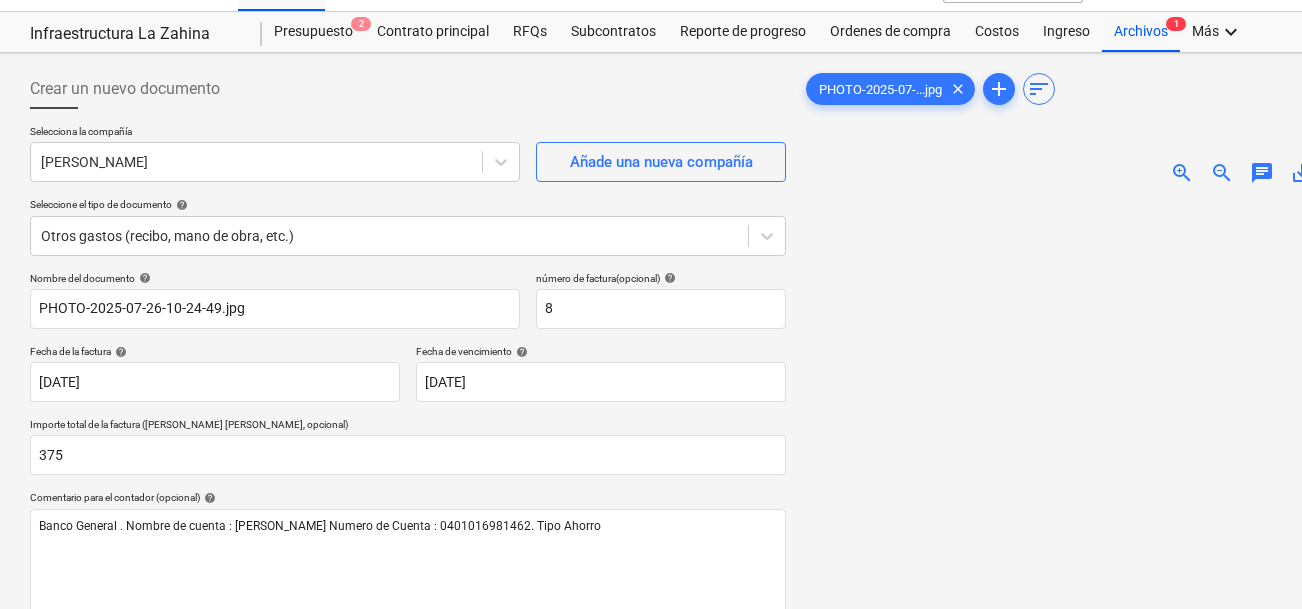 click on "Importe total de la factura ([PERSON_NAME] [PERSON_NAME], opcional)" at bounding box center (408, 426) 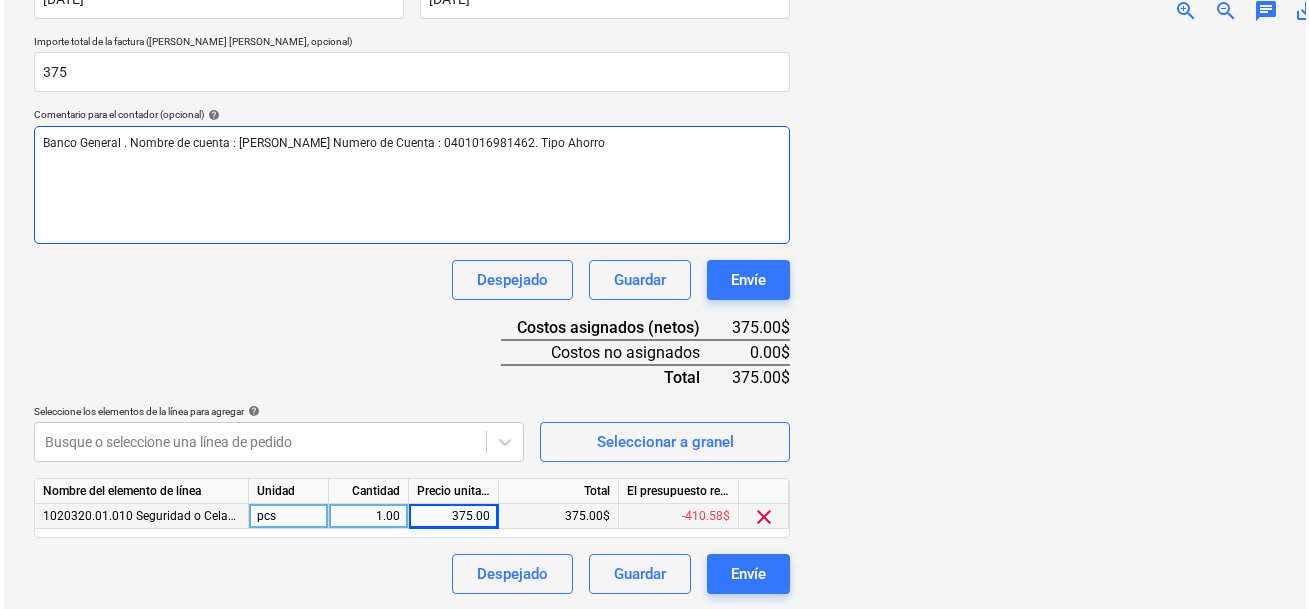 scroll, scrollTop: 421, scrollLeft: 0, axis: vertical 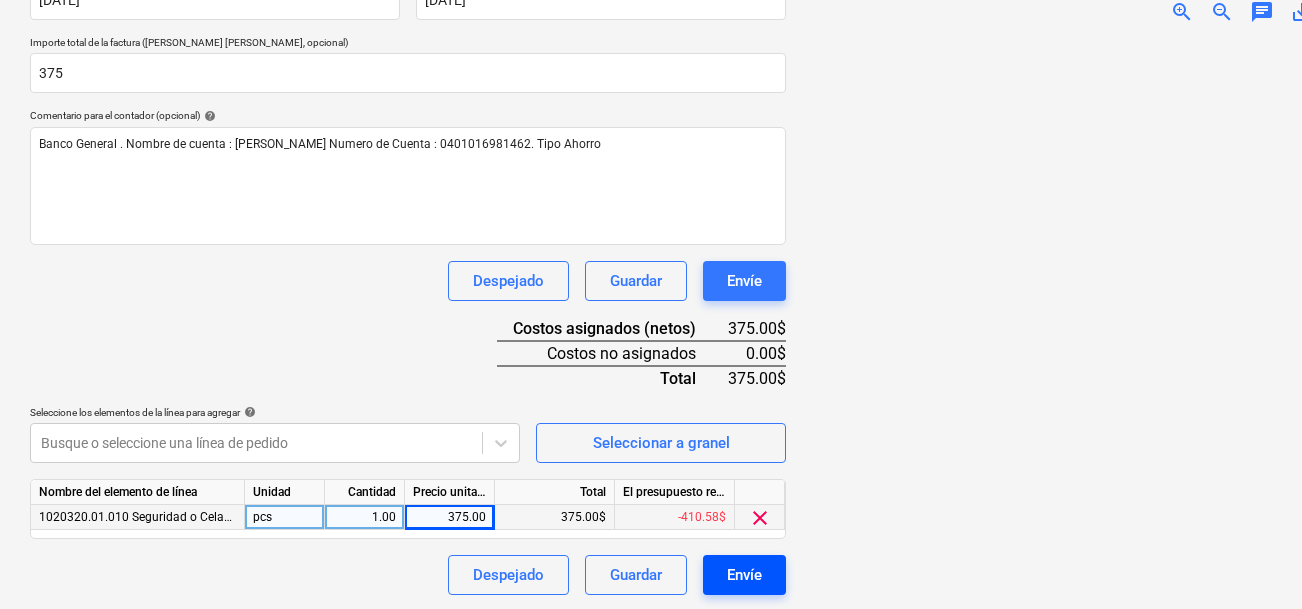 click on "Envíe" at bounding box center [744, 575] 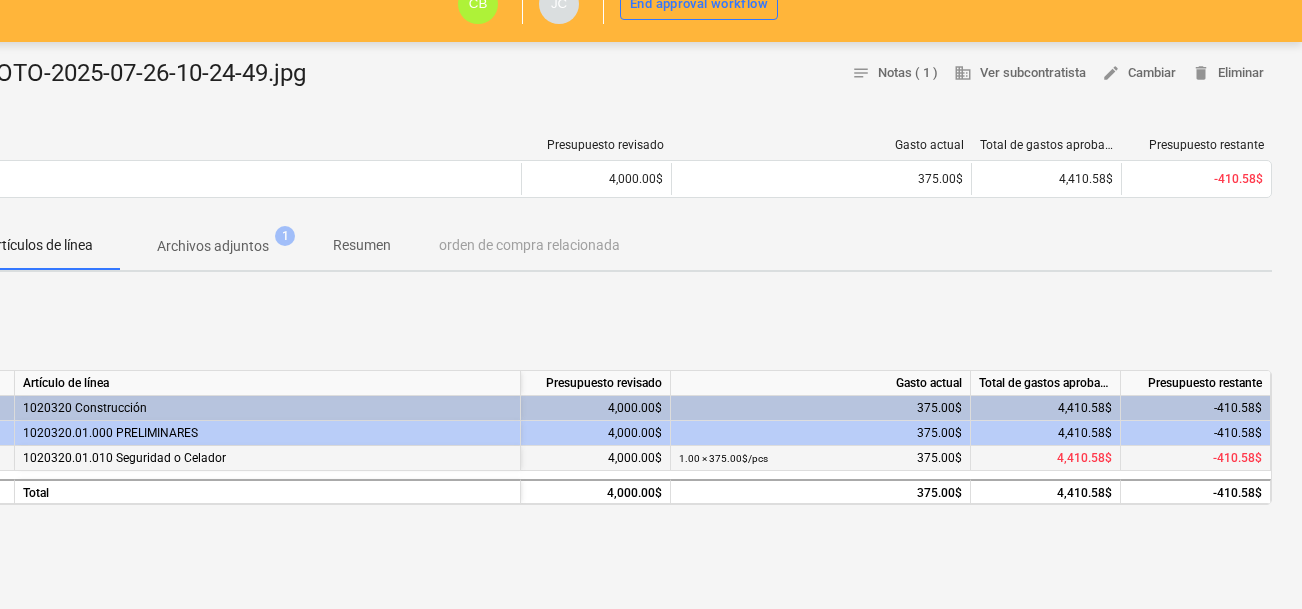 scroll, scrollTop: 150, scrollLeft: 66, axis: both 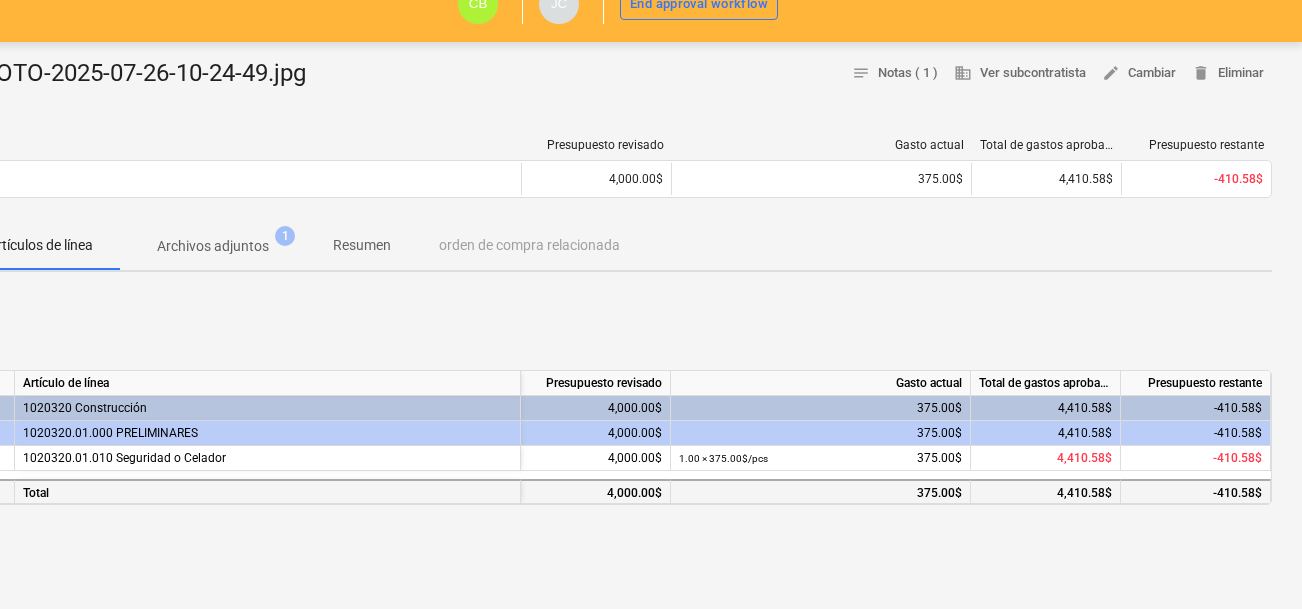click on "4,000.00$" at bounding box center (596, 491) 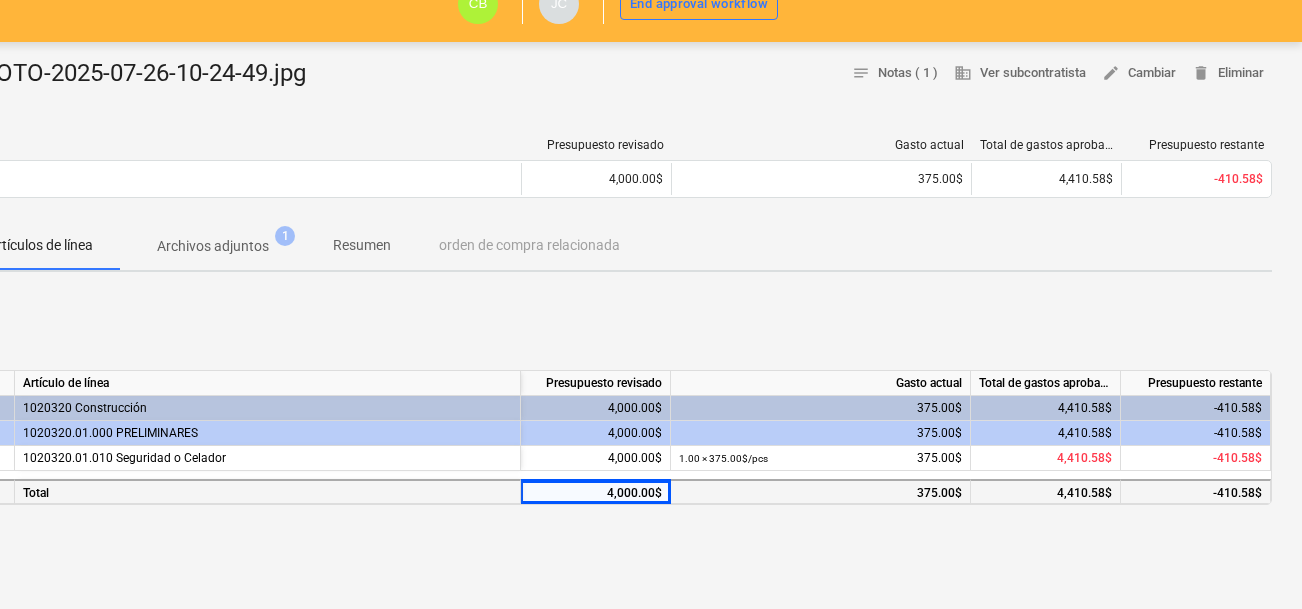 click on "375.00$" at bounding box center [820, 493] 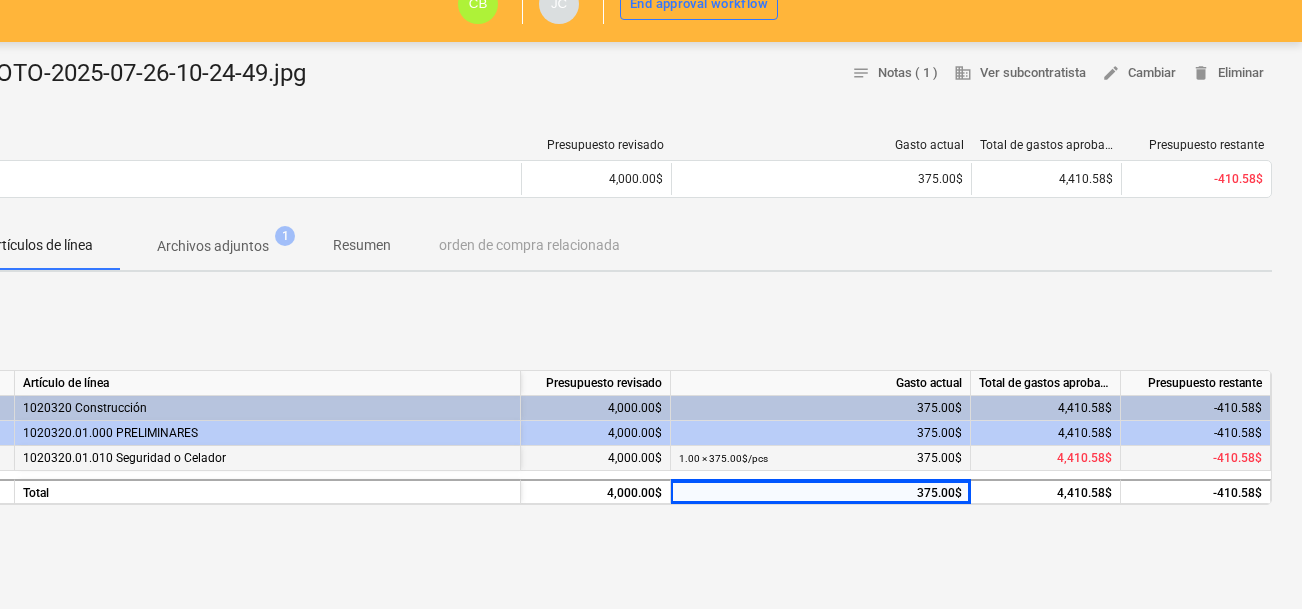 click on "1020320.01.010 Seguridad o Celador" at bounding box center (124, 458) 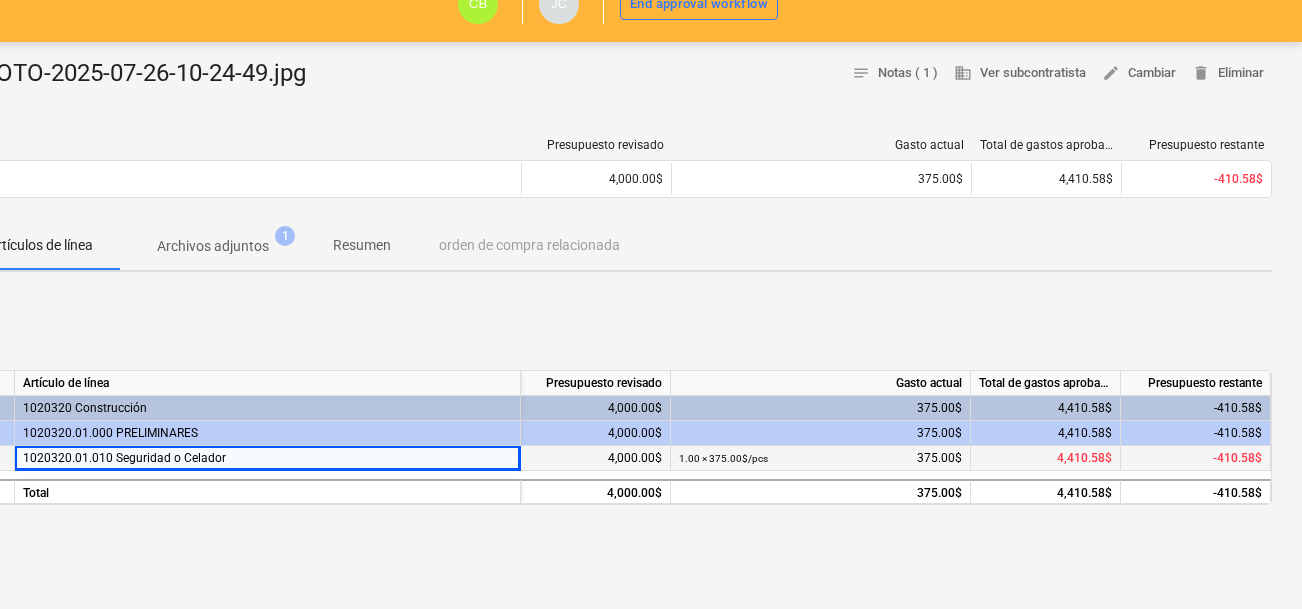 click on "1.00   ×   375.00$ / pcs" at bounding box center (723, 458) 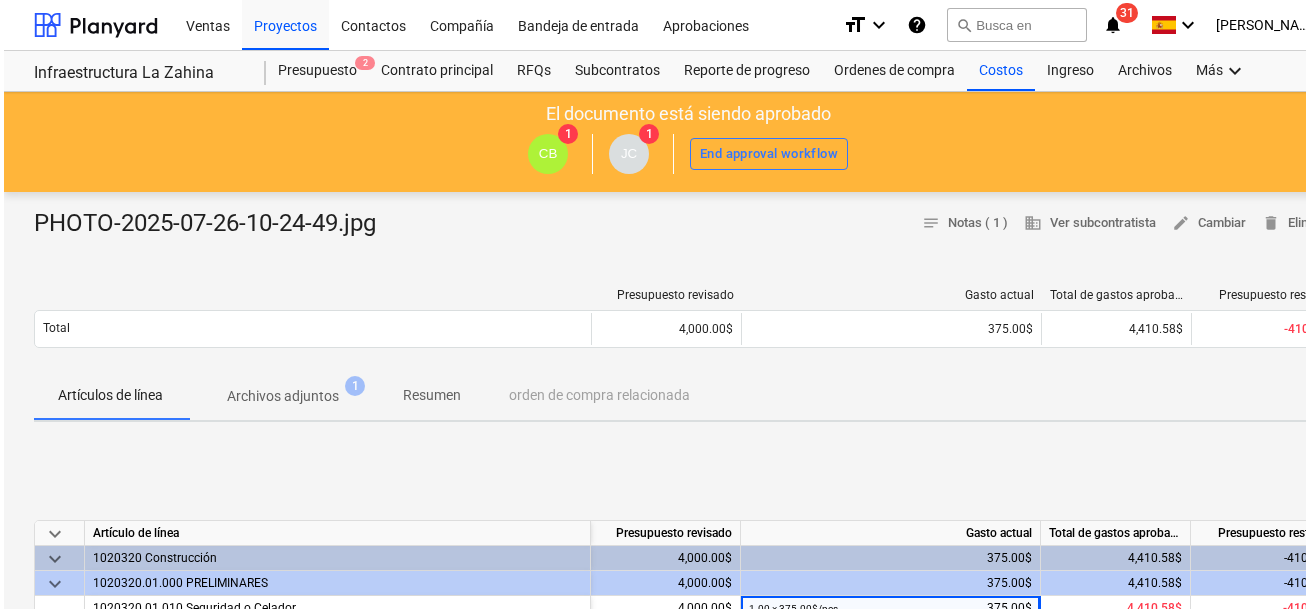scroll, scrollTop: 0, scrollLeft: 0, axis: both 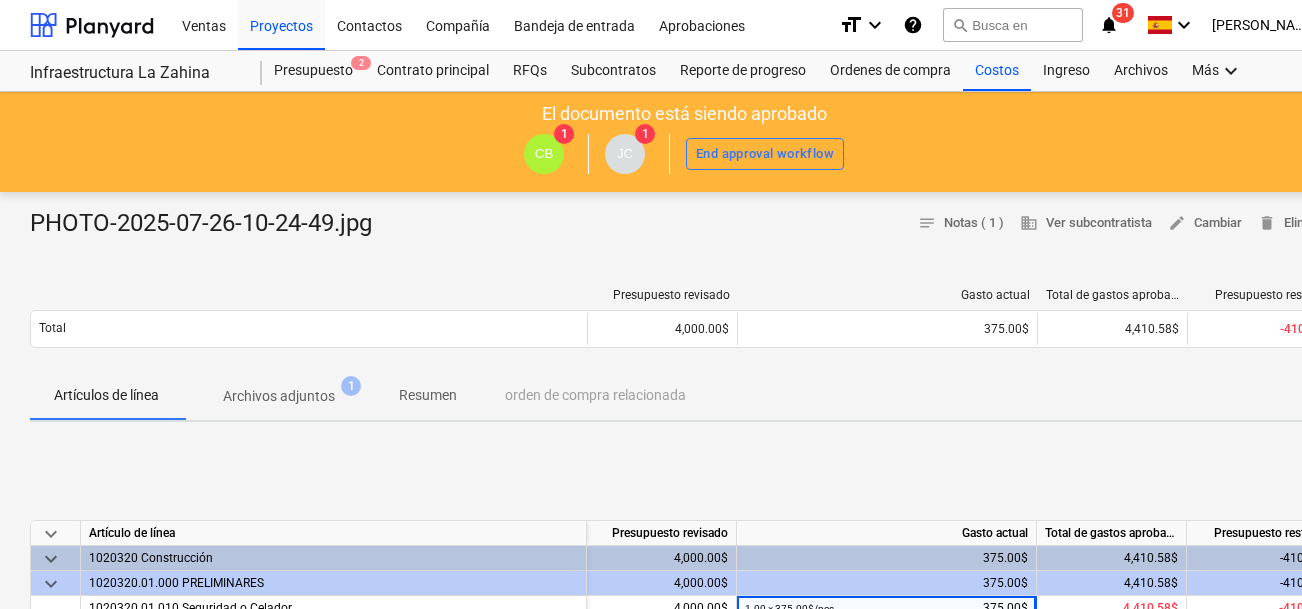 click on "PHOTO-2025-07-26-10-24-49.jpg" at bounding box center (209, 224) 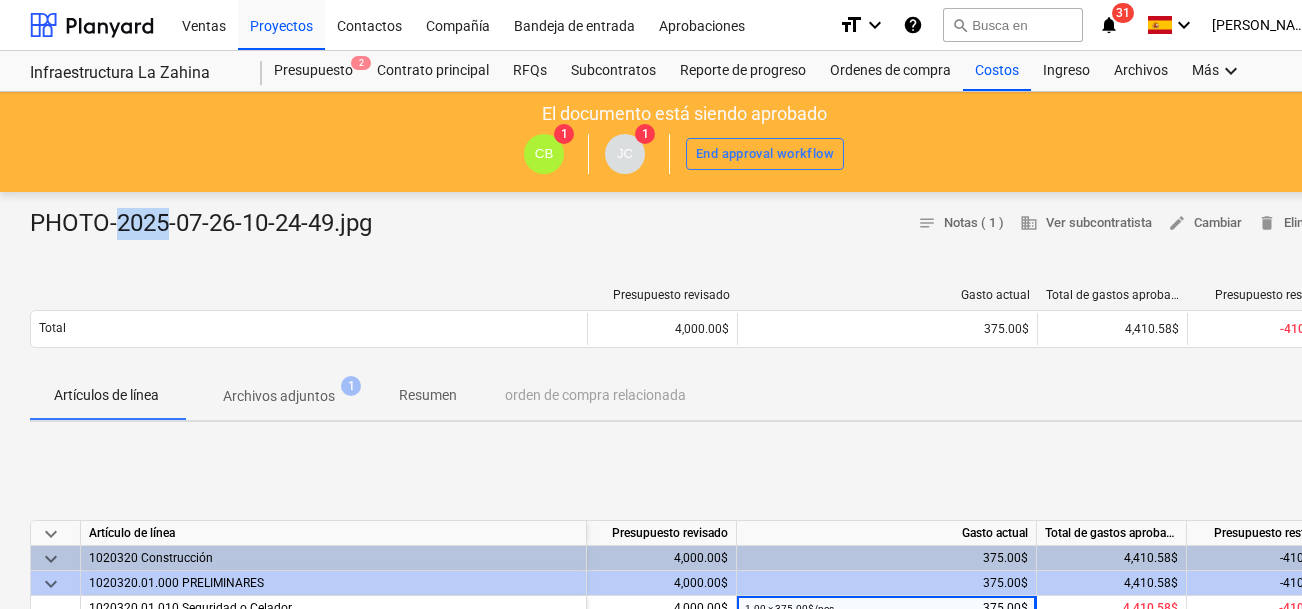 click on "PHOTO-2025-07-26-10-24-49.jpg" at bounding box center (209, 224) 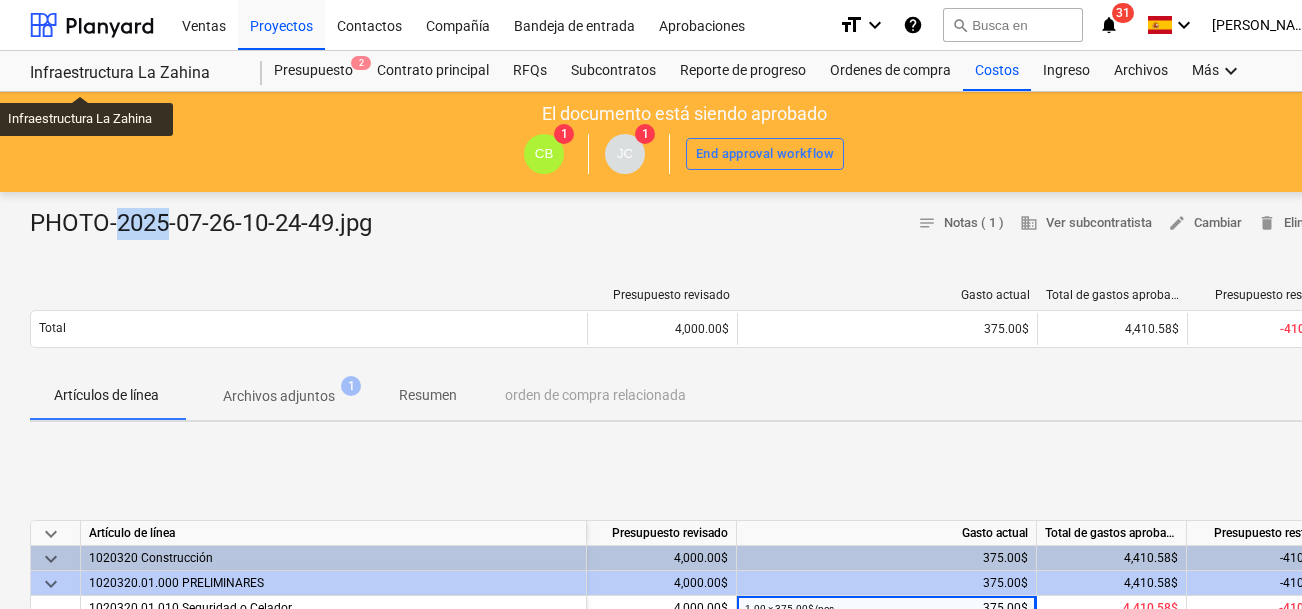 click on "Infraestructura La Zahina" at bounding box center [134, 73] 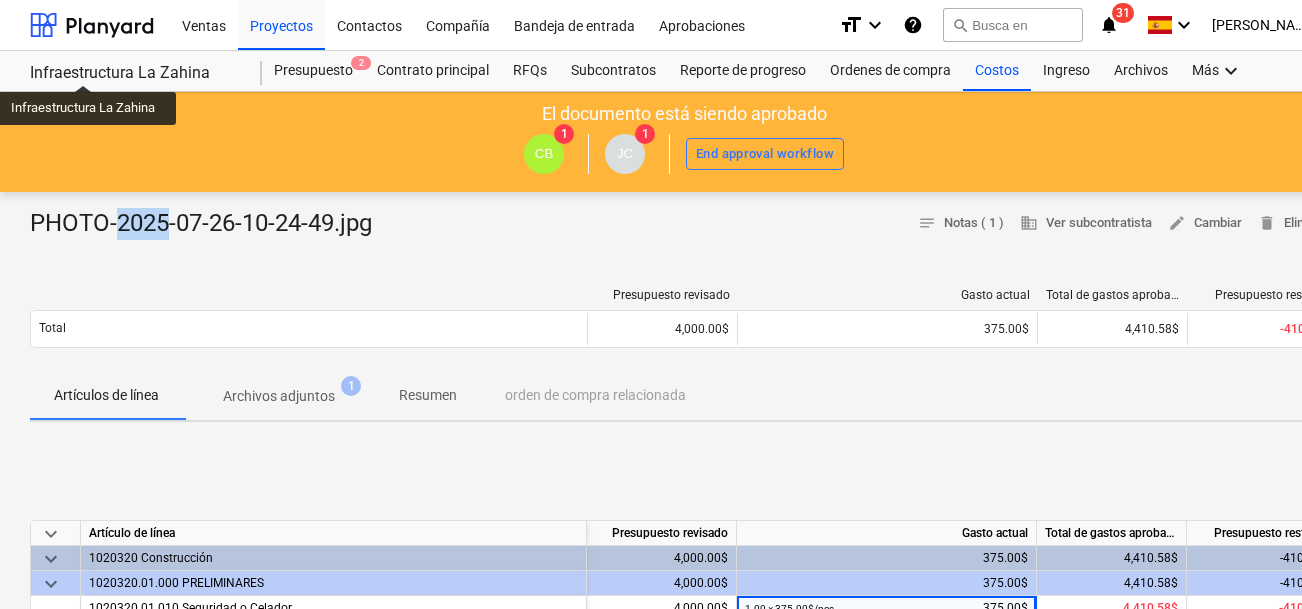 click on "Infraestructura La Zahina" at bounding box center [134, 73] 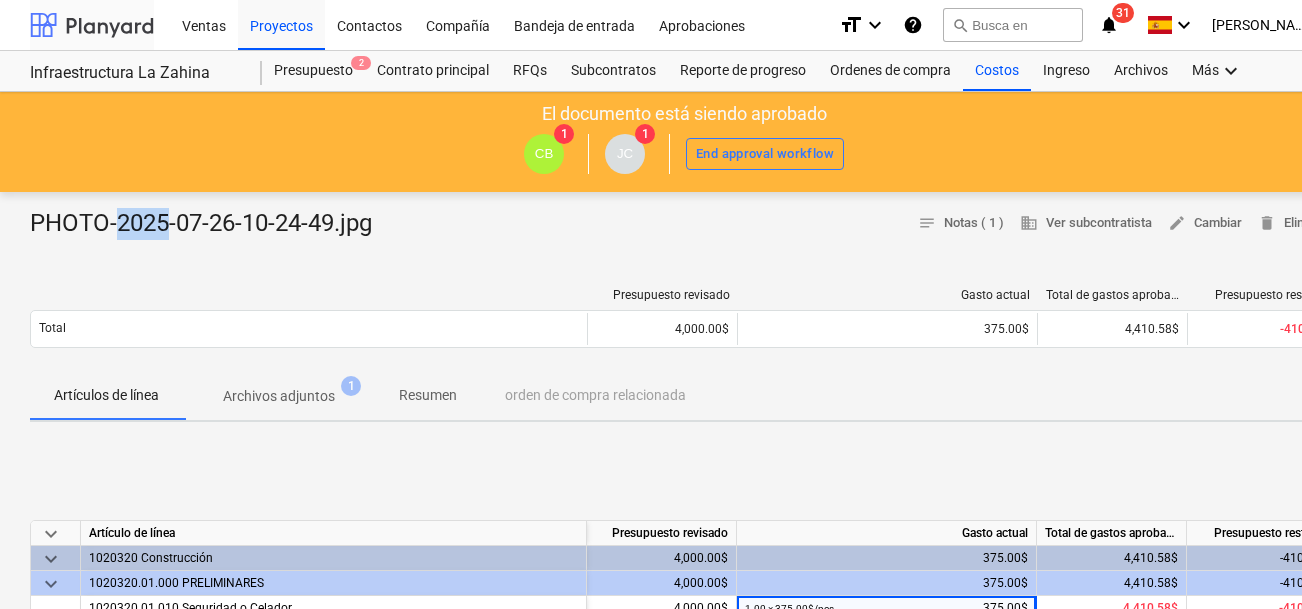 click at bounding box center [92, 25] 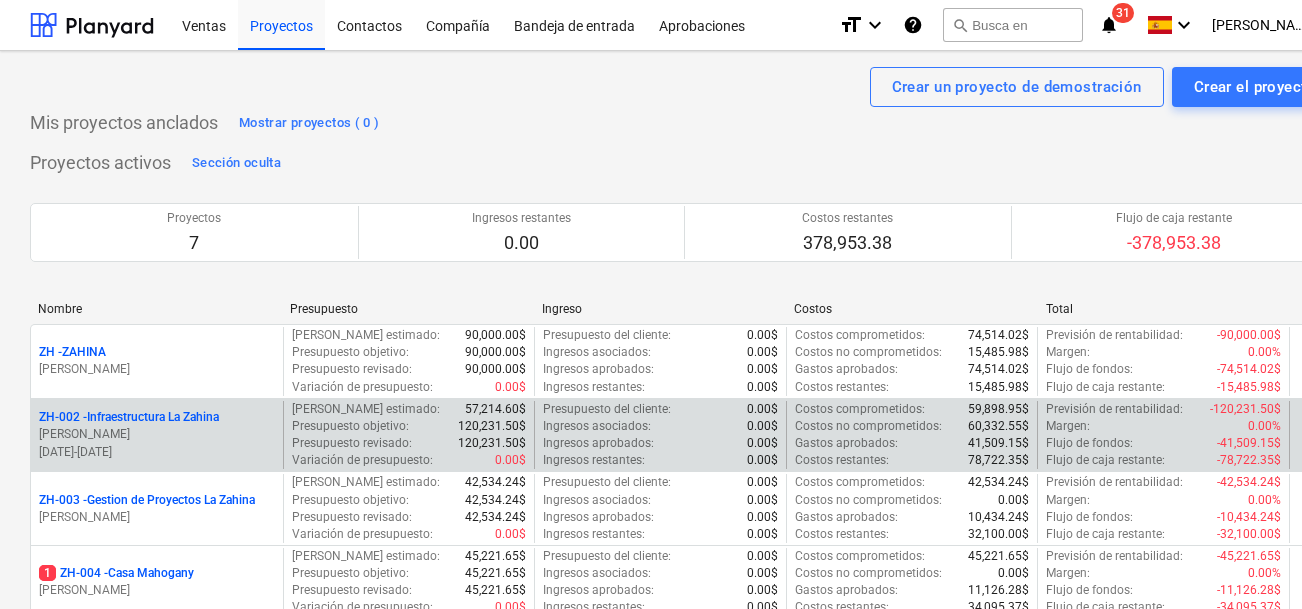 click on "ZH-002 -  Infraestructura La Zahina" at bounding box center [129, 417] 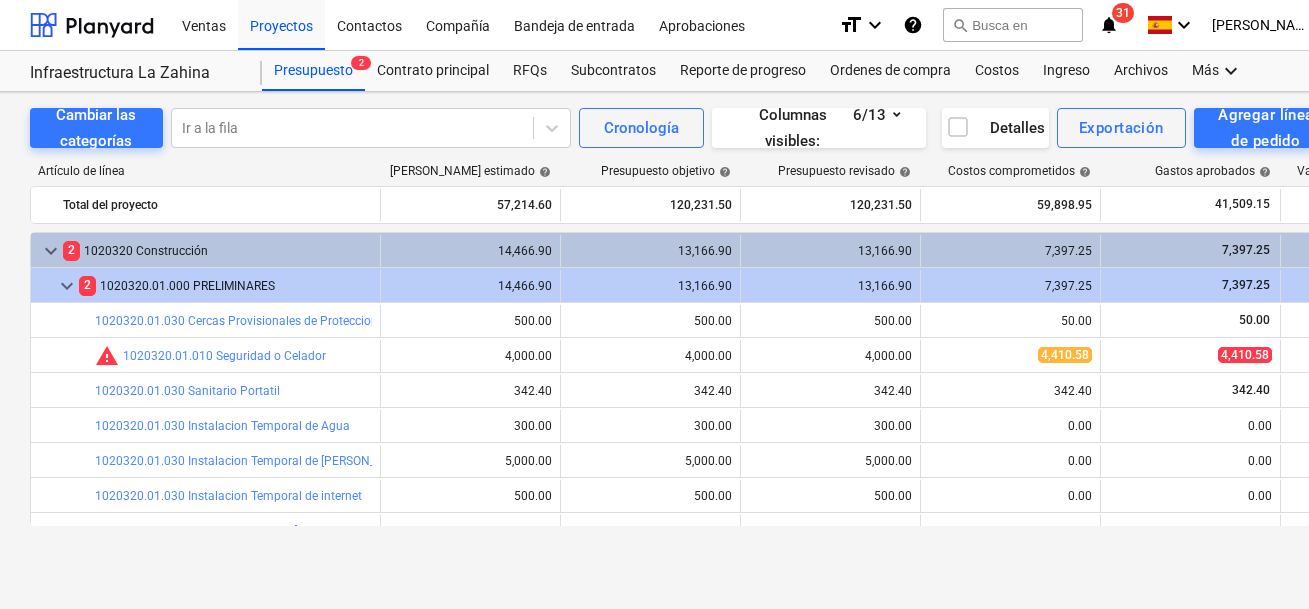 scroll, scrollTop: 36, scrollLeft: 0, axis: vertical 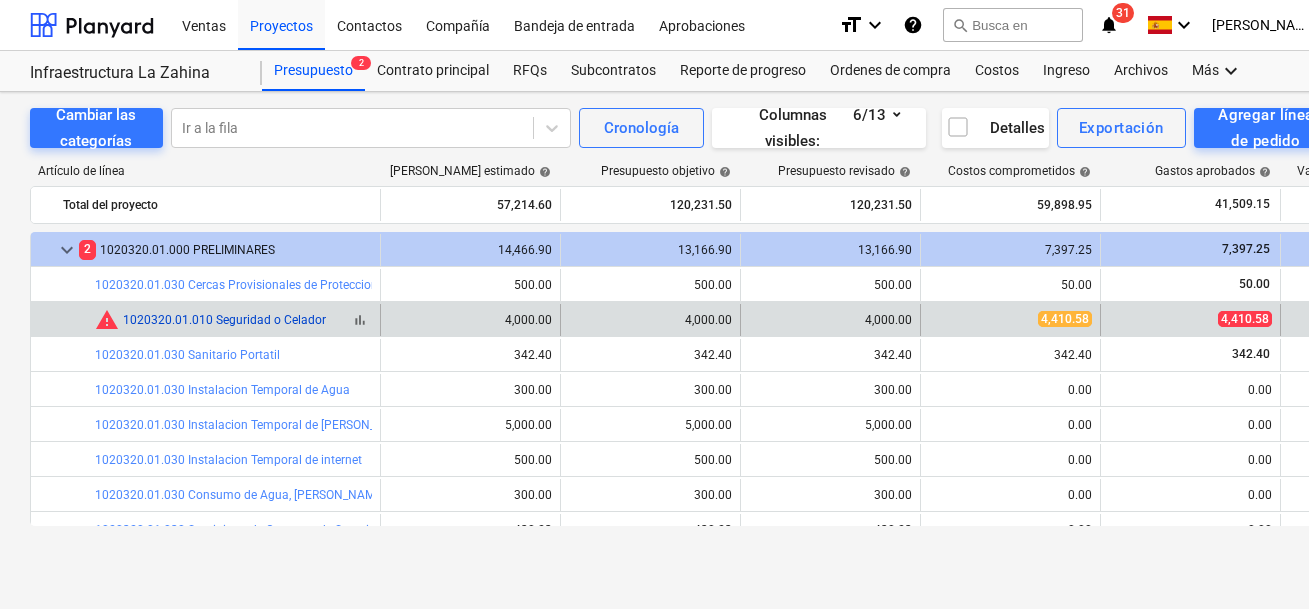 click on "1020320.01.010 Seguridad o Celador" at bounding box center [224, 320] 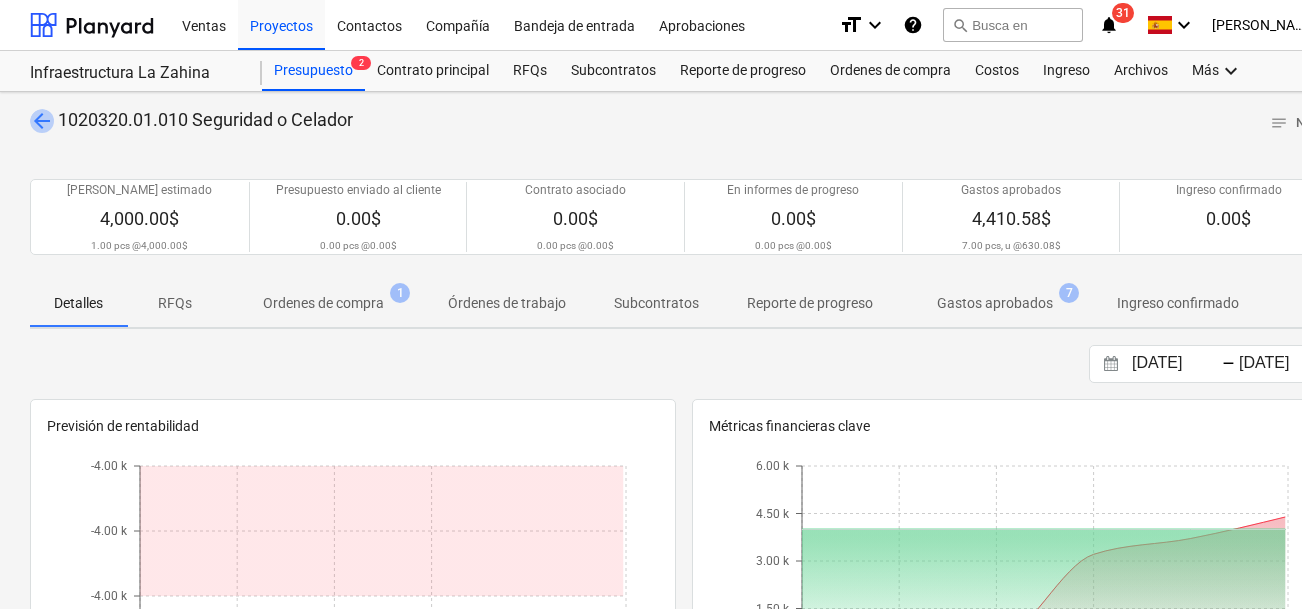 click on "arrow_back" at bounding box center (42, 121) 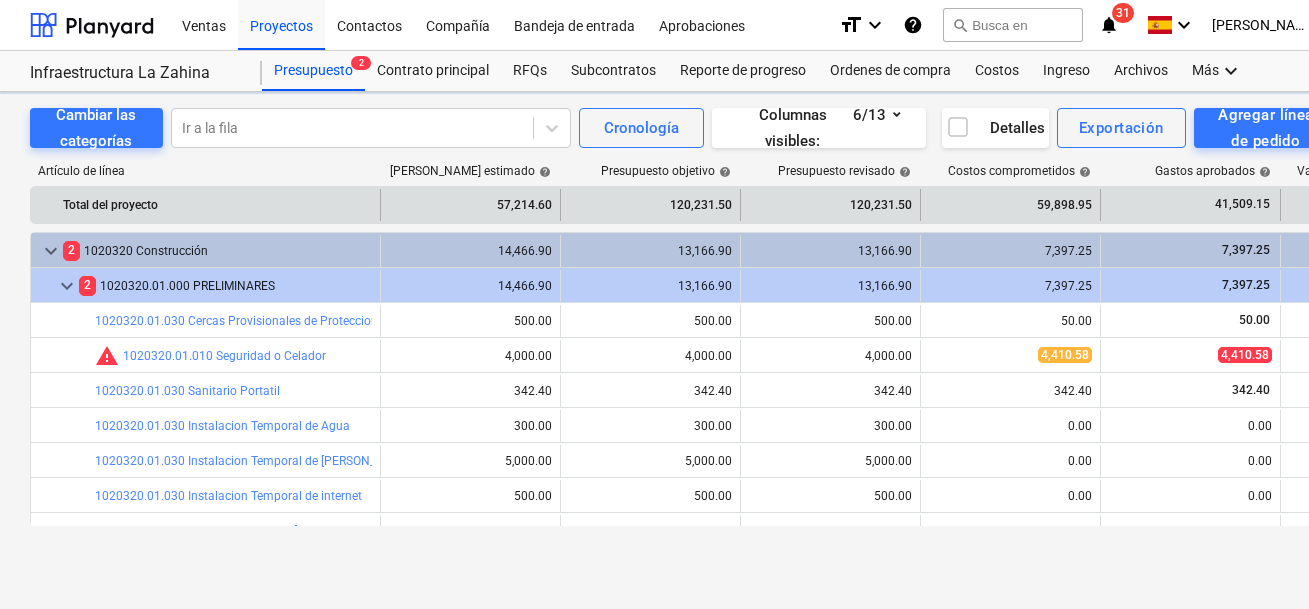 scroll, scrollTop: 36, scrollLeft: 0, axis: vertical 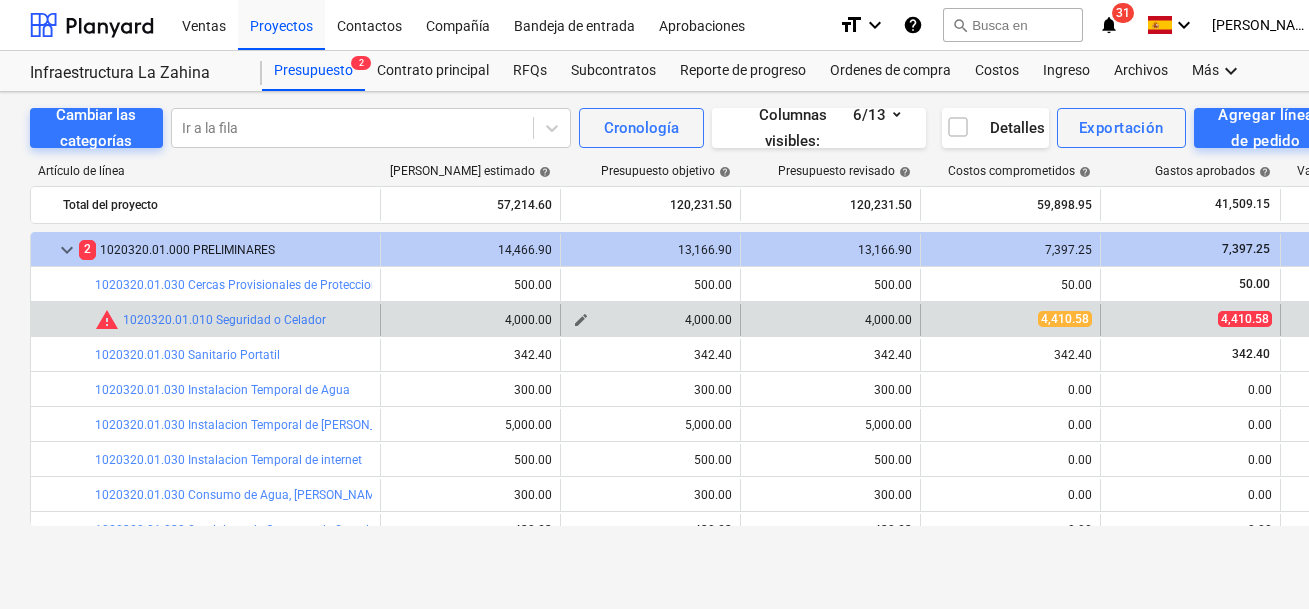 click on "edit" at bounding box center [581, 320] 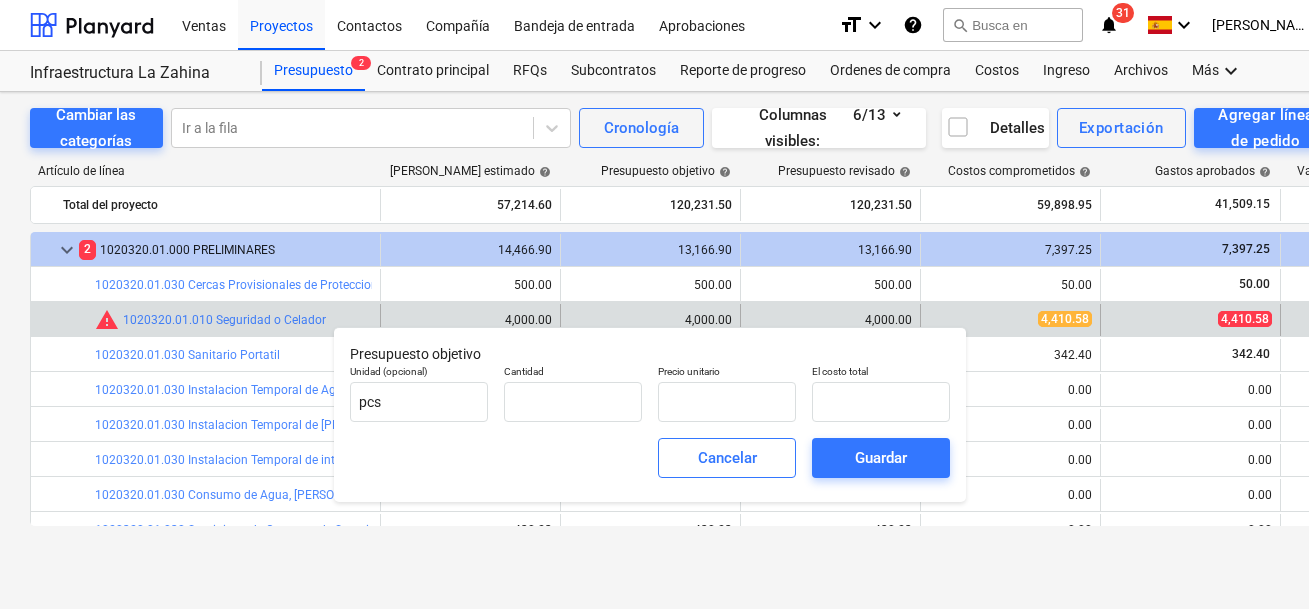 type on "1.00" 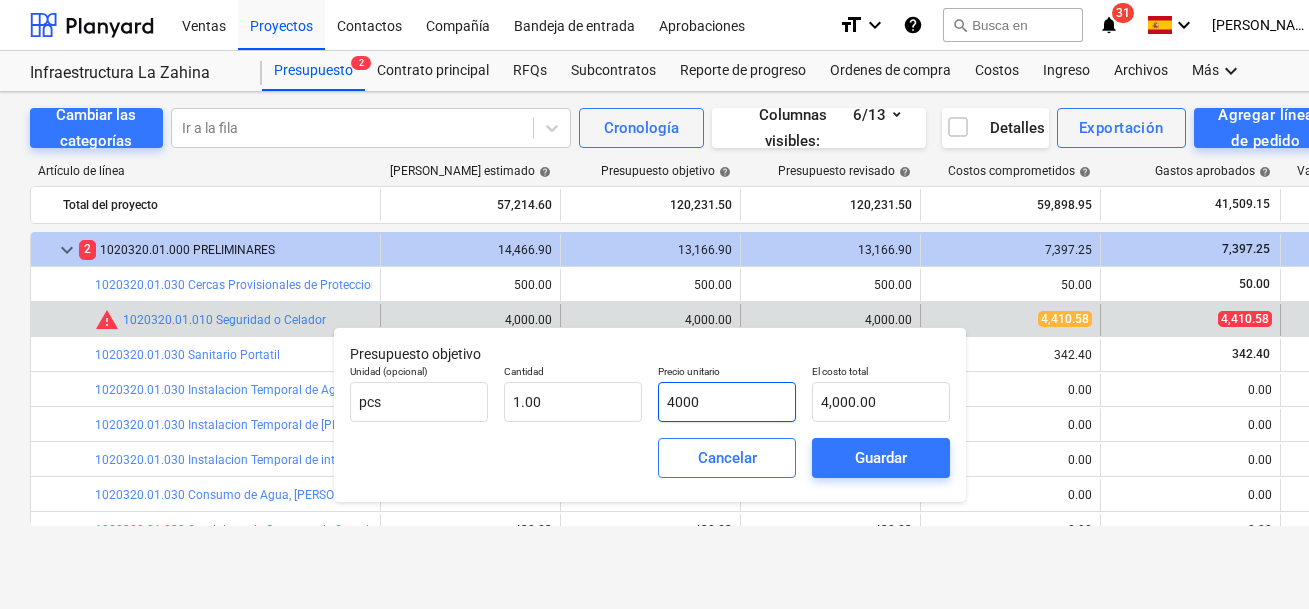 click on "4000" at bounding box center [727, 402] 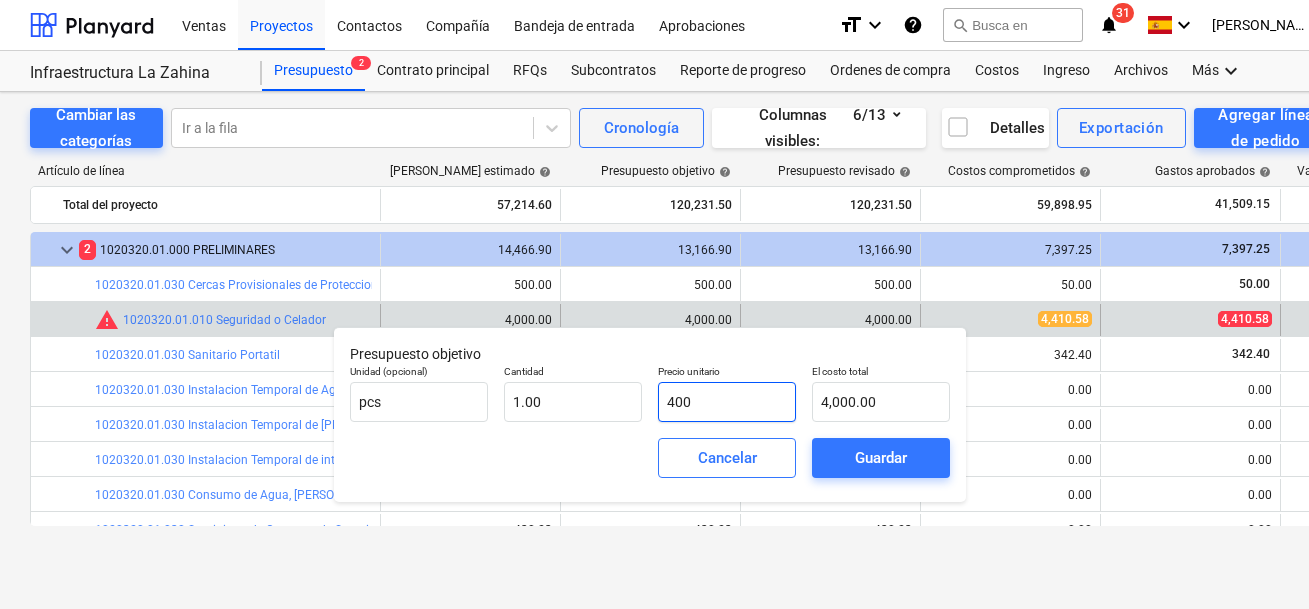 type on "400.00" 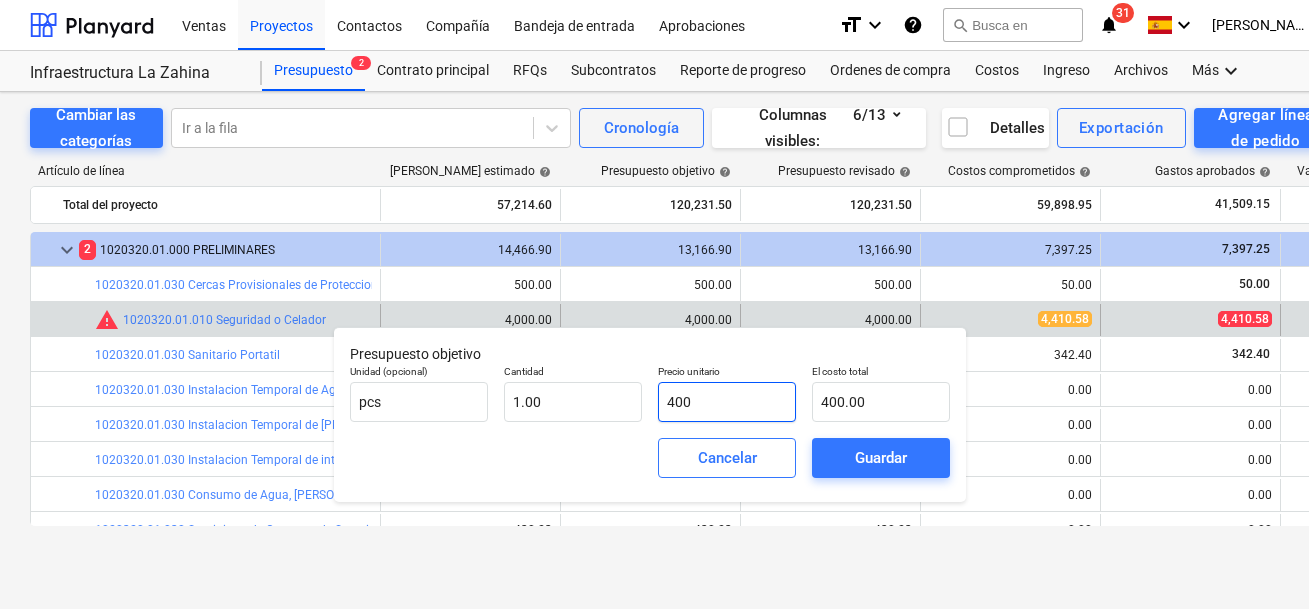 type on "40" 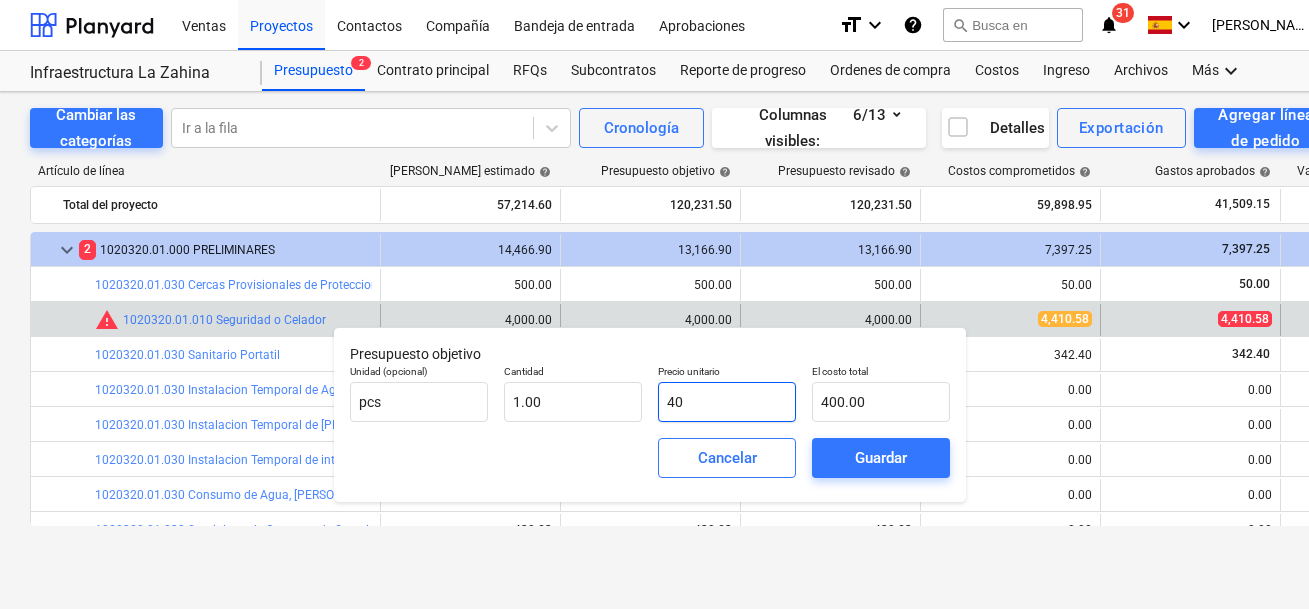 type on "40.00" 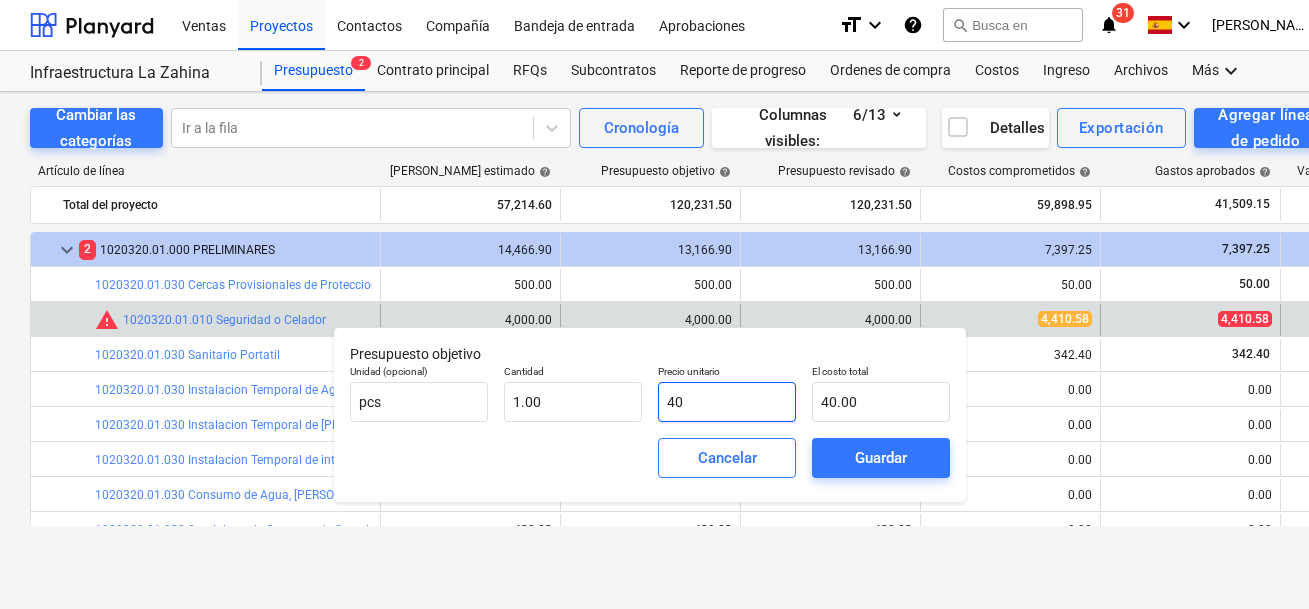 type on "440" 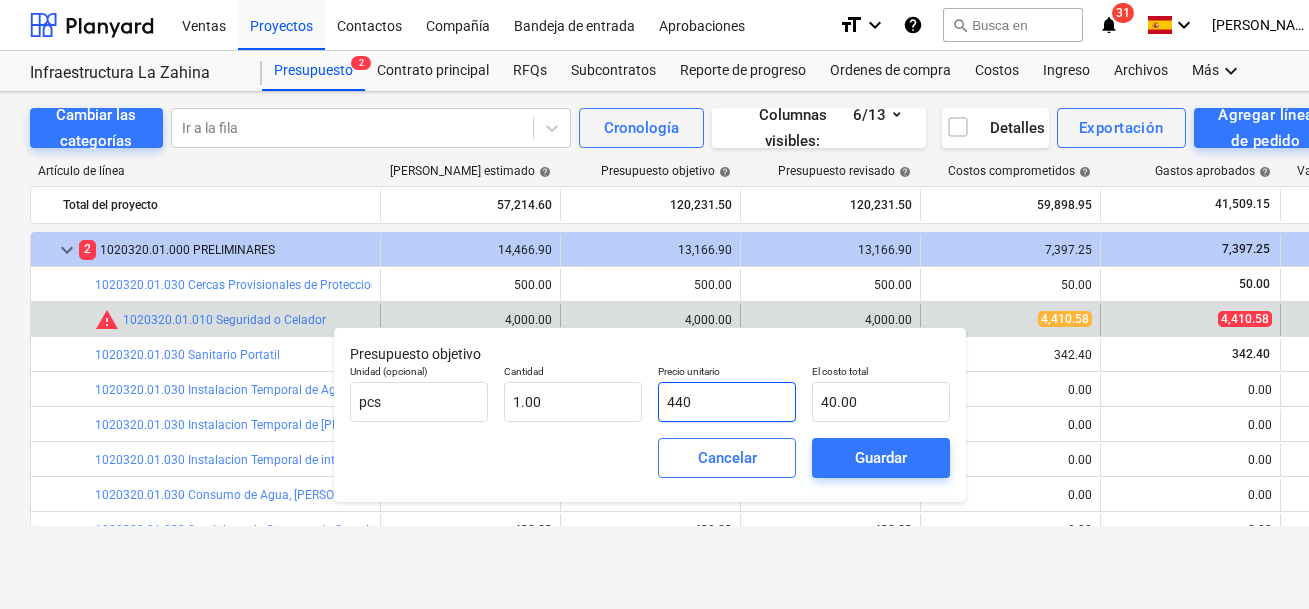 type on "440.00" 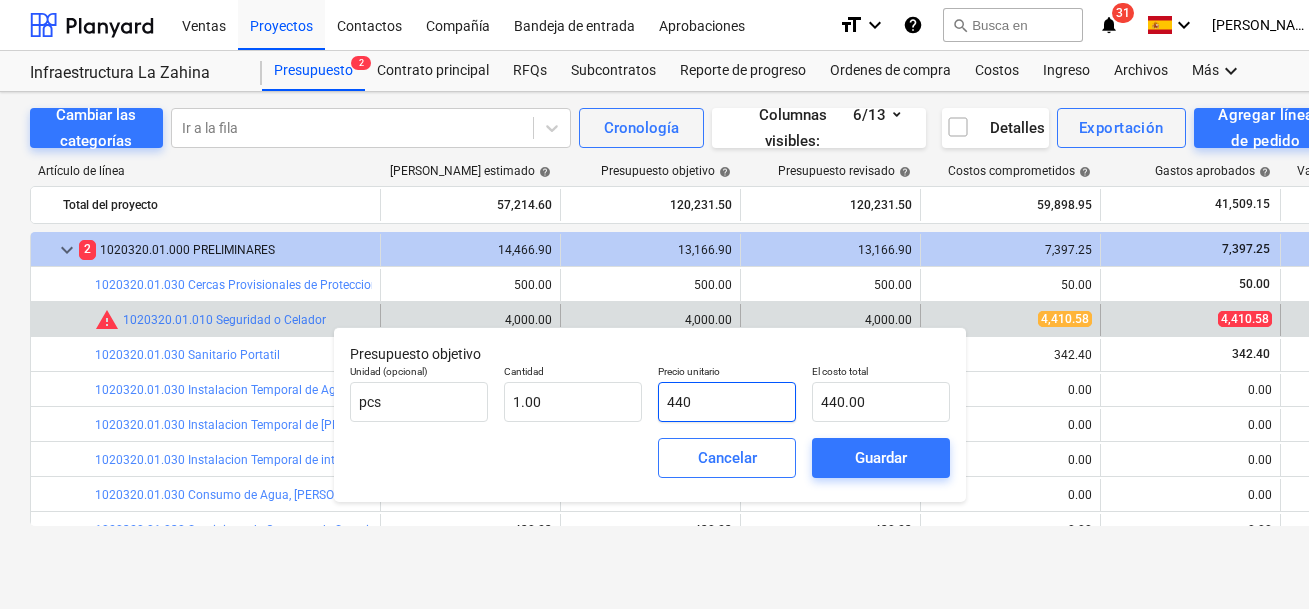 type on "4410" 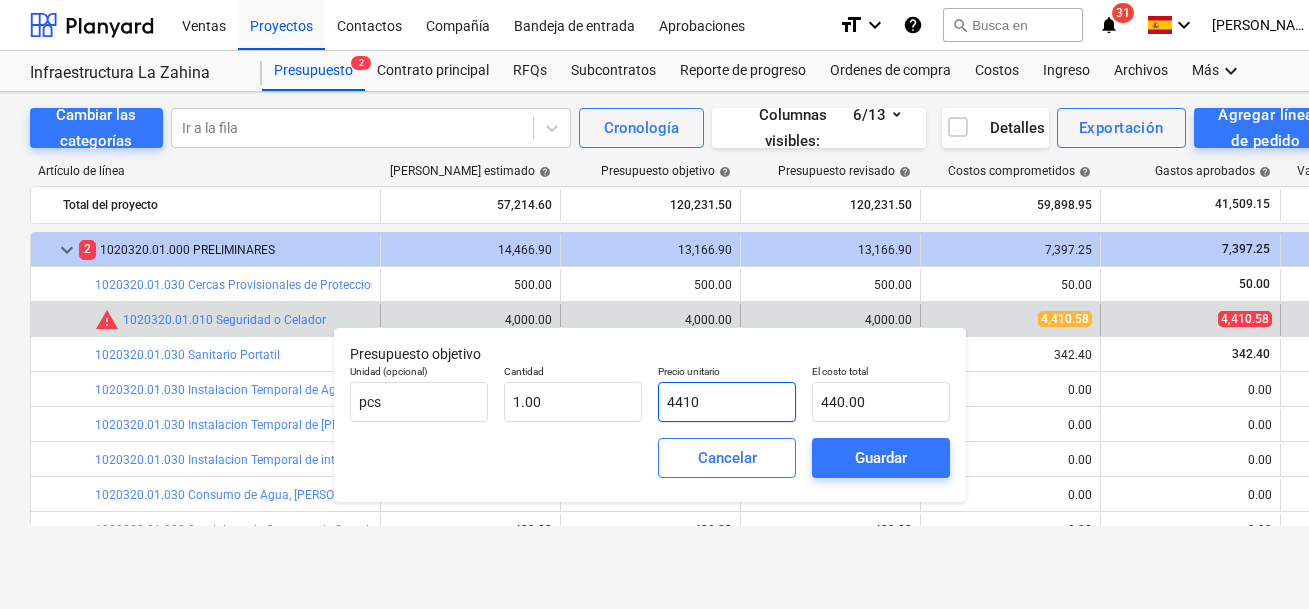 type on "4,410.00" 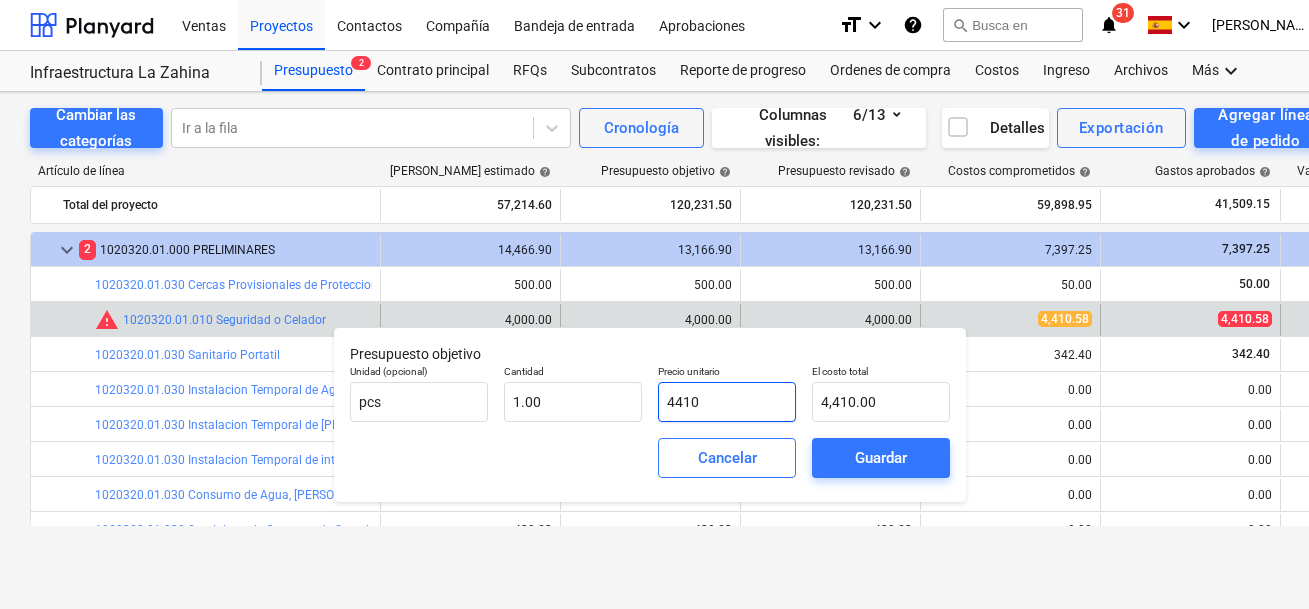 click on "4410" at bounding box center (727, 402) 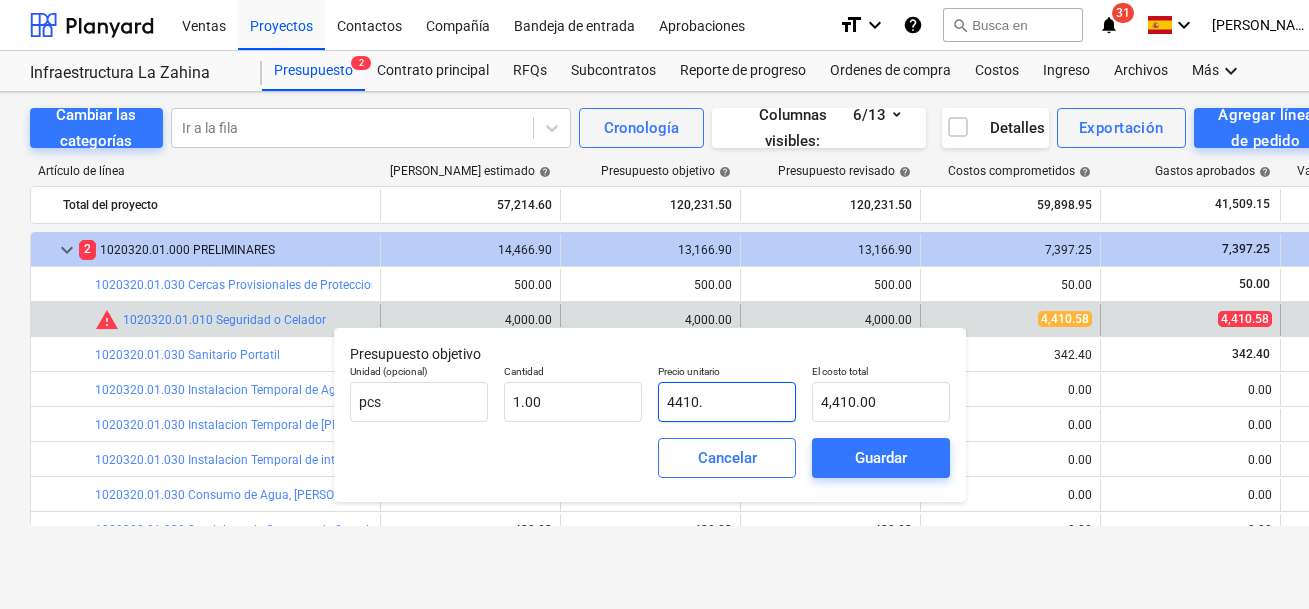 type on "4410.5" 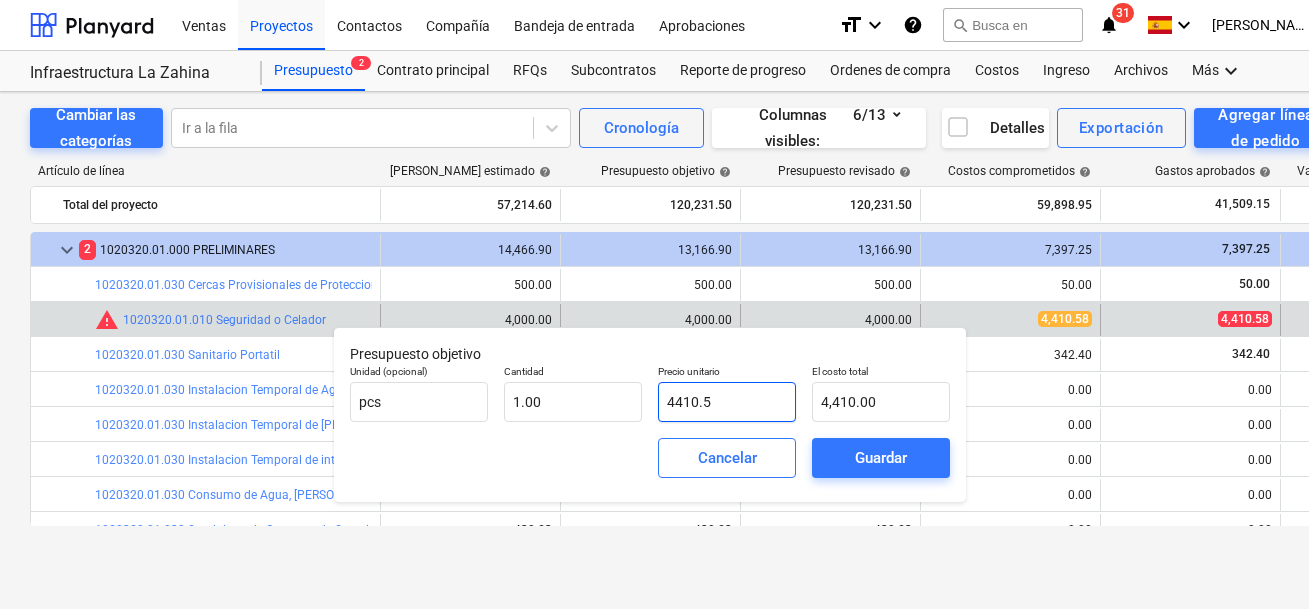 type on "4,410.50" 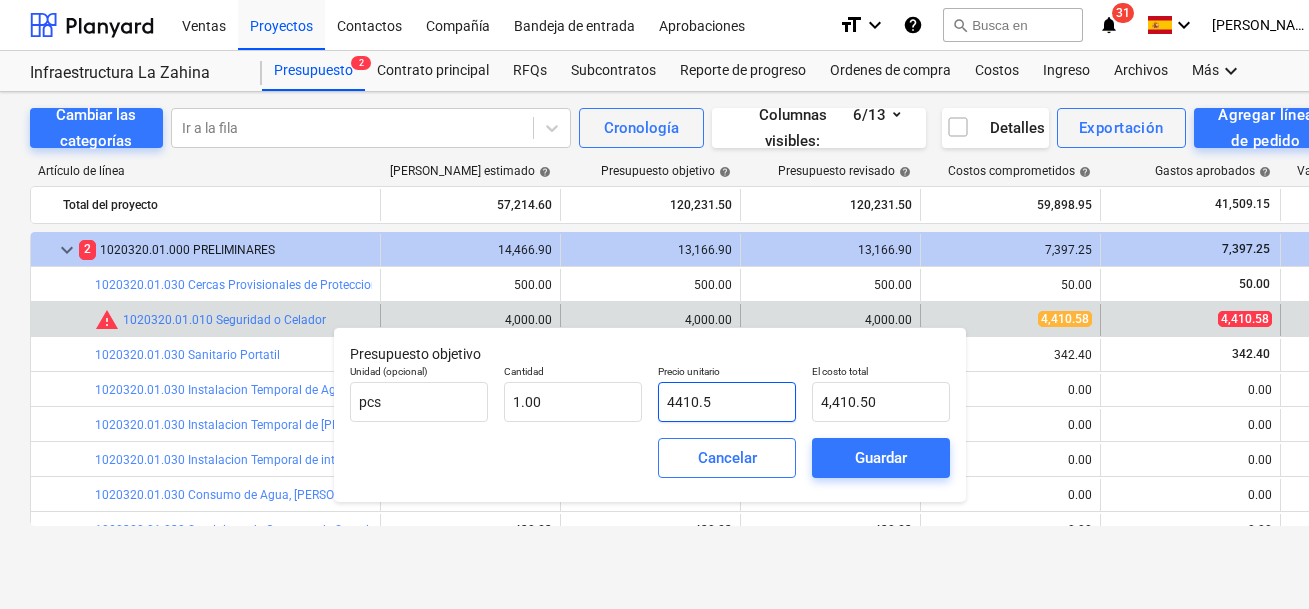 type on "4410.58" 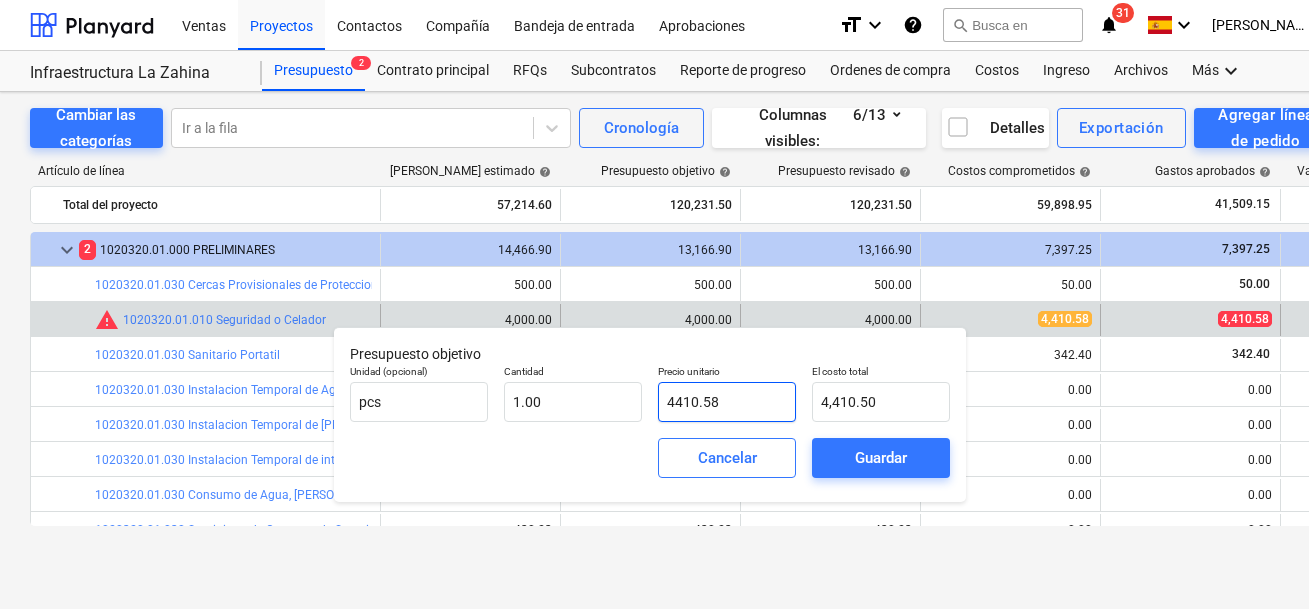 type on "4,410.58" 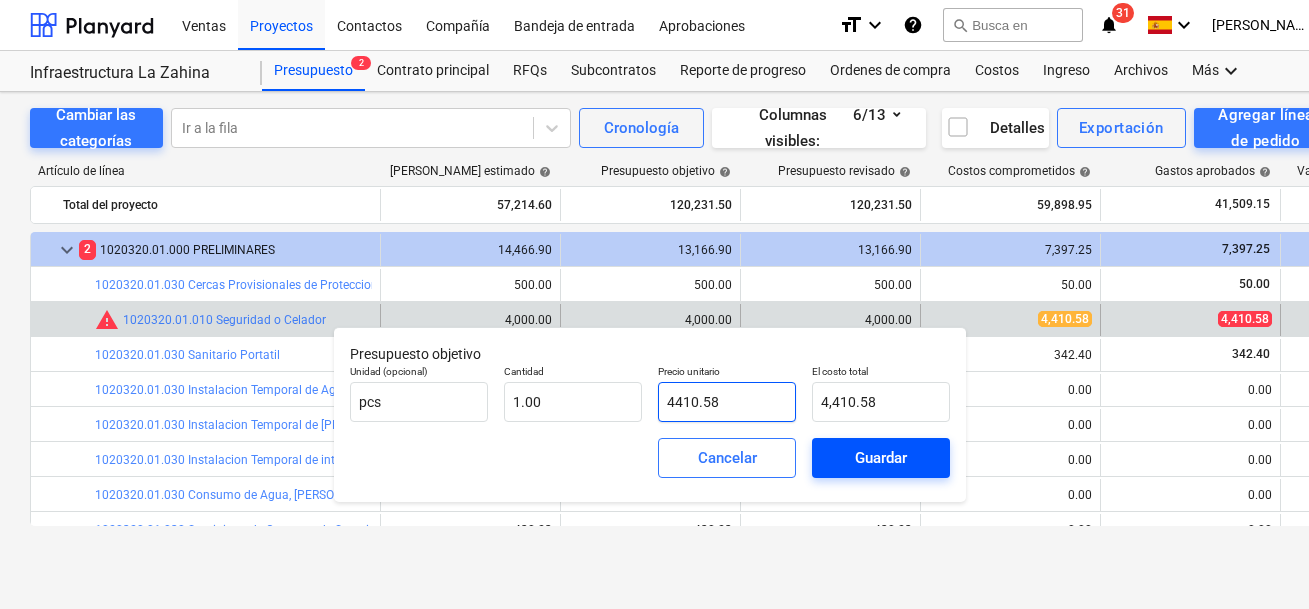 type on "4410.58" 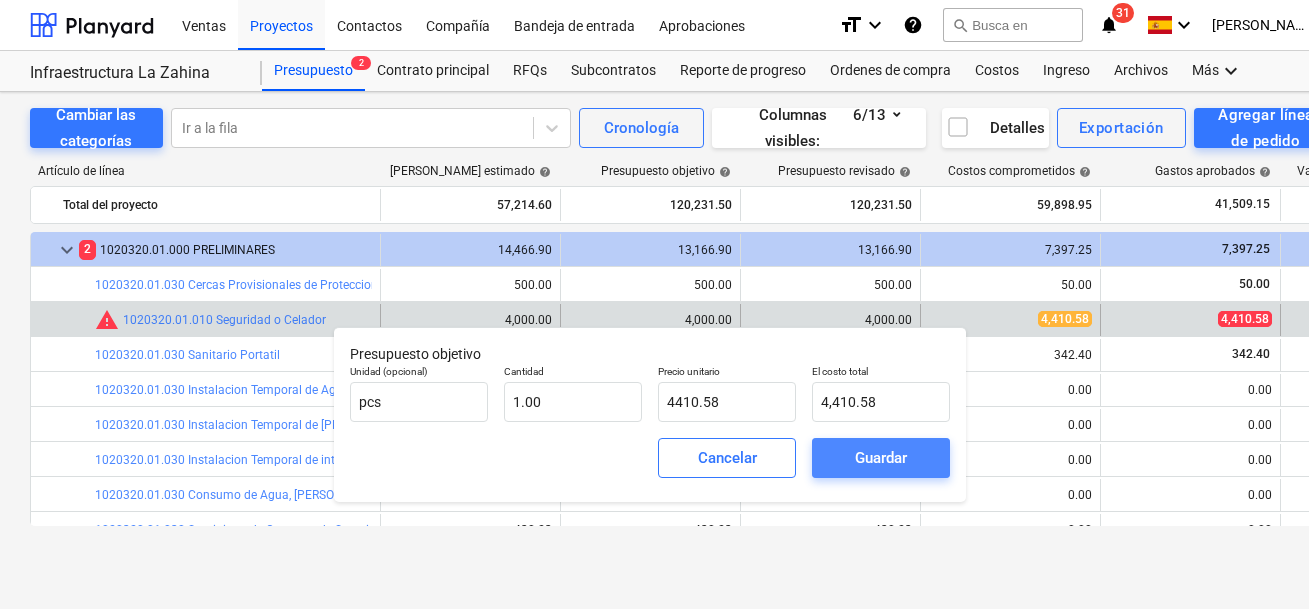 click on "Guardar" at bounding box center (881, 458) 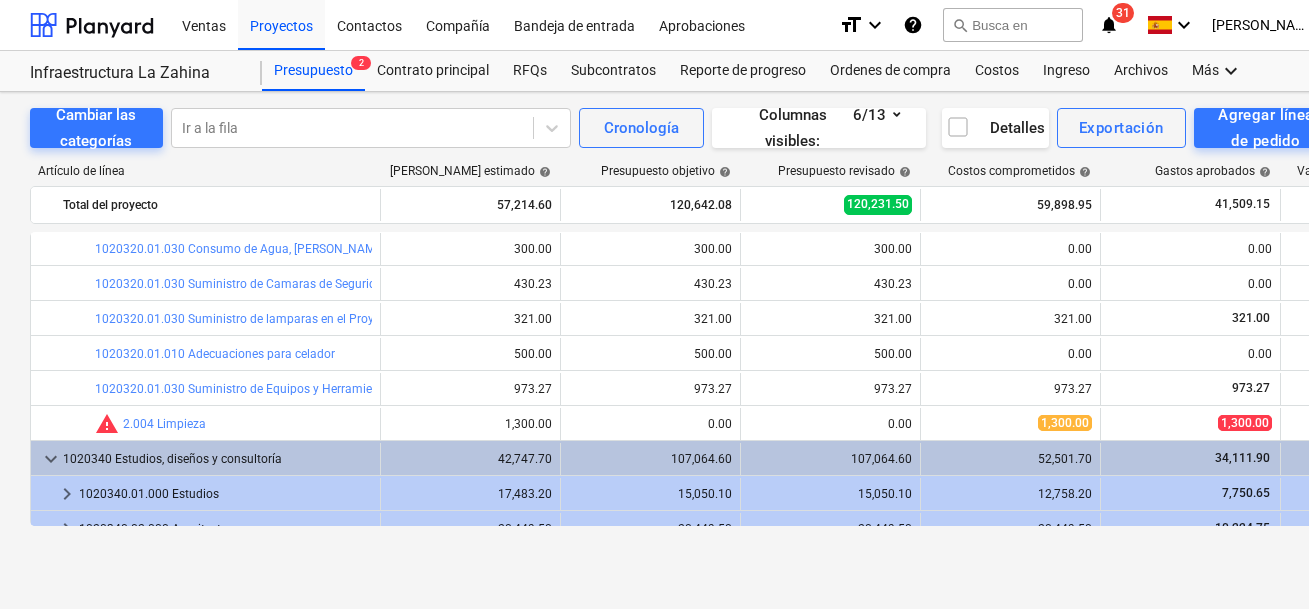 scroll, scrollTop: 303, scrollLeft: 0, axis: vertical 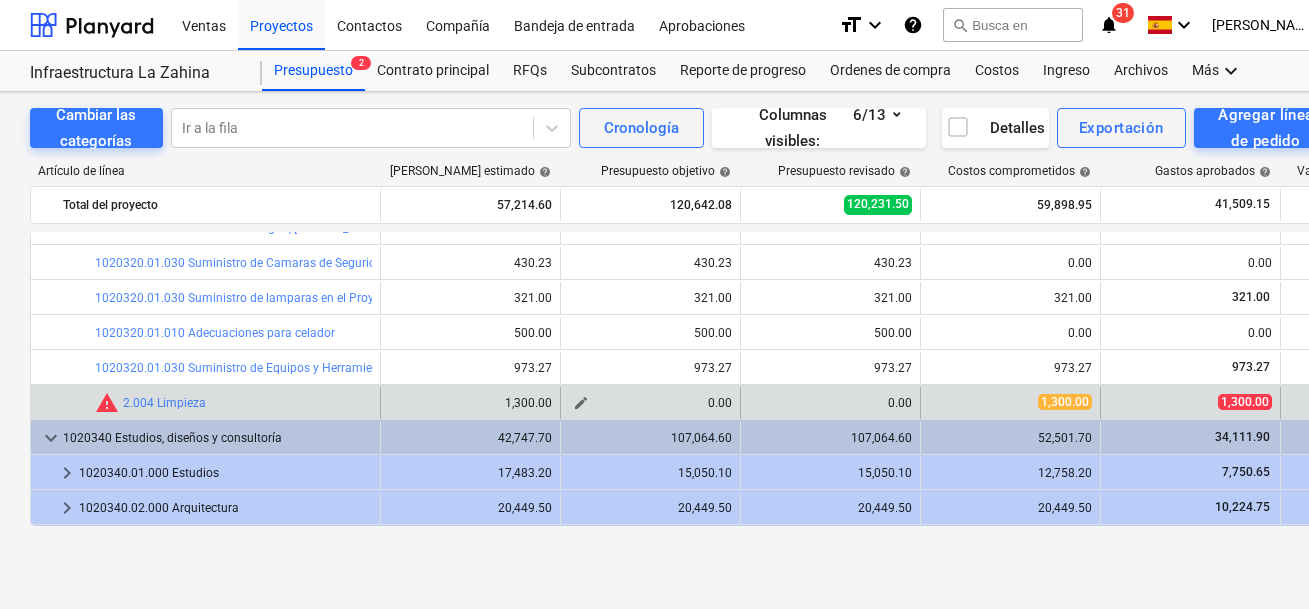 click on "0.00" at bounding box center [650, 403] 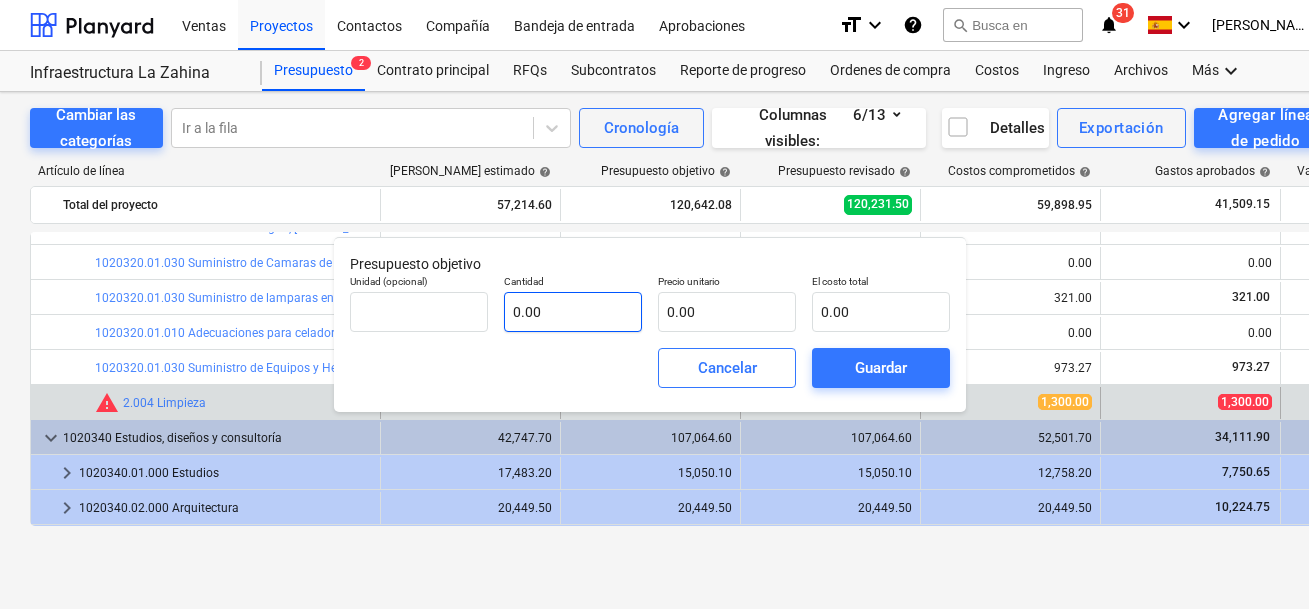 type 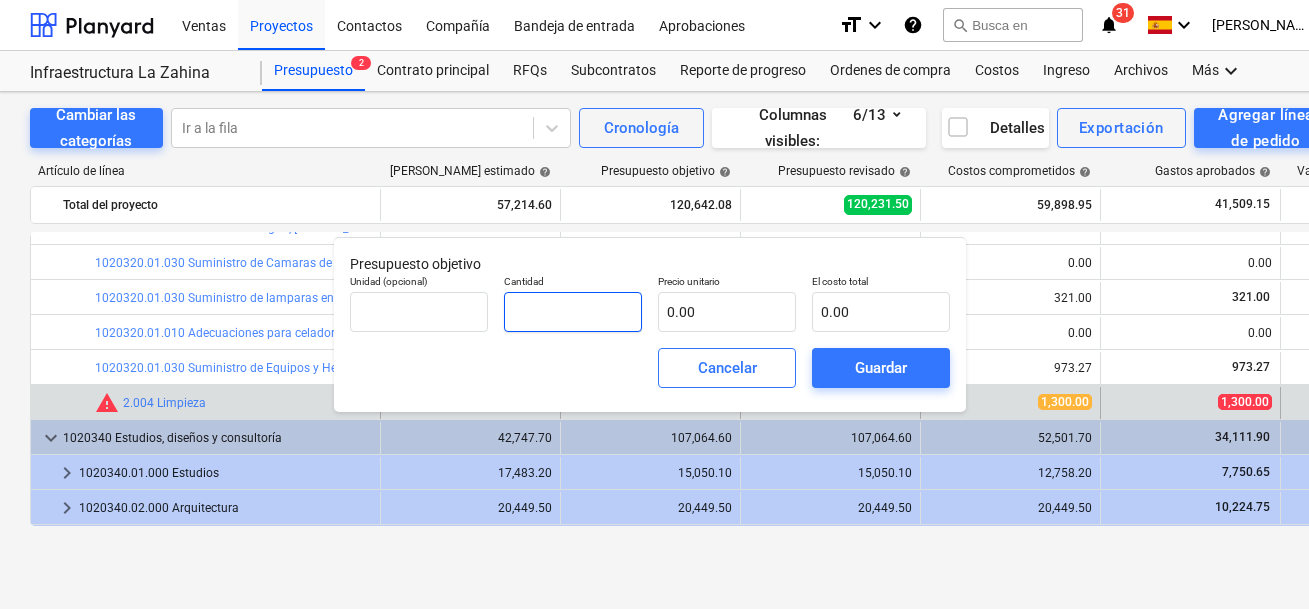 click at bounding box center [573, 312] 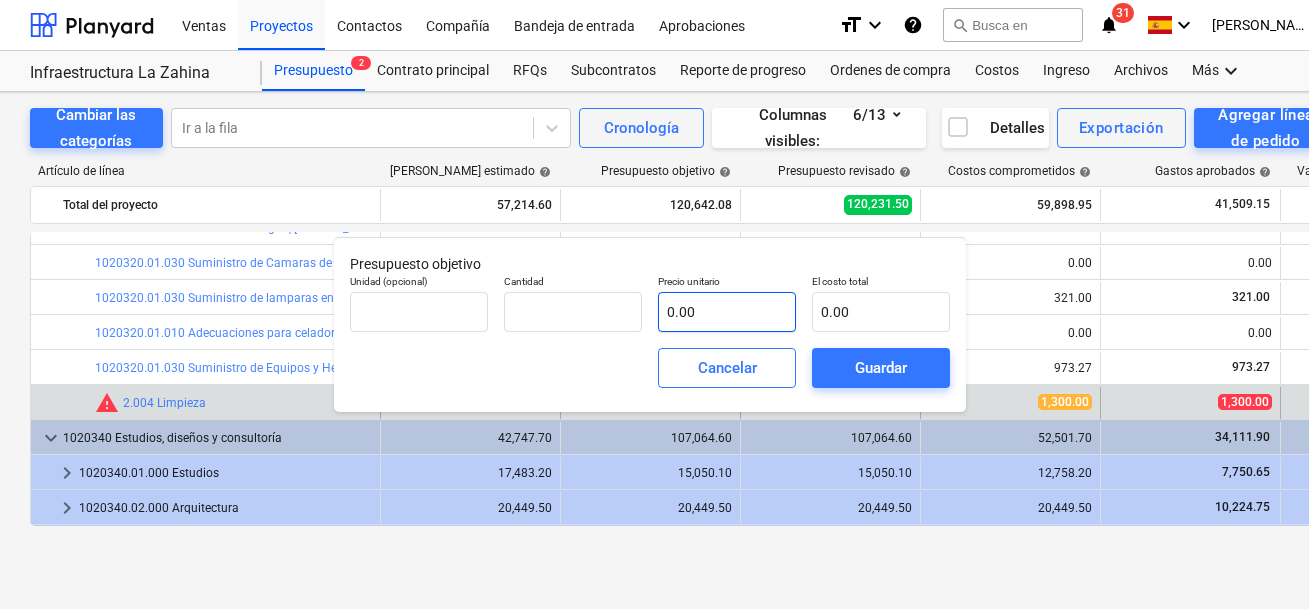 type 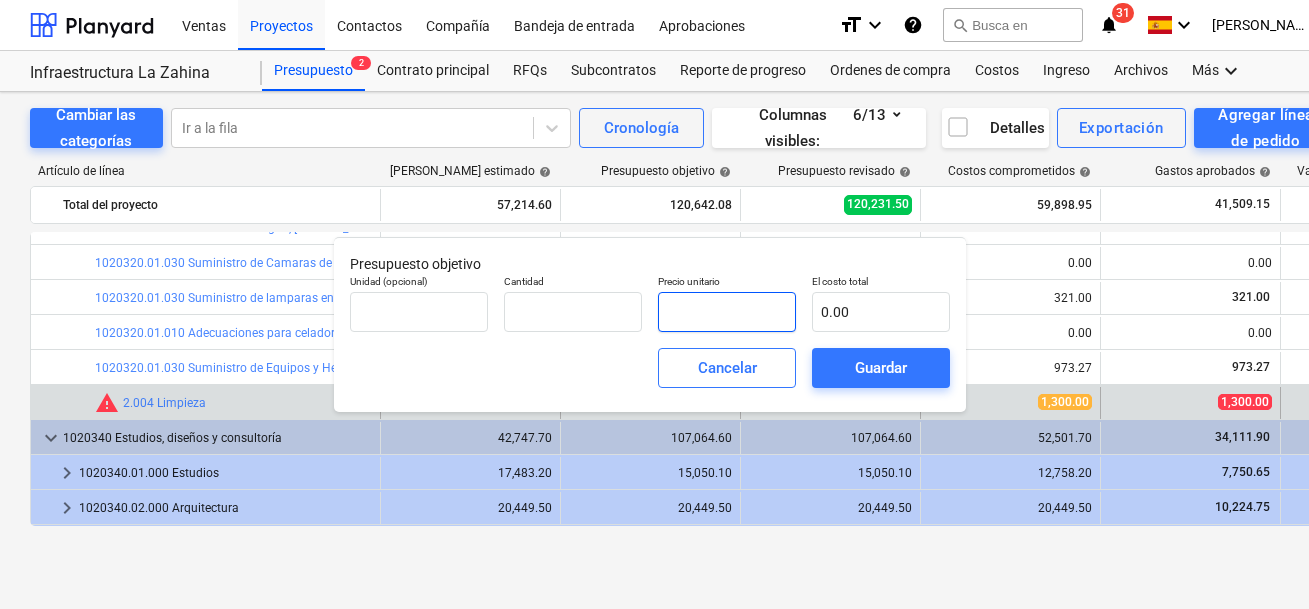 click at bounding box center (727, 312) 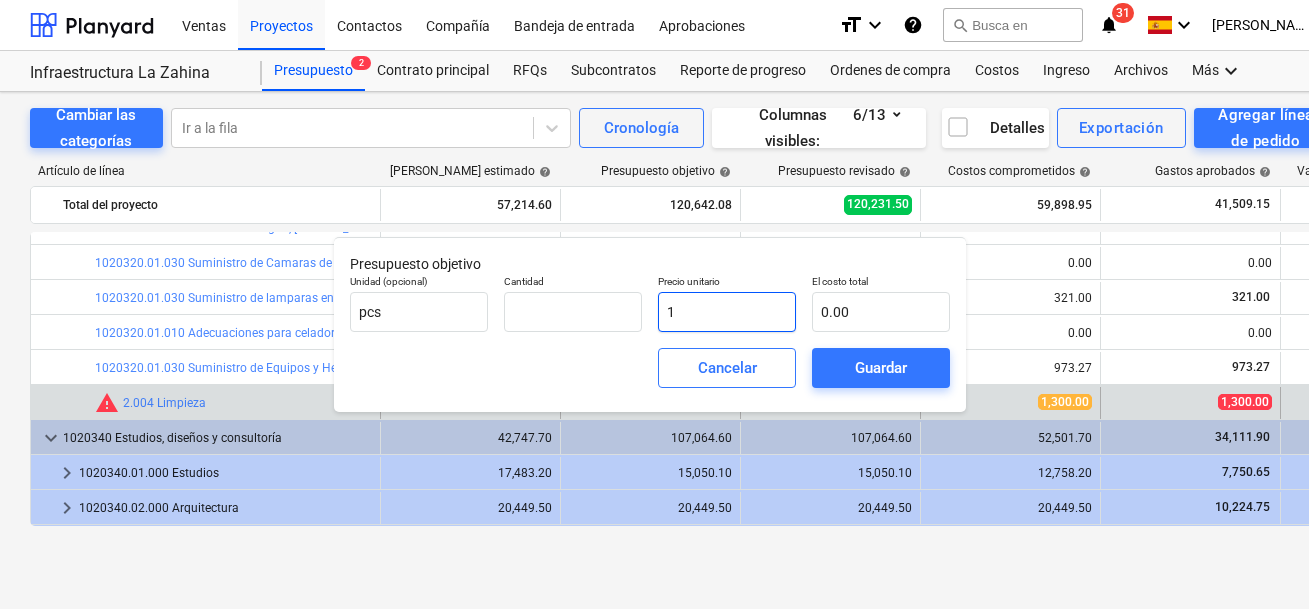 type on "1.00" 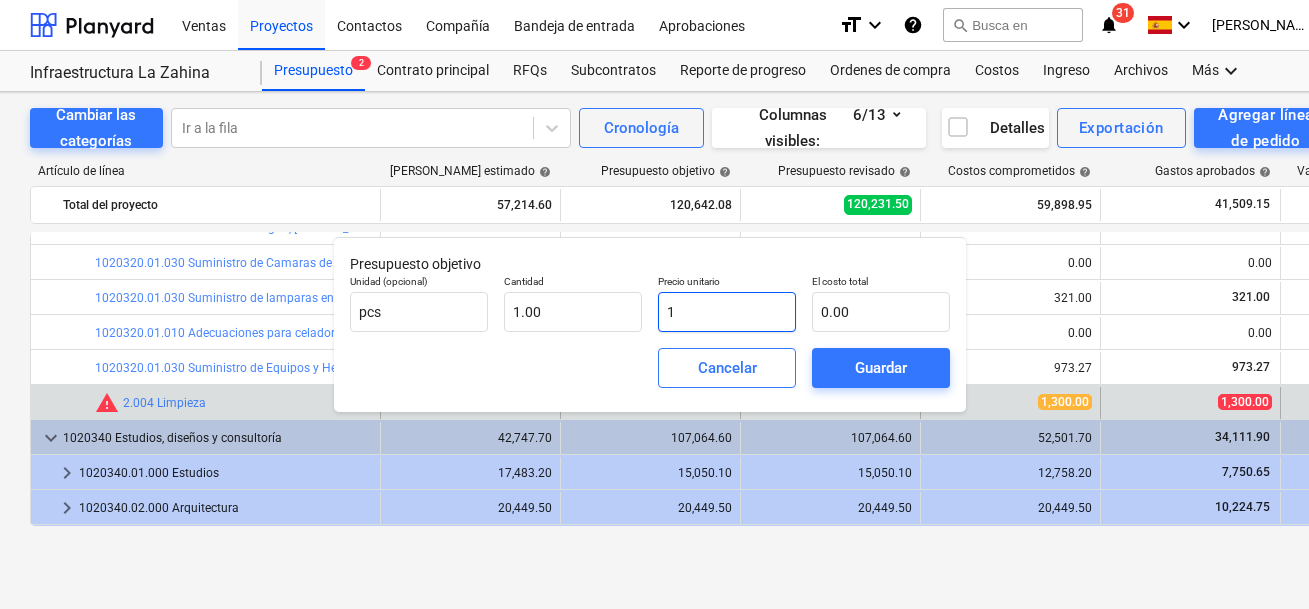 type on "1.00" 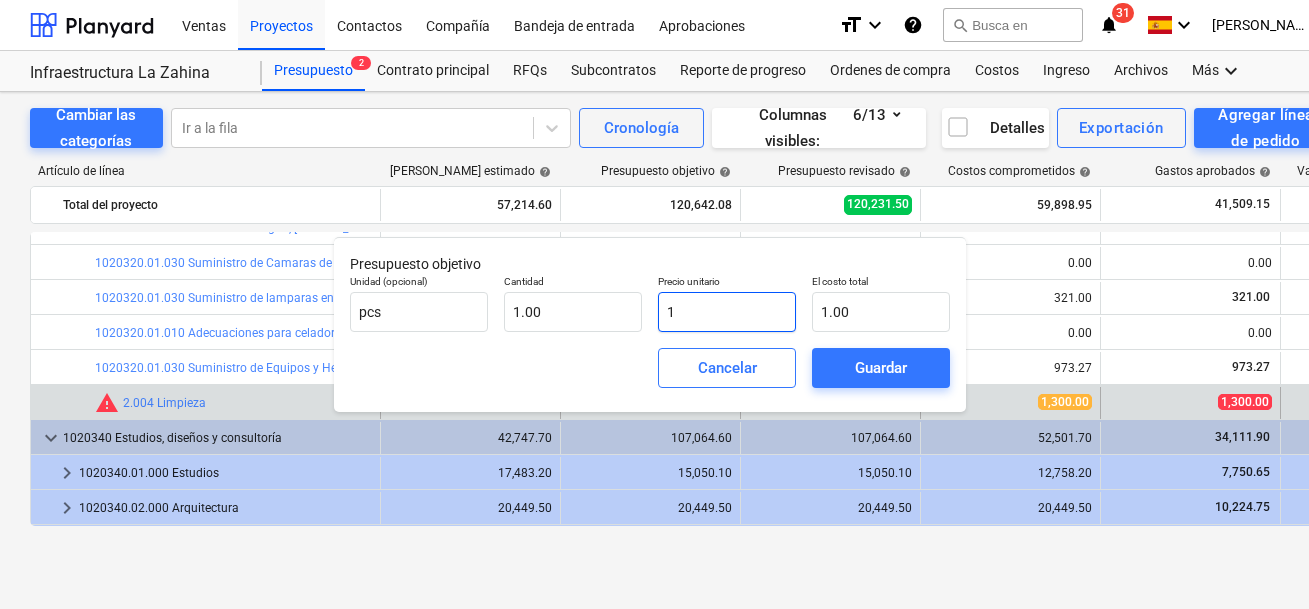 type on "13" 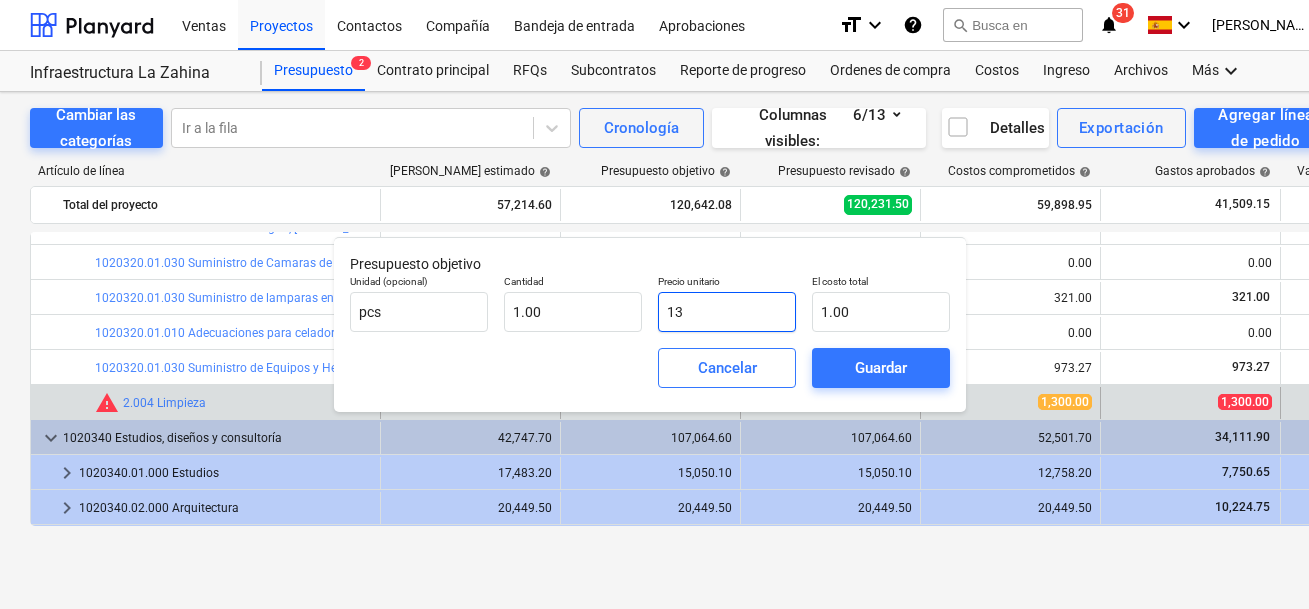 type on "13.00" 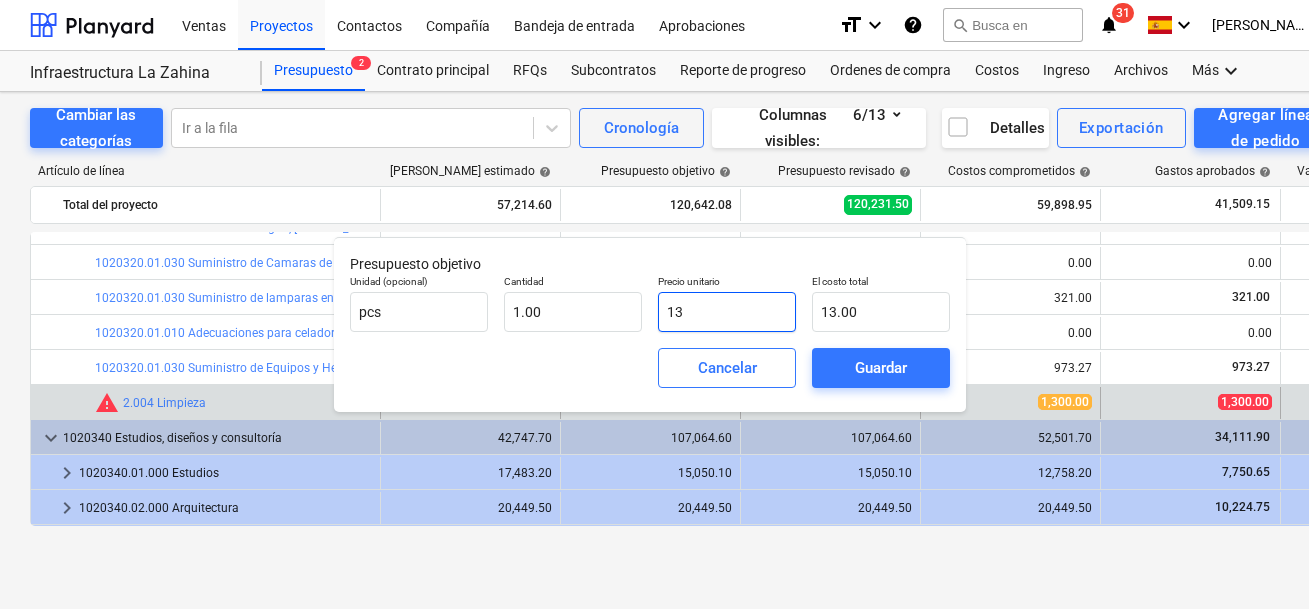 type on "130" 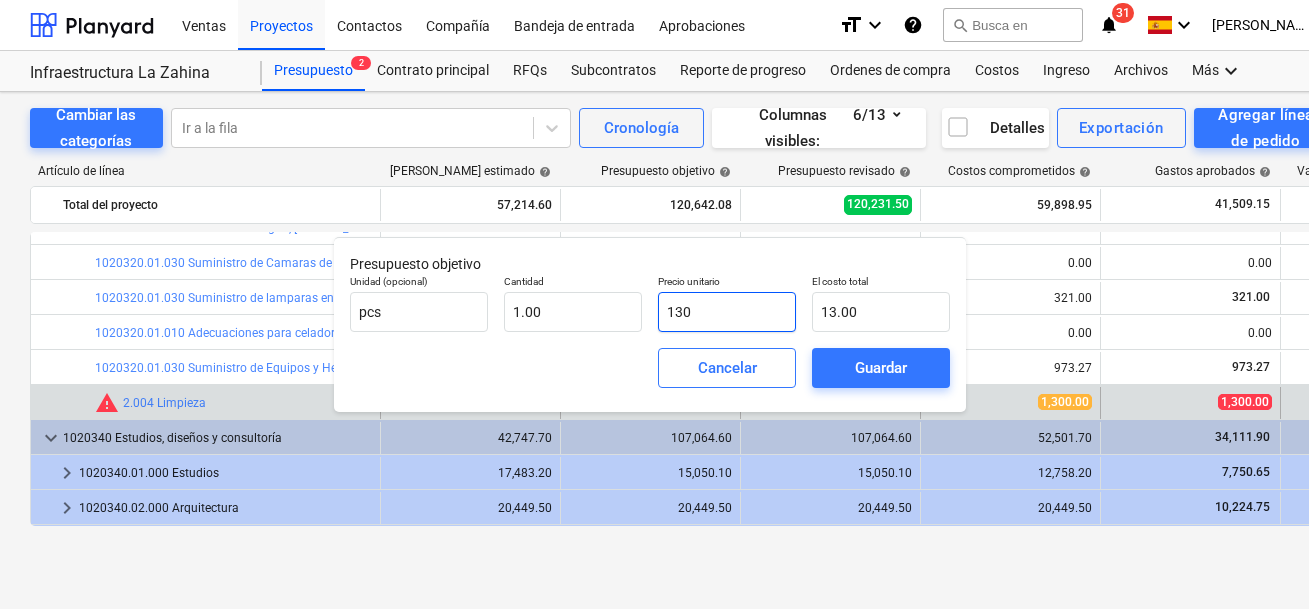 type on "130.00" 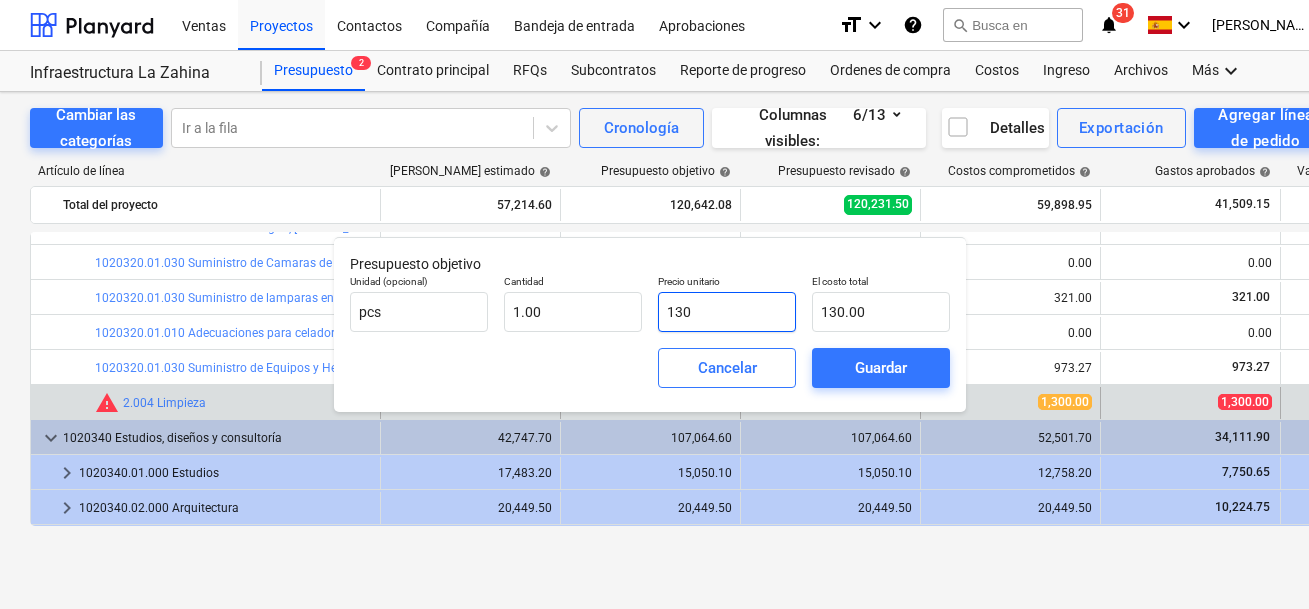 type on "1300" 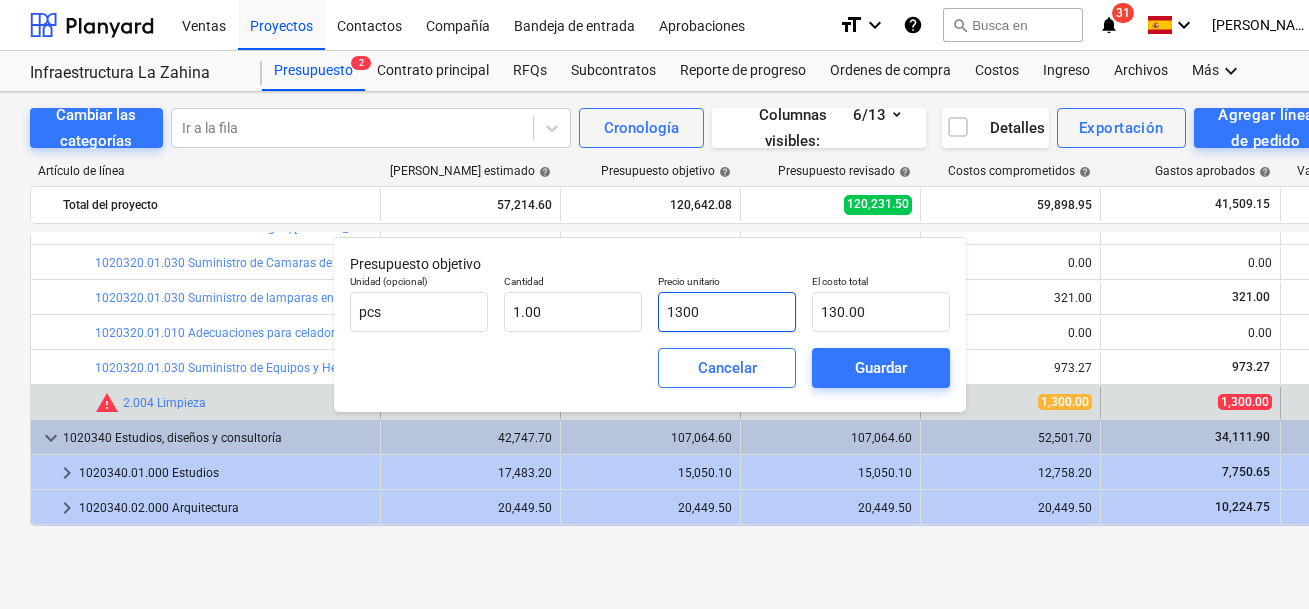 type on "1,300.00" 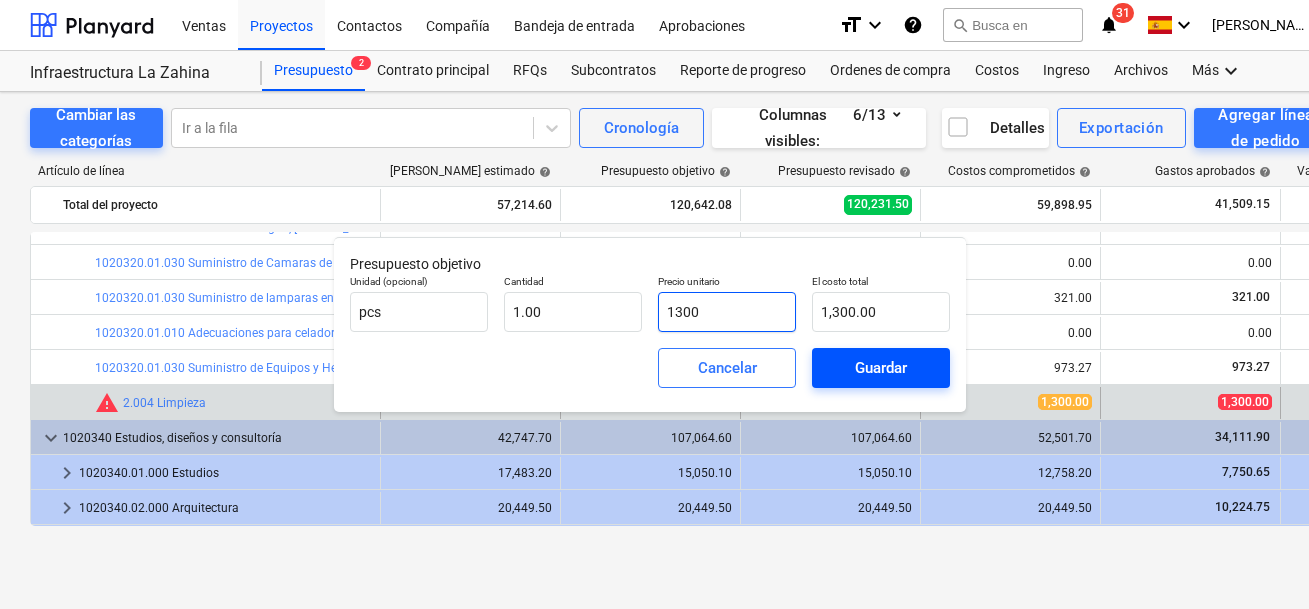 type on "1300" 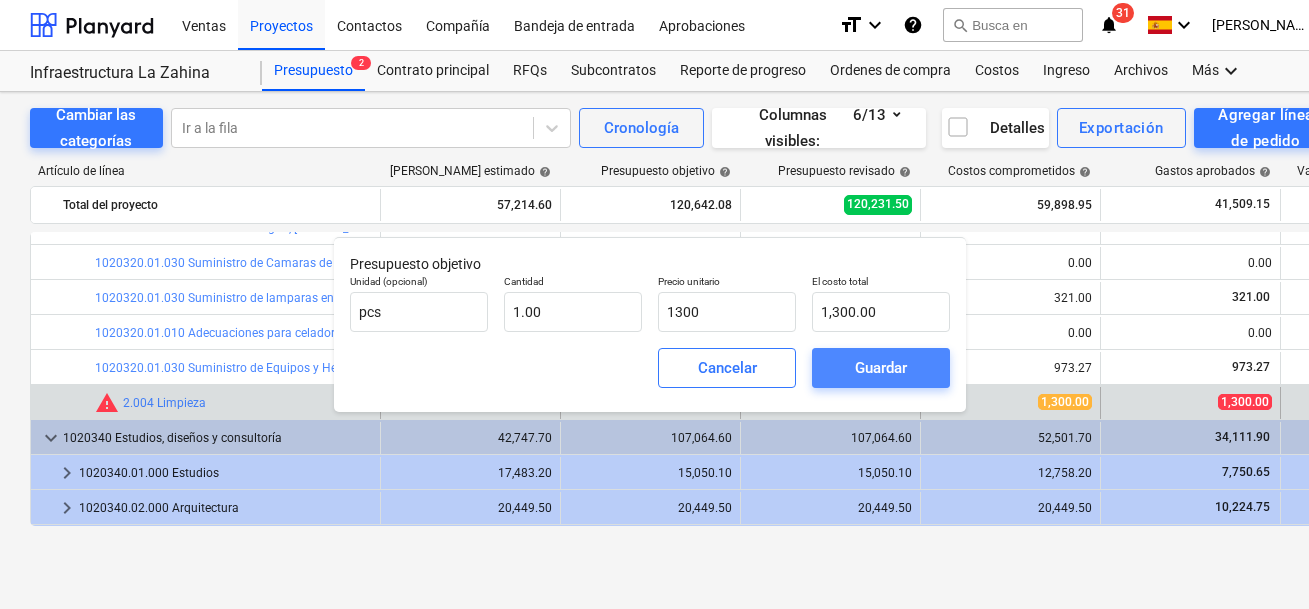 click on "Guardar" at bounding box center (881, 368) 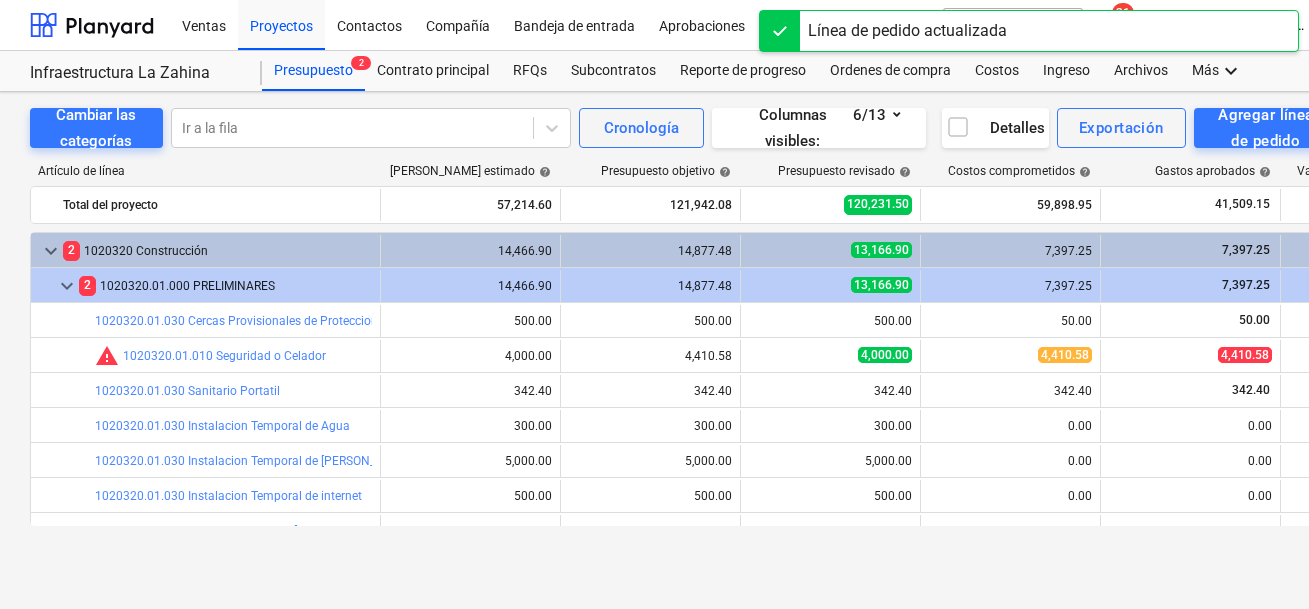 scroll, scrollTop: 0, scrollLeft: 0, axis: both 